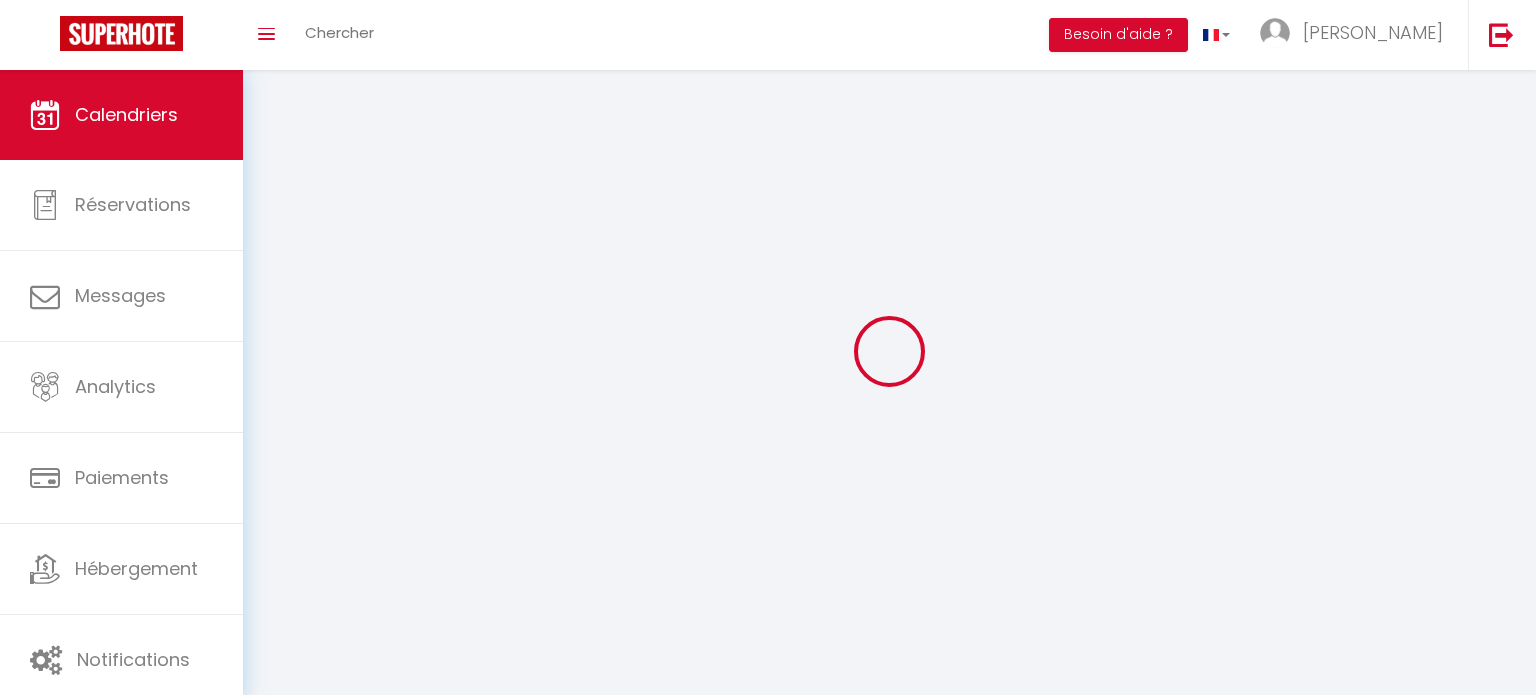 scroll, scrollTop: 0, scrollLeft: 0, axis: both 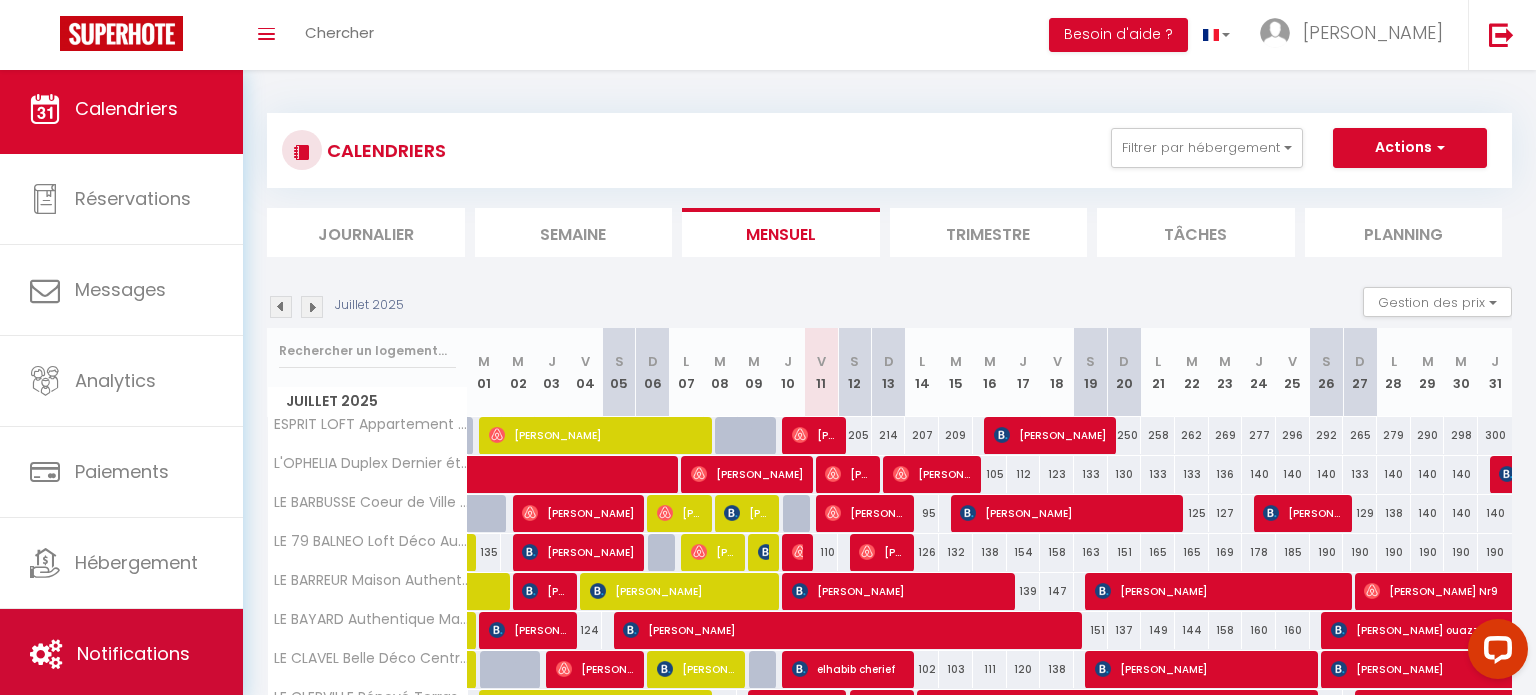 click on "Notifications" at bounding box center [121, 654] 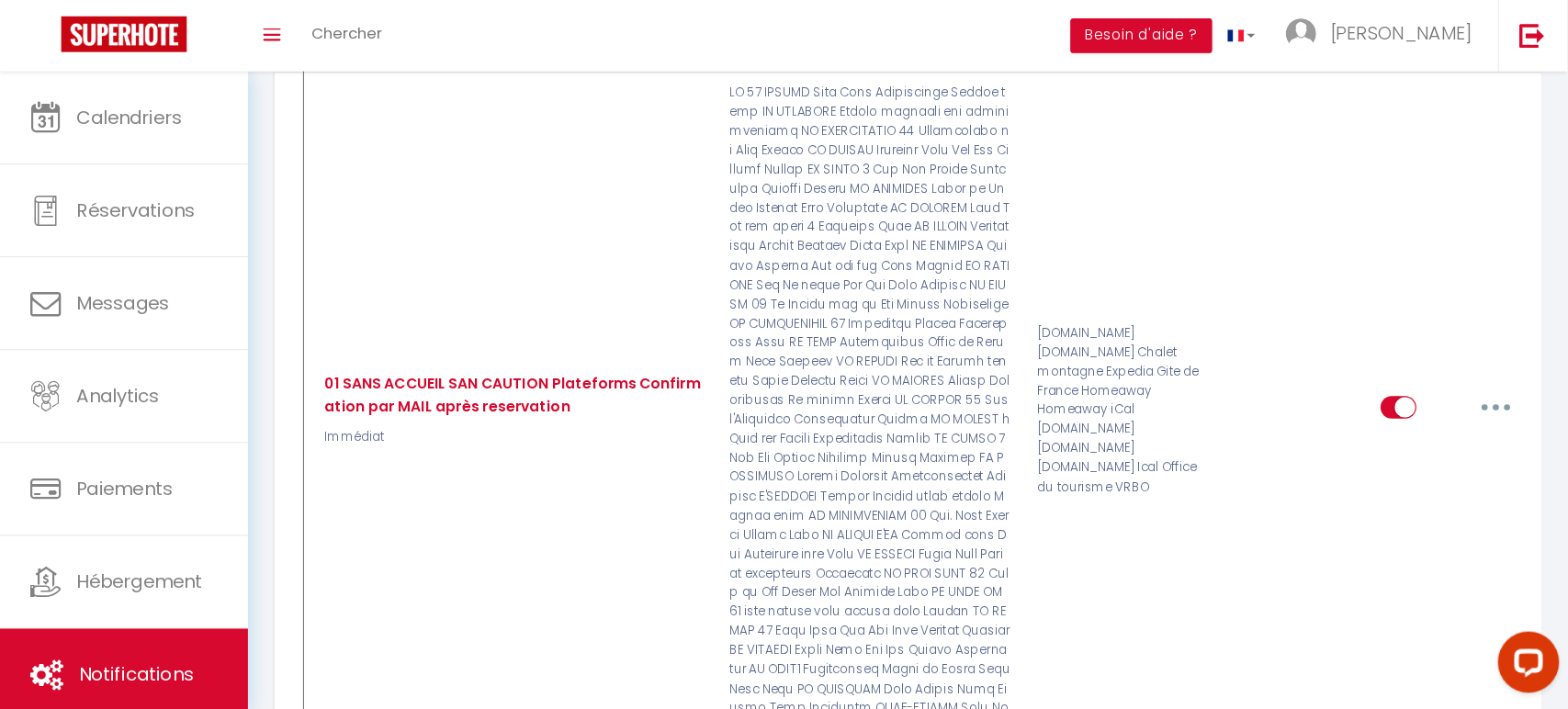 scroll, scrollTop: 467, scrollLeft: 0, axis: vertical 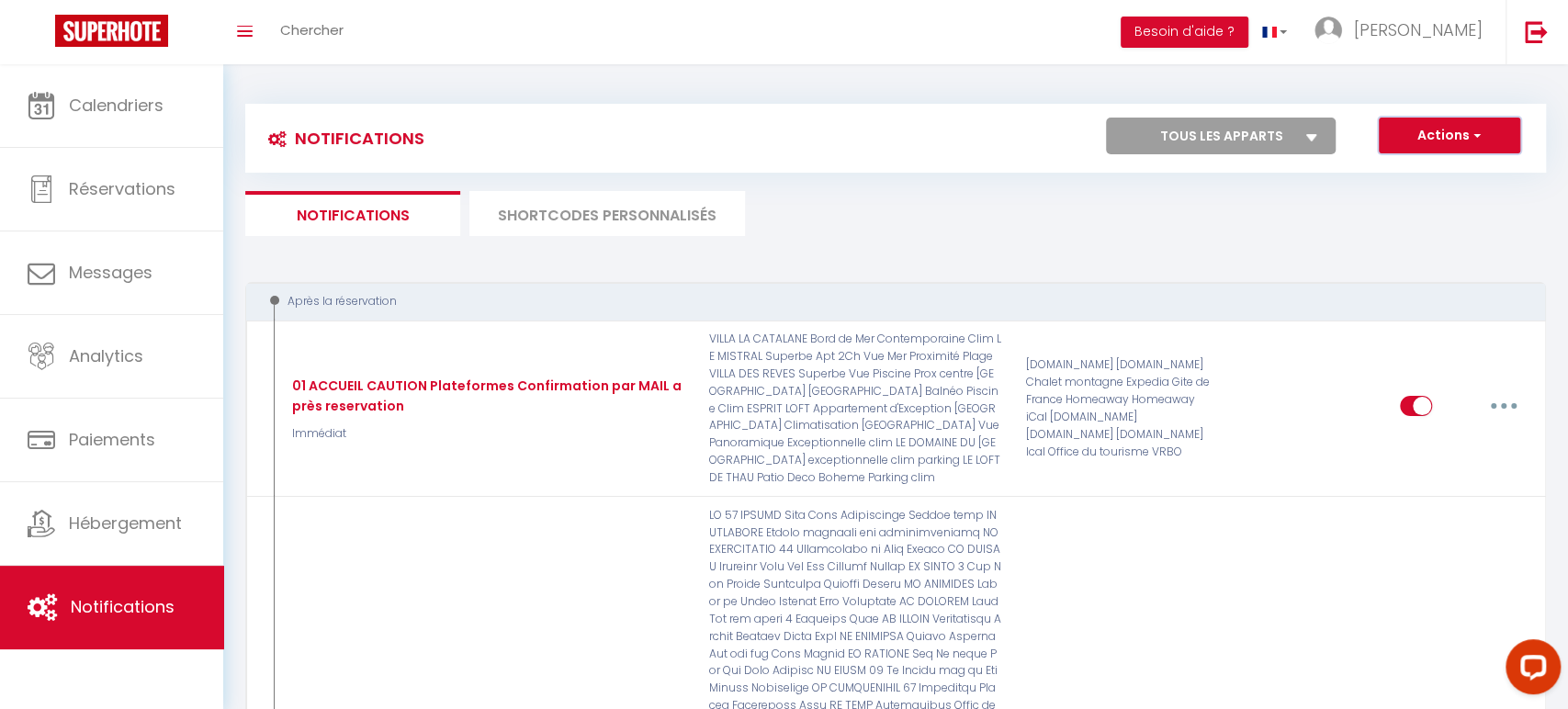 click on "Actions" at bounding box center [1450, 136] 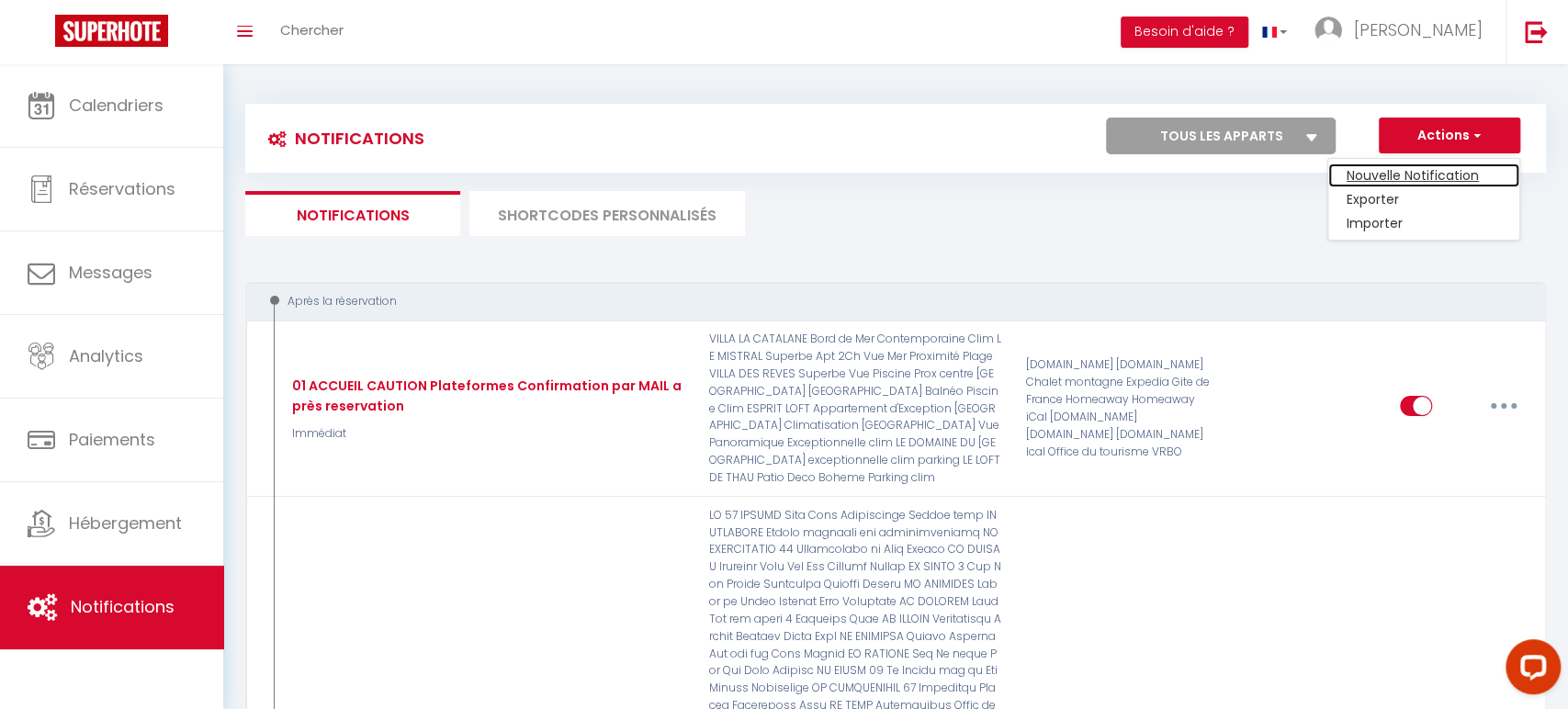 click on "Nouvelle Notification" at bounding box center [1424, 175] 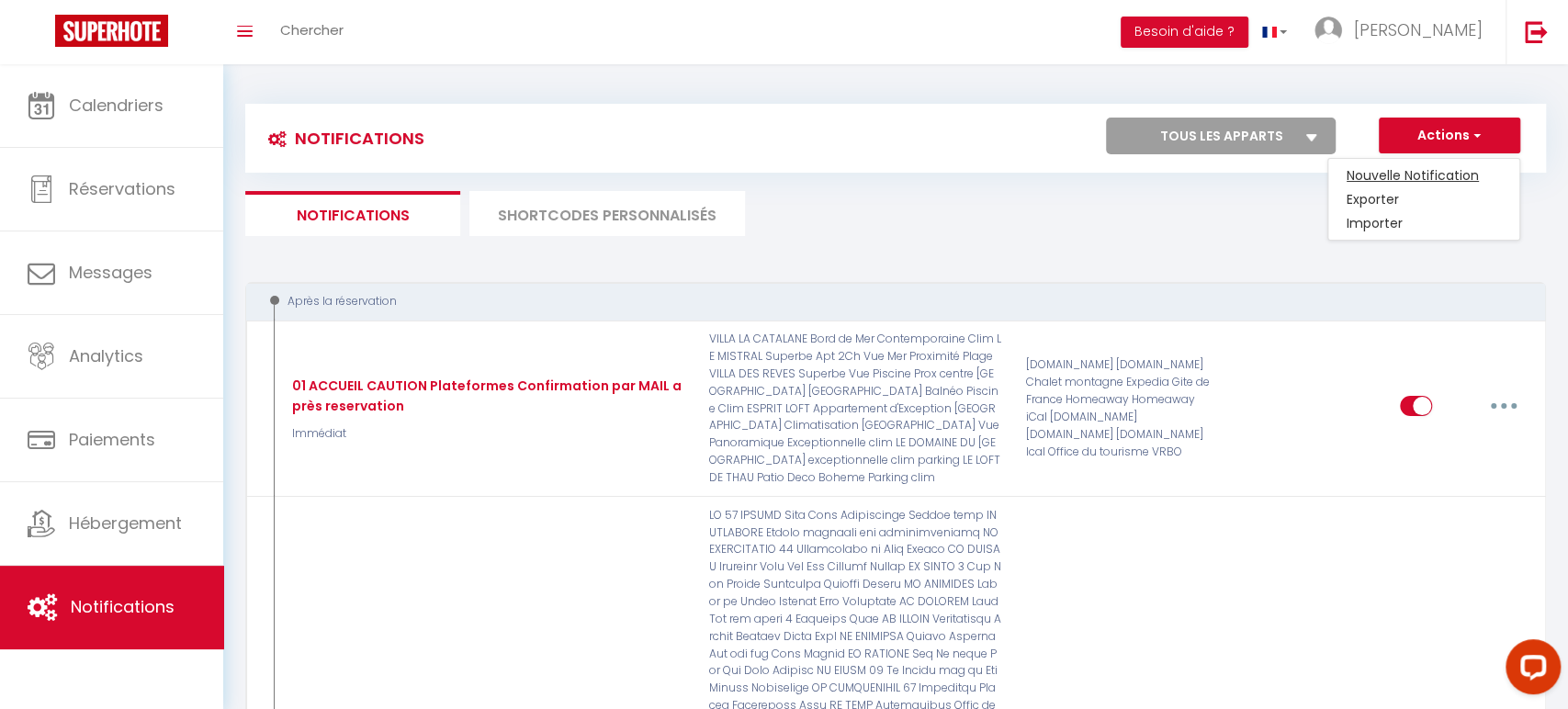 select on "Immédiat" 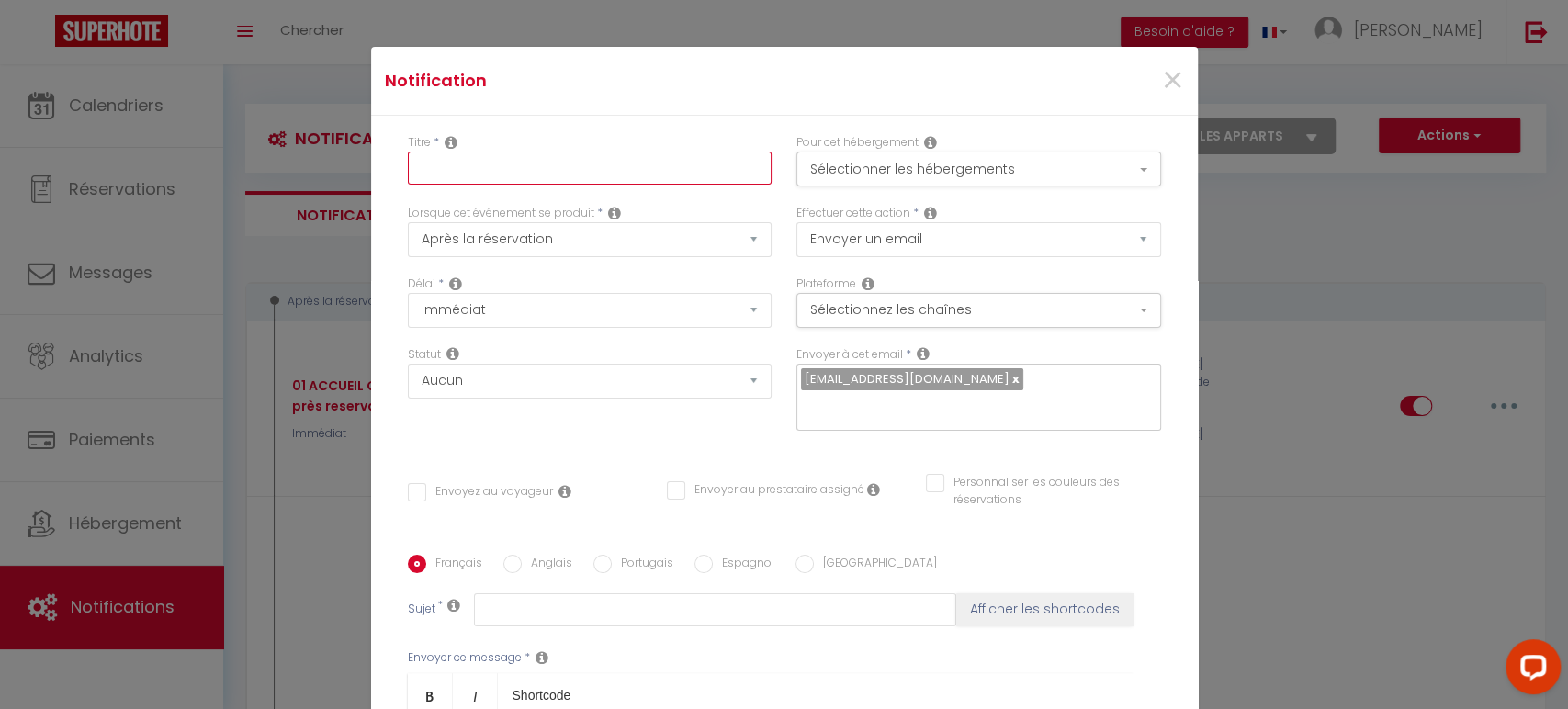 click at bounding box center (590, 168) 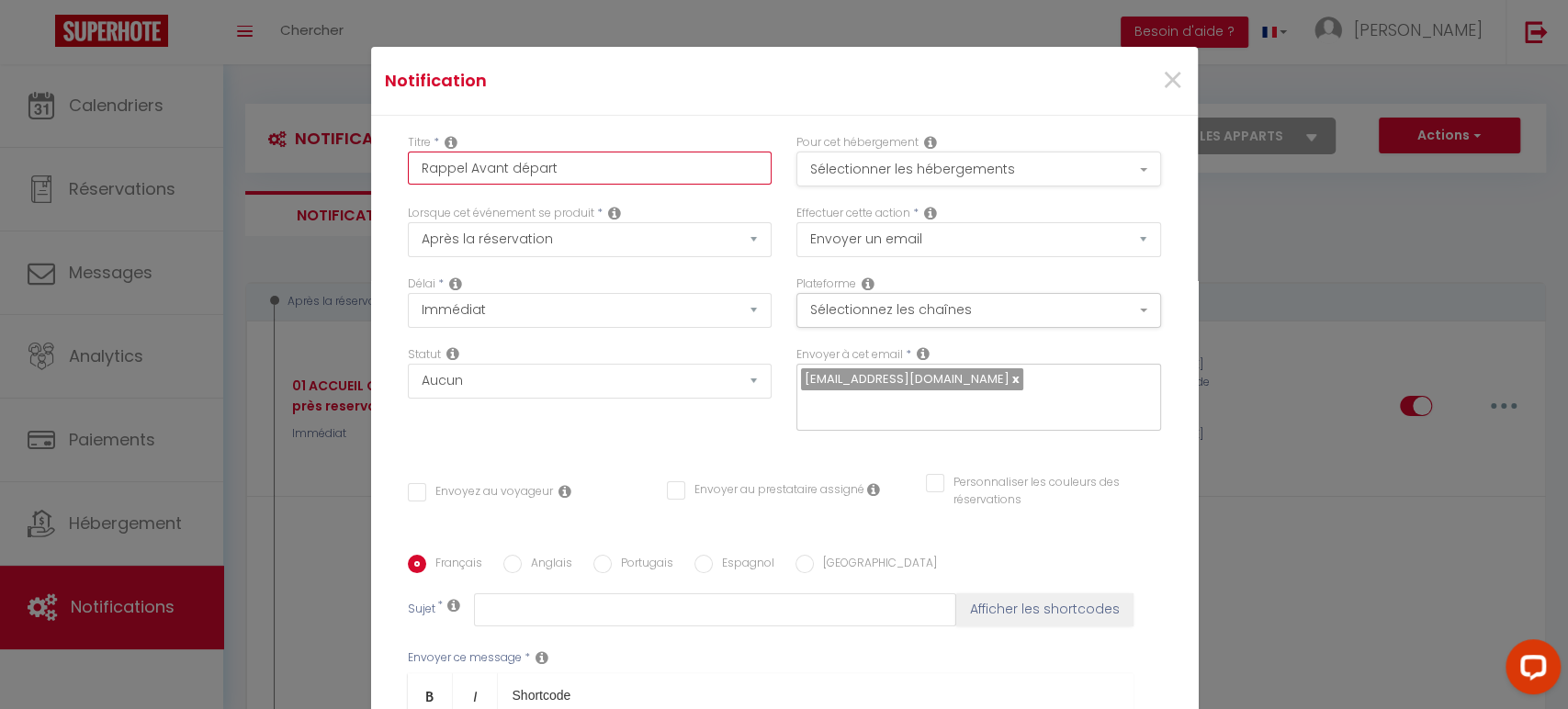 type on "Rappel Avant départ" 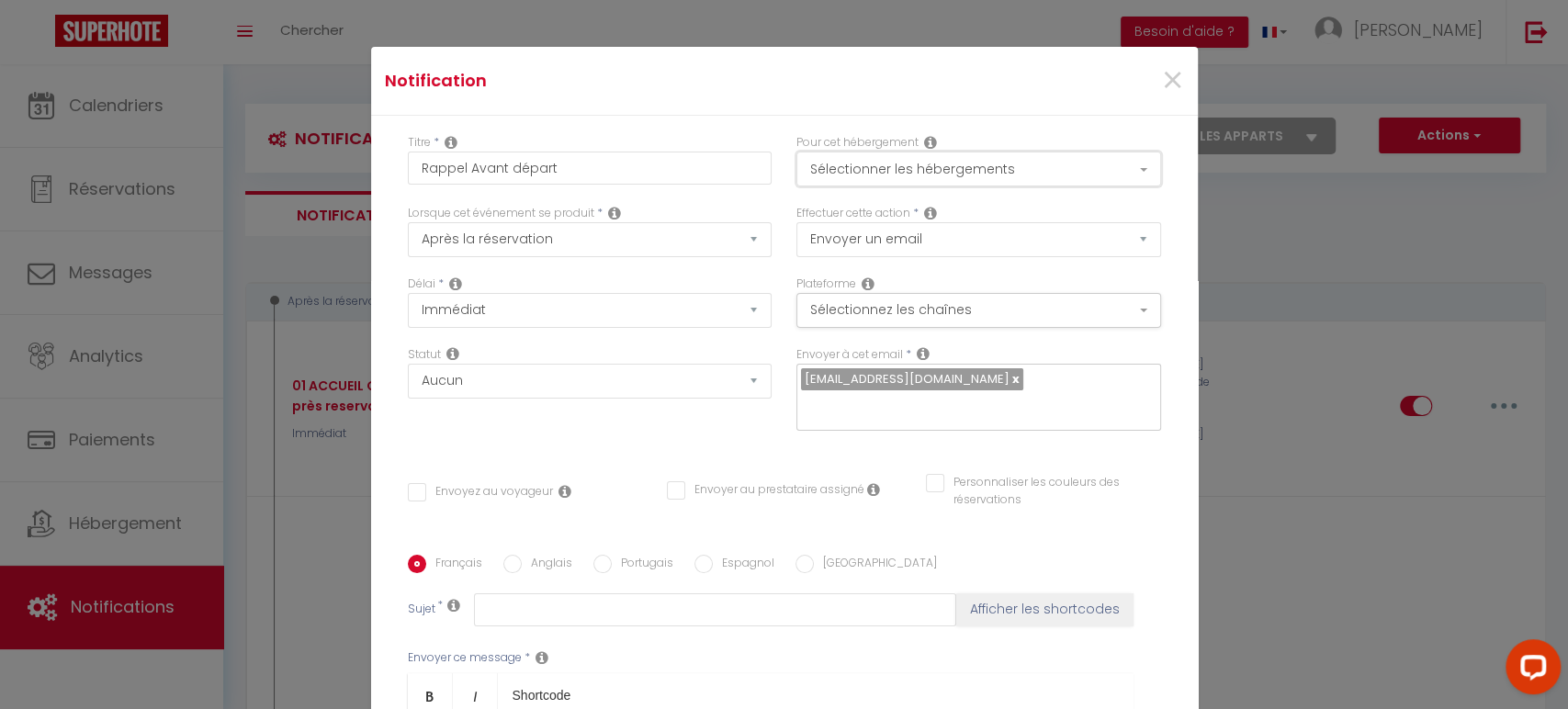 click on "Sélectionner les hébergements" at bounding box center (978, 169) 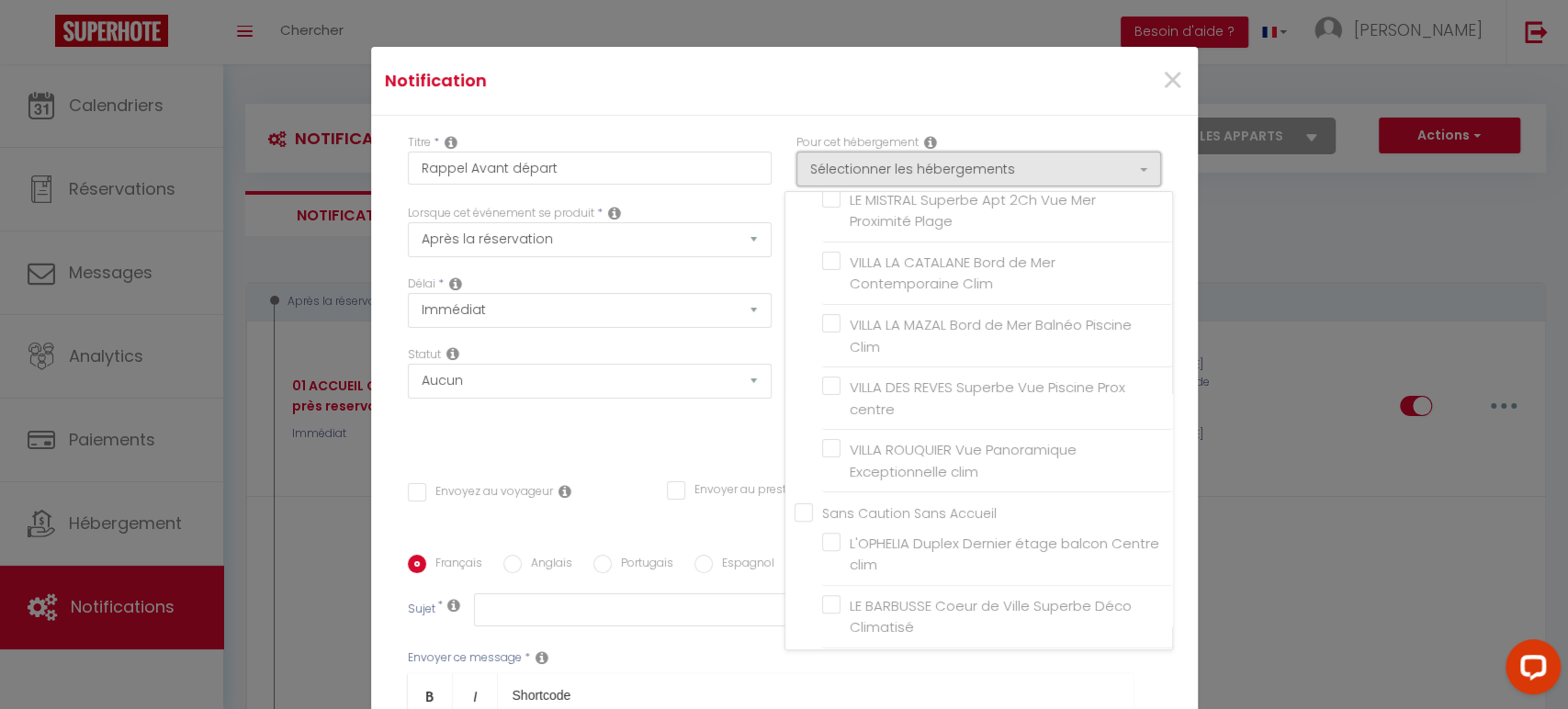 scroll, scrollTop: 268, scrollLeft: 0, axis: vertical 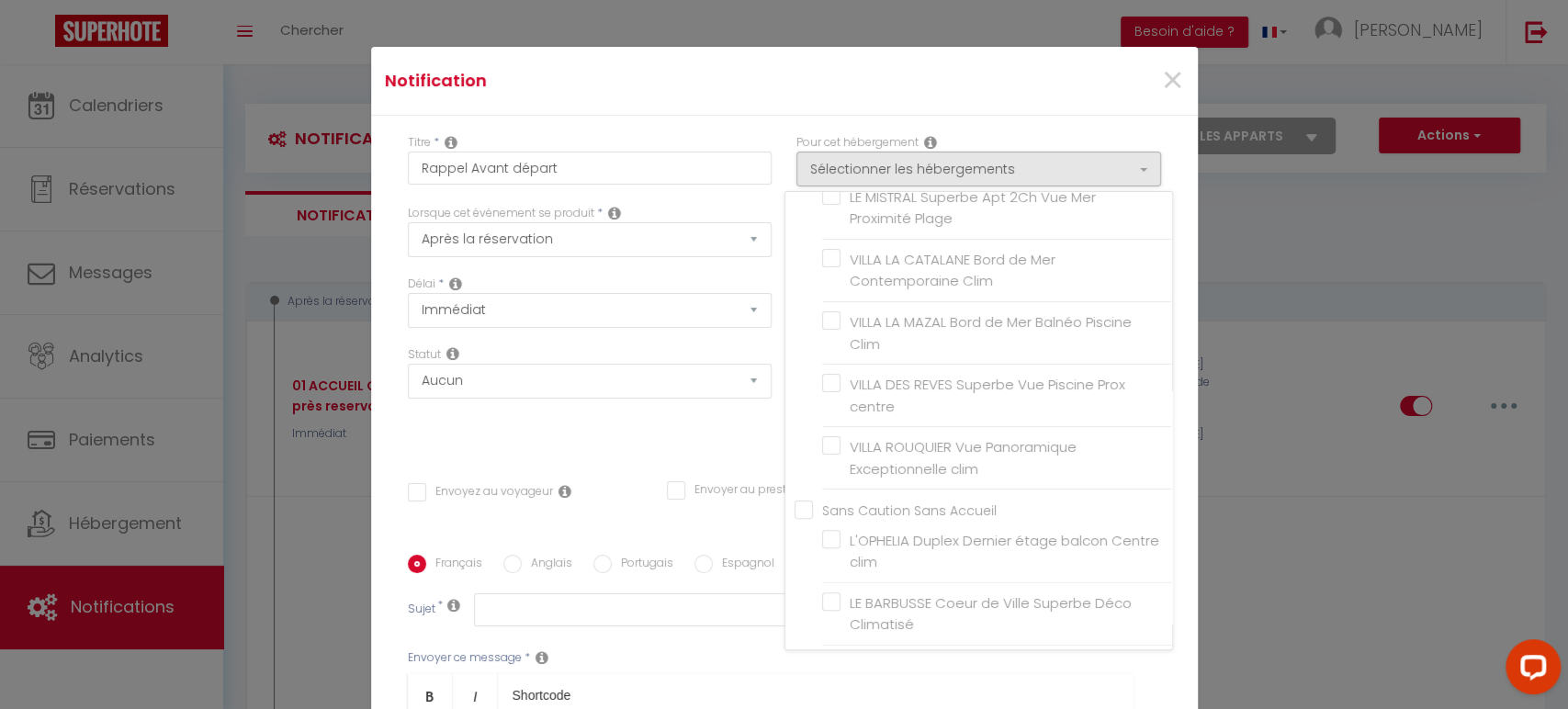 click on "Sans Caution Sans Accueil" at bounding box center [983, 508] 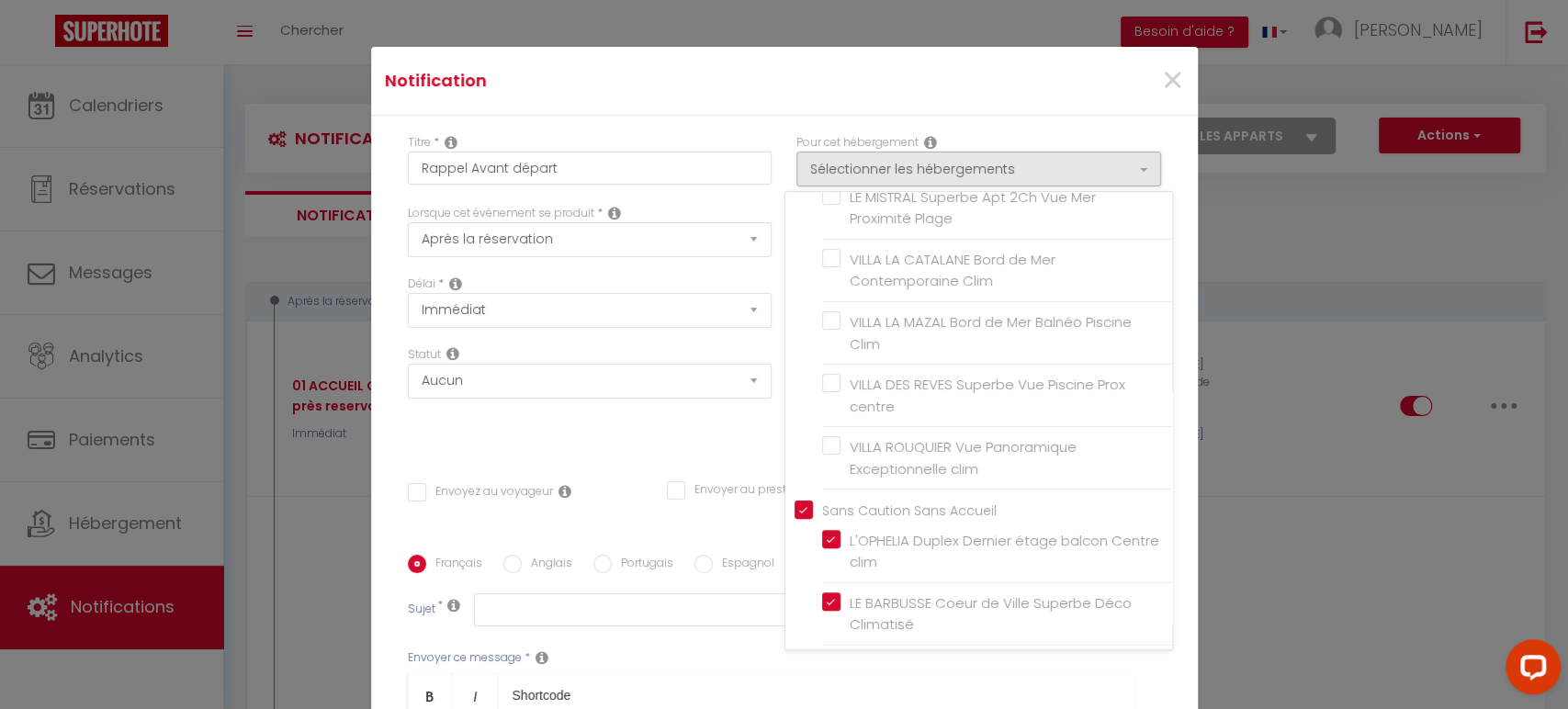 checkbox on "false" 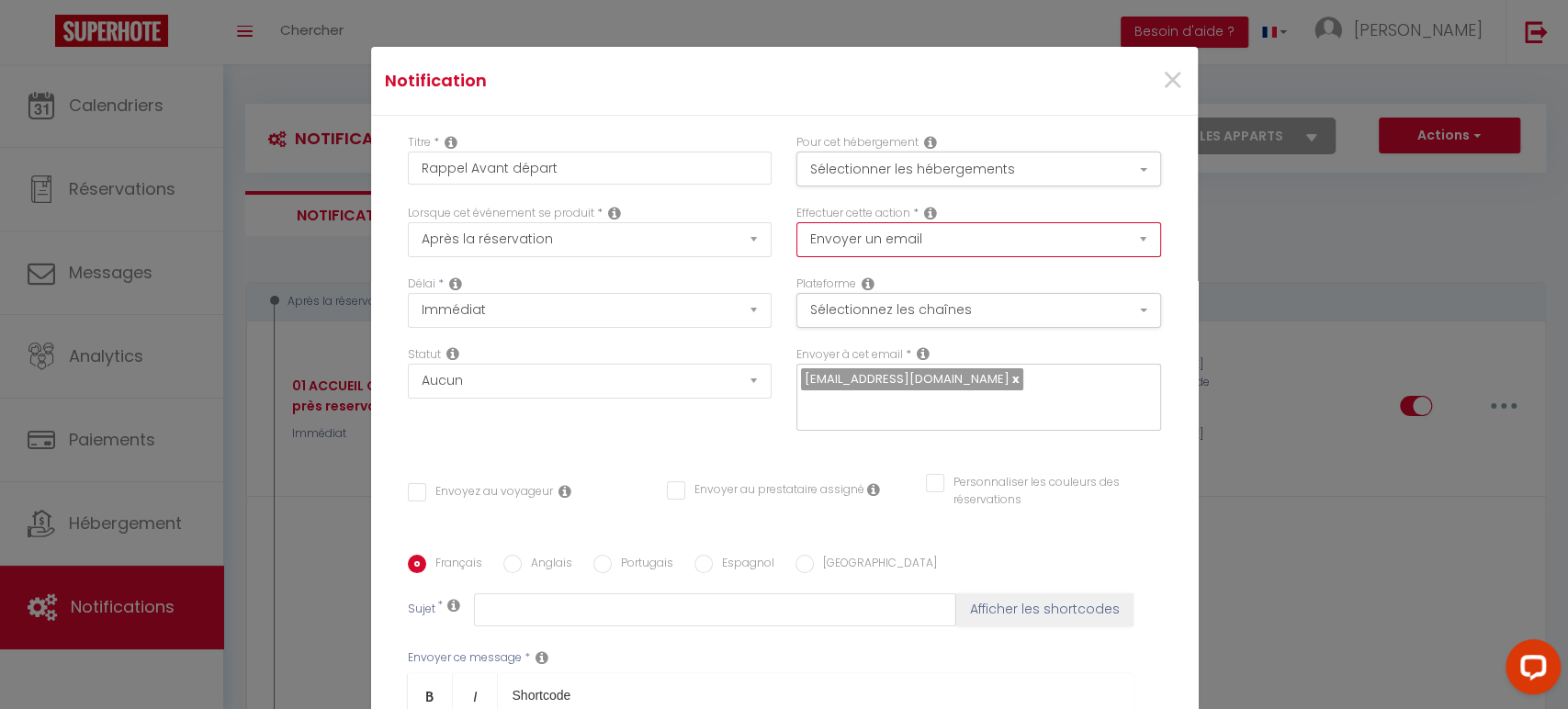 click on "Envoyer un email   Envoyer un SMS   Envoyer une notification push" at bounding box center (978, 240) 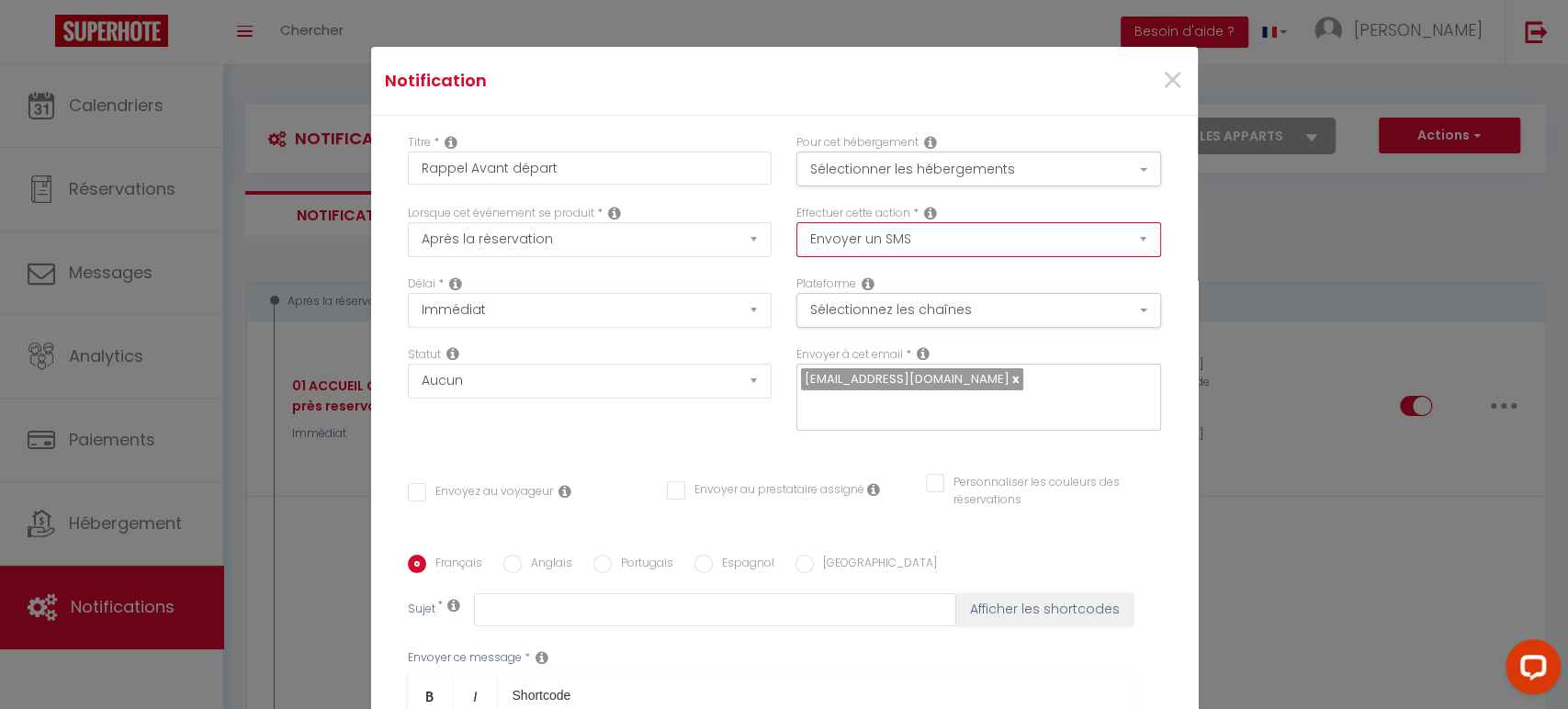 click on "Envoyer un email   Envoyer un SMS   Envoyer une notification push" at bounding box center [978, 240] 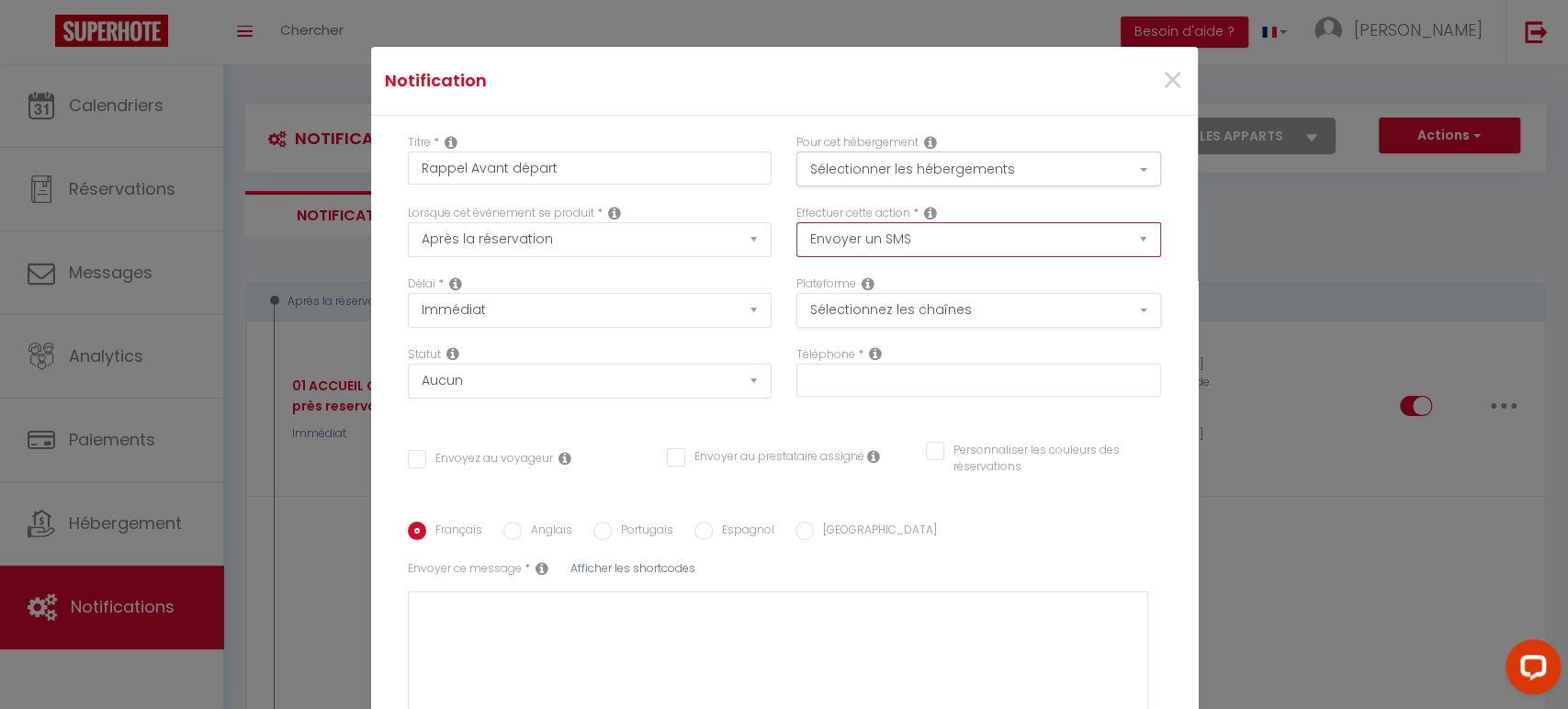 checkbox on "false" 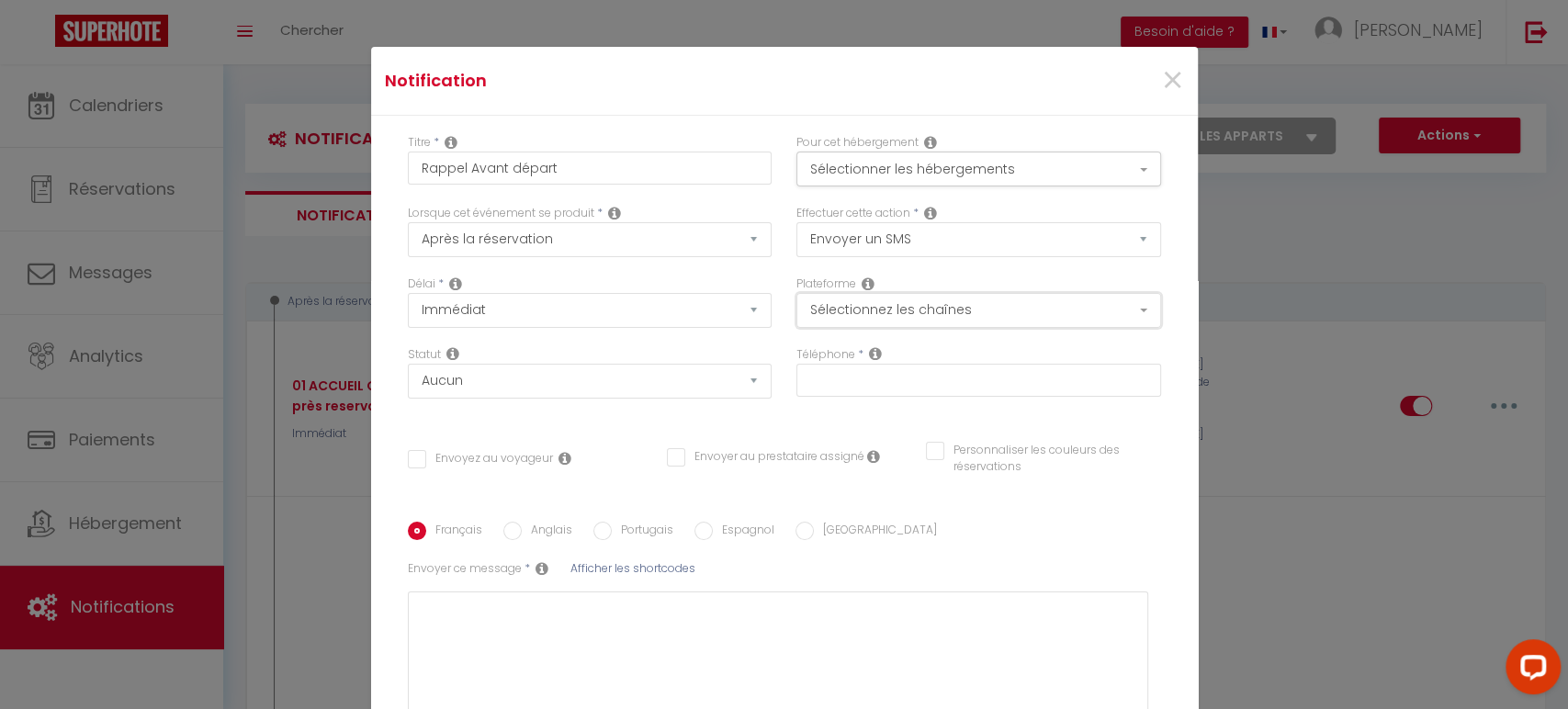 click on "Sélectionnez les chaînes" at bounding box center (978, 310) 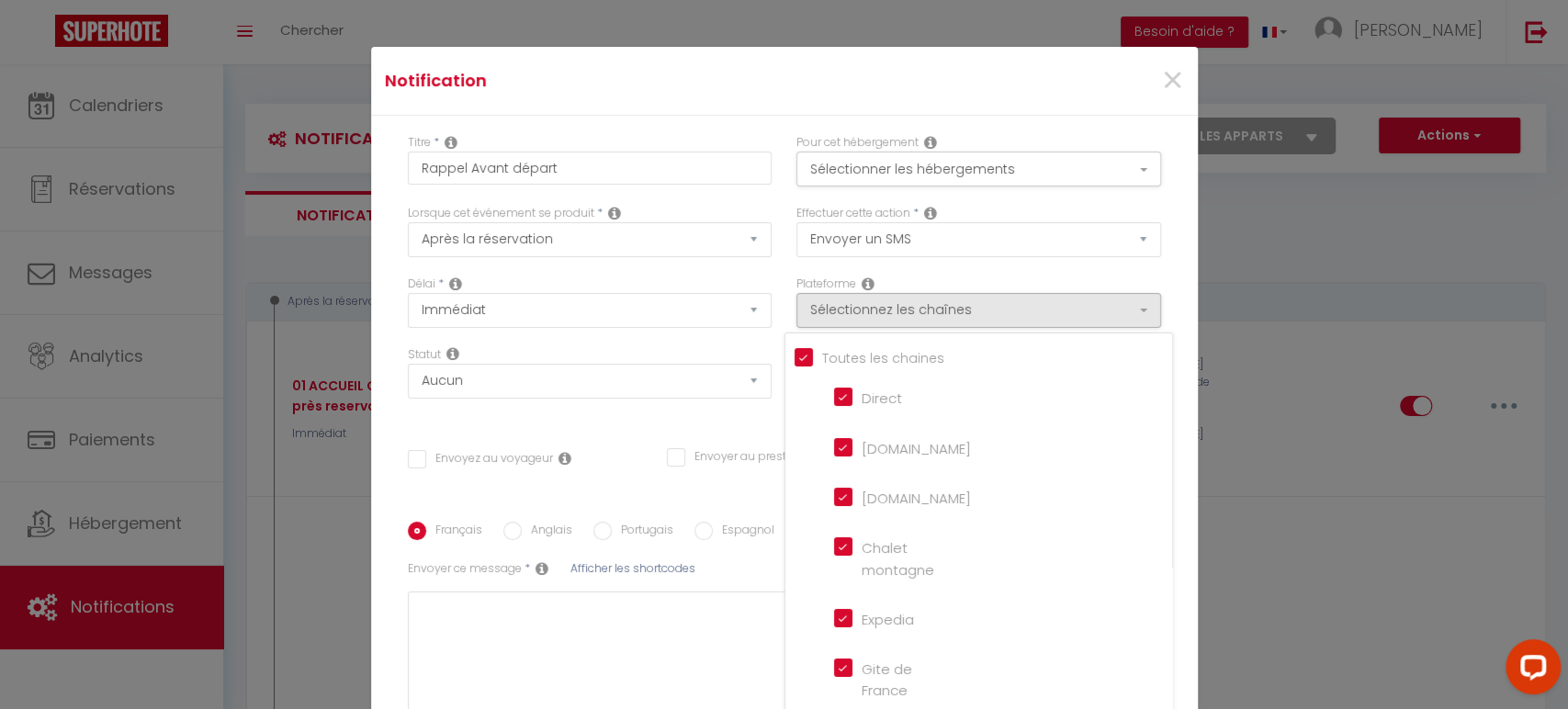 click on "Notification   ×" at bounding box center [784, 81] 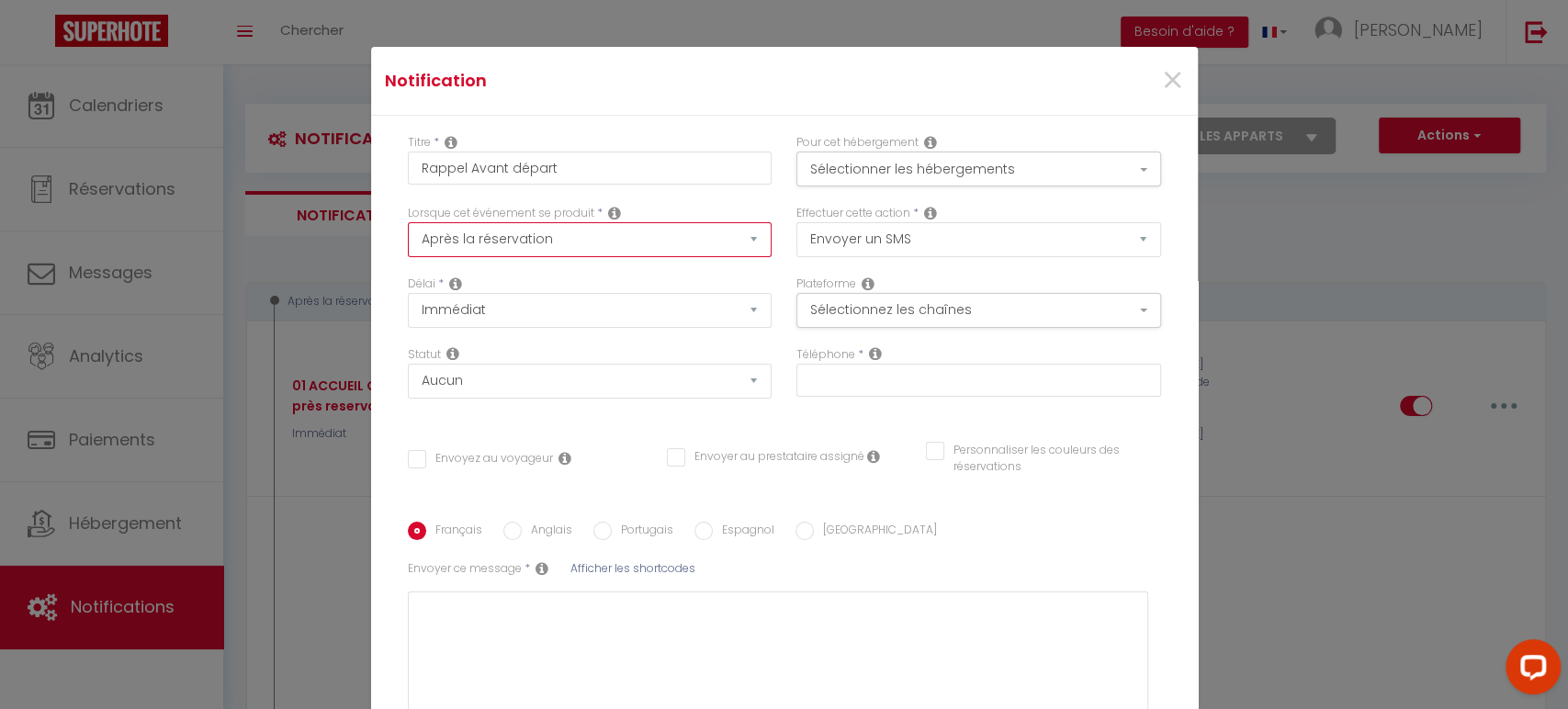 click on "Après la réservation   Avant Checkin (à partir de 12h00)   Après Checkin (à partir de 12h00)   Avant Checkout (à partir de 12h00)   Après Checkout (à partir de 12h00)   Température   Co2   Bruit sonore   Après visualisation lien paiement   Après Paiement Lien KO   Après Caution Lien KO   Après Paiement Automatique KO   Après Caution Automatique KO   Après Visualisation du Contrat   Après Signature du Contrat   Paiement OK   Après soumission formulaire bienvenue   Aprés annulation réservation   Après remboursement automatique   Date spécifique   Après Assignation   Après Désassignation   Après soumission online checkin   Caution OK" at bounding box center [590, 240] 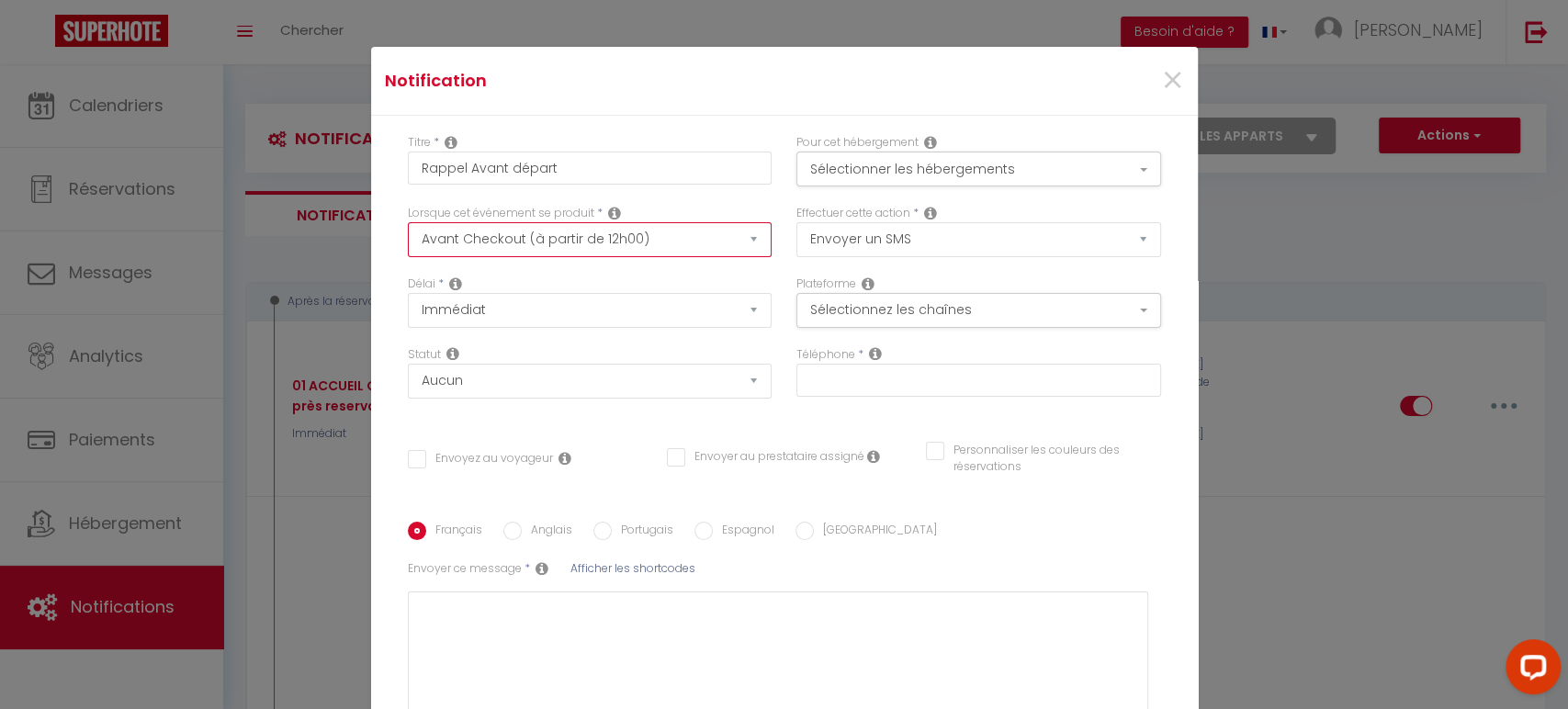 click on "Après la réservation   Avant Checkin (à partir de 12h00)   Après Checkin (à partir de 12h00)   Avant Checkout (à partir de 12h00)   Après Checkout (à partir de 12h00)   Température   Co2   Bruit sonore   Après visualisation lien paiement   Après Paiement Lien KO   Après Caution Lien KO   Après Paiement Automatique KO   Après Caution Automatique KO   Après Visualisation du Contrat   Après Signature du Contrat   Paiement OK   Après soumission formulaire bienvenue   Aprés annulation réservation   Après remboursement automatique   Date spécifique   Après Assignation   Après Désassignation   Après soumission online checkin   Caution OK" at bounding box center (590, 240) 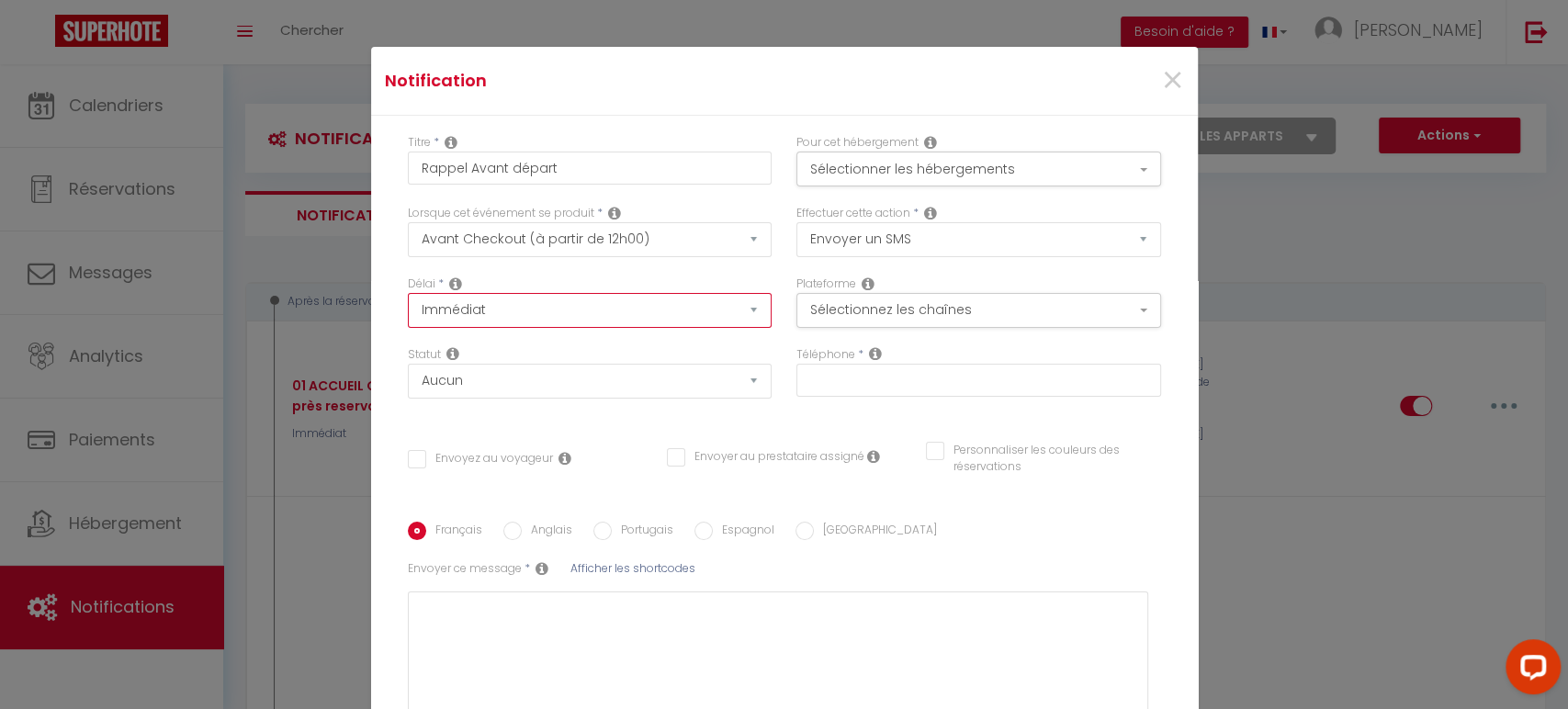 click on "Immédiat - 10 Minutes - 1 Heure - 2 Heures - 3 Heures - 4 Heures - 5 Heures - 6 Heures - 7 Heures - 8 Heures - 9 Heures - 10 Heures - 11 Heures - 12 Heures - 13 Heures - 14 Heures - 15 Heures - 16 Heures - 17 Heures - 18 Heures - 19 Heures - 20 Heures - 21 Heures - 22 Heures - 23 Heures   - 1 Jour - 2 Jours - 3 Jours - 4 Jours - 5 Jours - 6 Jours - 7 Jours - 8 Jours - 9 Jours - 10 Jours - 11 Jours - 12 Jours - 13 Jours - 14 Jours - 15 Jours - 16 Jours - 17 Jours - 18 Jours - 19 Jours - 20 Jours - 21 Jours - 22 Jours - 23 Jours - 24 Jours - 25 Jours - 26 Jours - 27 Jours - 28 Jours - 29 Jours - 30 Jours - 31 Jours - 32 Jours - 33 Jours - 34 Jours - 35 Jours - 36 Jours - 37 Jours - 38 Jours - 39 Jours - 40 Jours - 41 Jours - 42 Jours - 43 Jours - 44 Jours - 45 Jours - 46 Jours - 47 Jours - 48 Jours - 49 Jours - 50 Jours - 51 Jours - 52 Jours - 53 Jours - 54 Jours - 55 Jours - 56 Jours - 57 Jours - 58 Jours - 59 Jours - 60 Jours - 61 Jours - 62 Jours - 63 Jours - 64 Jours - 65 Jours - 66 Jours - 67 Jours" at bounding box center [590, 310] 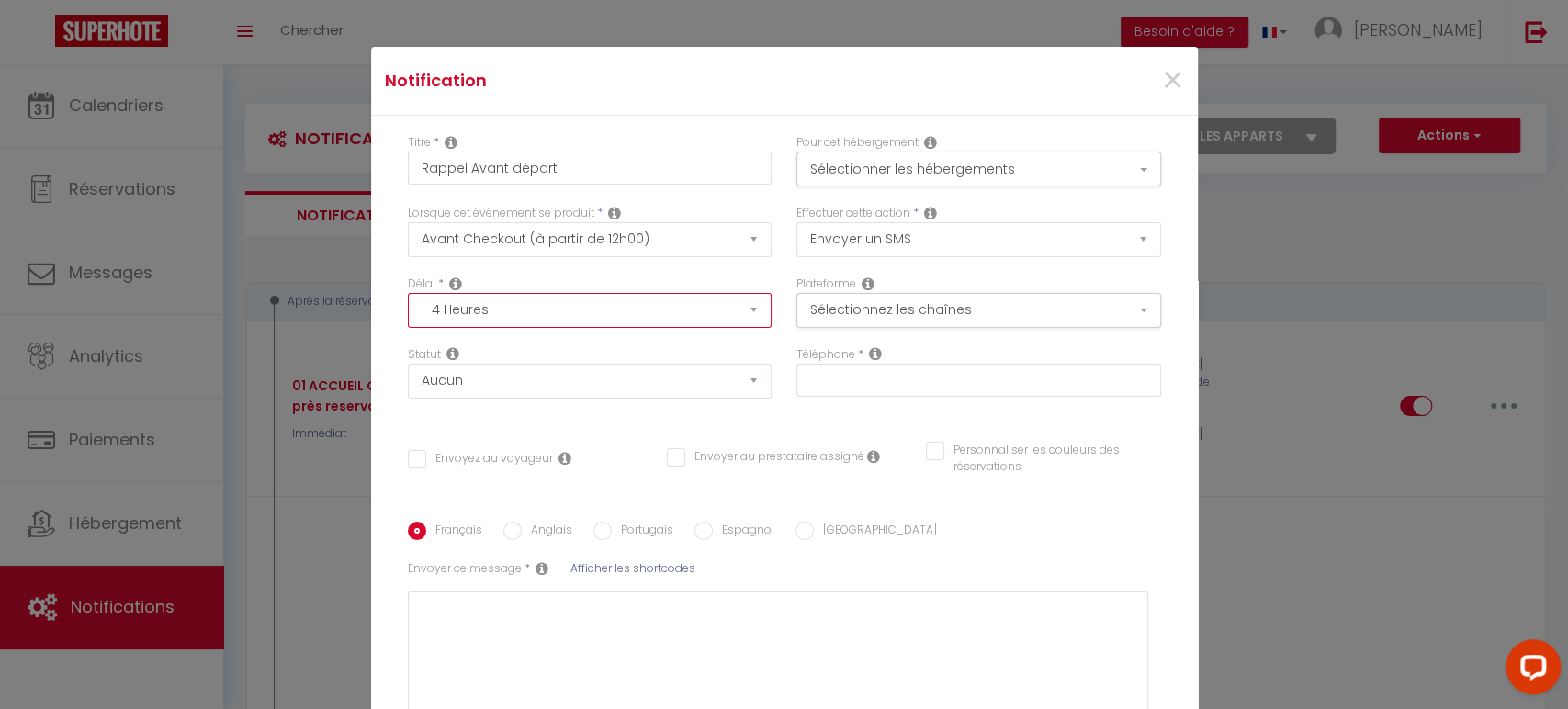 click on "Immédiat - 10 Minutes - 1 Heure - 2 Heures - 3 Heures - 4 Heures - 5 Heures - 6 Heures - 7 Heures - 8 Heures - 9 Heures - 10 Heures - 11 Heures - 12 Heures - 13 Heures - 14 Heures - 15 Heures - 16 Heures - 17 Heures - 18 Heures - 19 Heures - 20 Heures - 21 Heures - 22 Heures - 23 Heures   - 1 Jour - 2 Jours - 3 Jours - 4 Jours - 5 Jours - 6 Jours - 7 Jours - 8 Jours - 9 Jours - 10 Jours - 11 Jours - 12 Jours - 13 Jours - 14 Jours - 15 Jours - 16 Jours - 17 Jours - 18 Jours - 19 Jours - 20 Jours - 21 Jours - 22 Jours - 23 Jours - 24 Jours - 25 Jours - 26 Jours - 27 Jours - 28 Jours - 29 Jours - 30 Jours - 31 Jours - 32 Jours - 33 Jours - 34 Jours - 35 Jours - 36 Jours - 37 Jours - 38 Jours - 39 Jours - 40 Jours - 41 Jours - 42 Jours - 43 Jours - 44 Jours - 45 Jours - 46 Jours - 47 Jours - 48 Jours - 49 Jours - 50 Jours - 51 Jours - 52 Jours - 53 Jours - 54 Jours - 55 Jours - 56 Jours - 57 Jours - 58 Jours - 59 Jours - 60 Jours - 61 Jours - 62 Jours - 63 Jours - 64 Jours - 65 Jours - 66 Jours - 67 Jours" at bounding box center [590, 310] 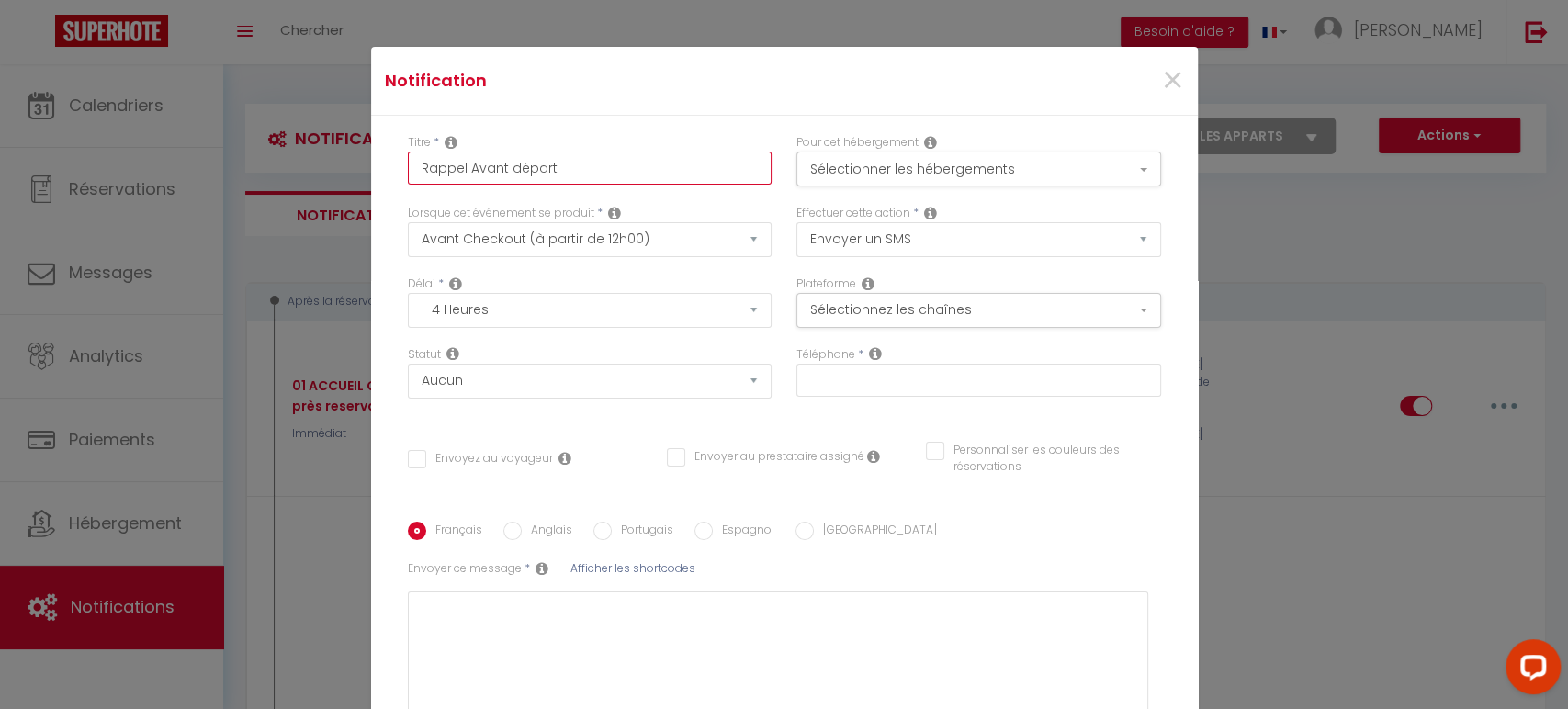 click on "Rappel Avant départ" at bounding box center [590, 168] 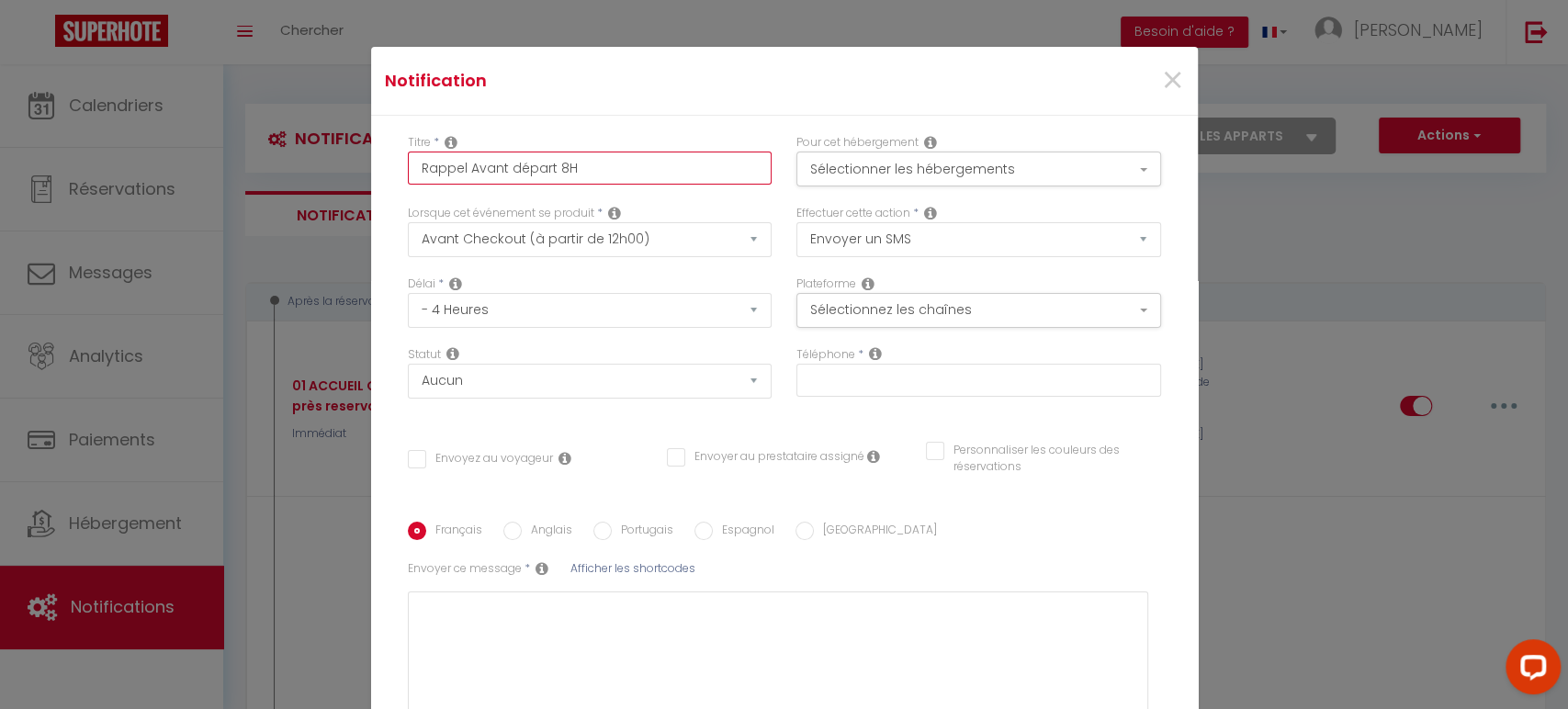 type on "Rappel Avant départ 8H" 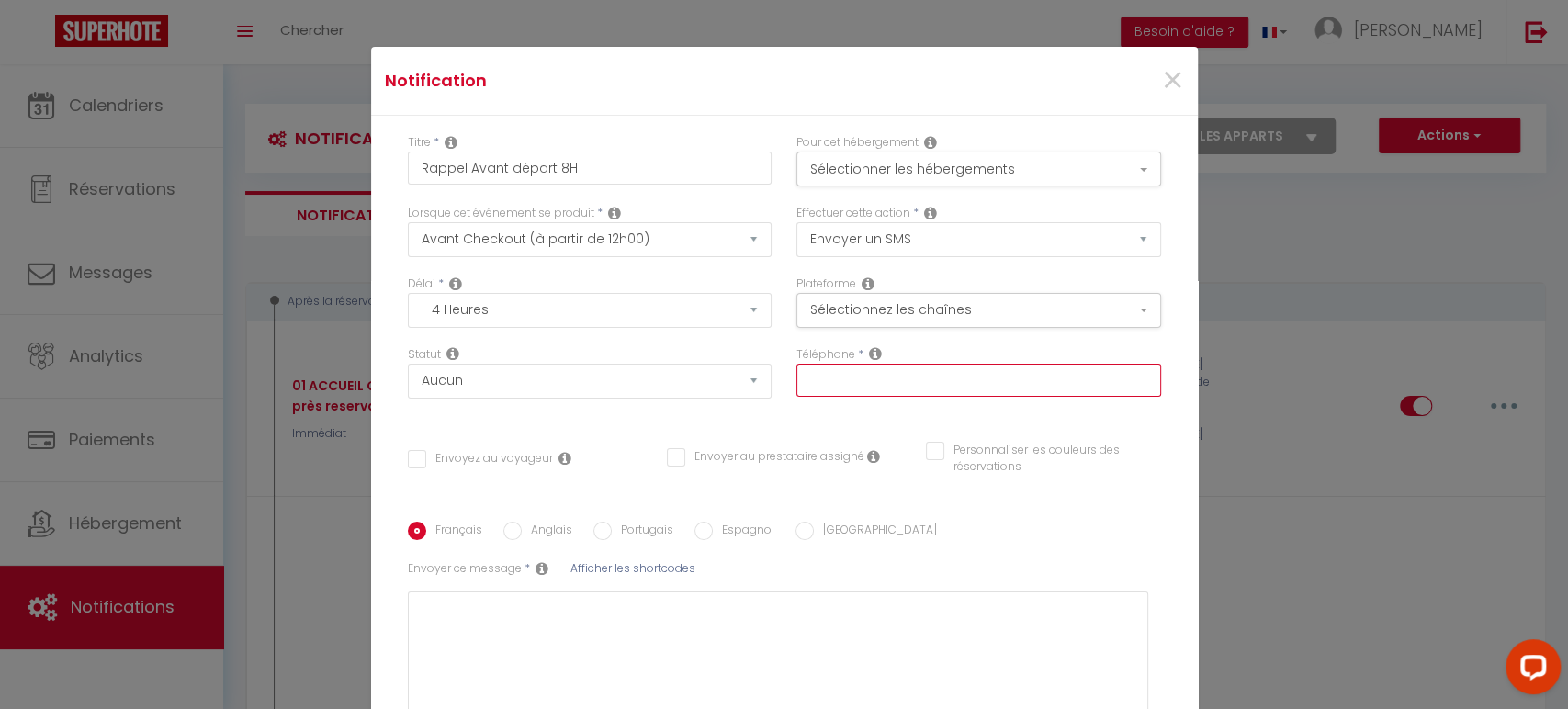click at bounding box center [978, 380] 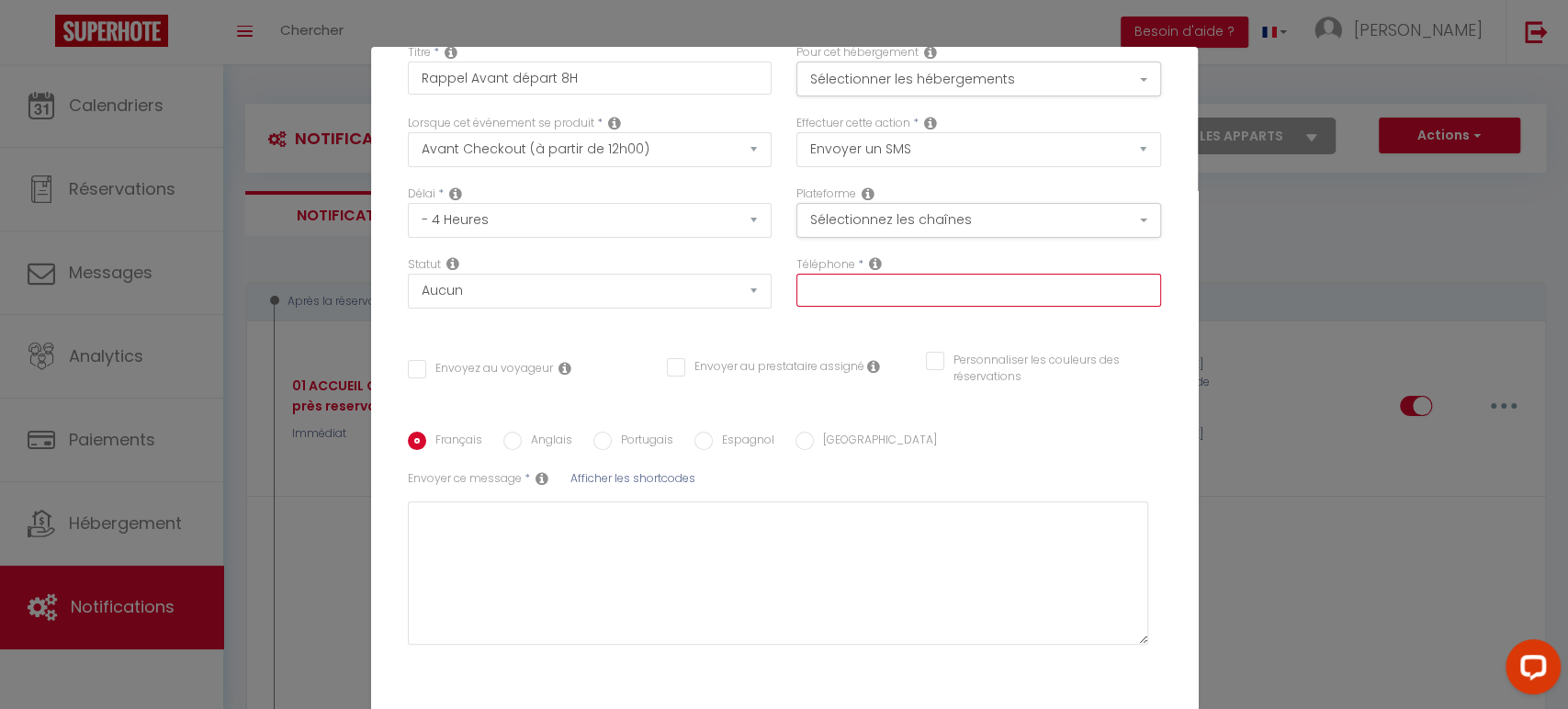 scroll, scrollTop: 93, scrollLeft: 0, axis: vertical 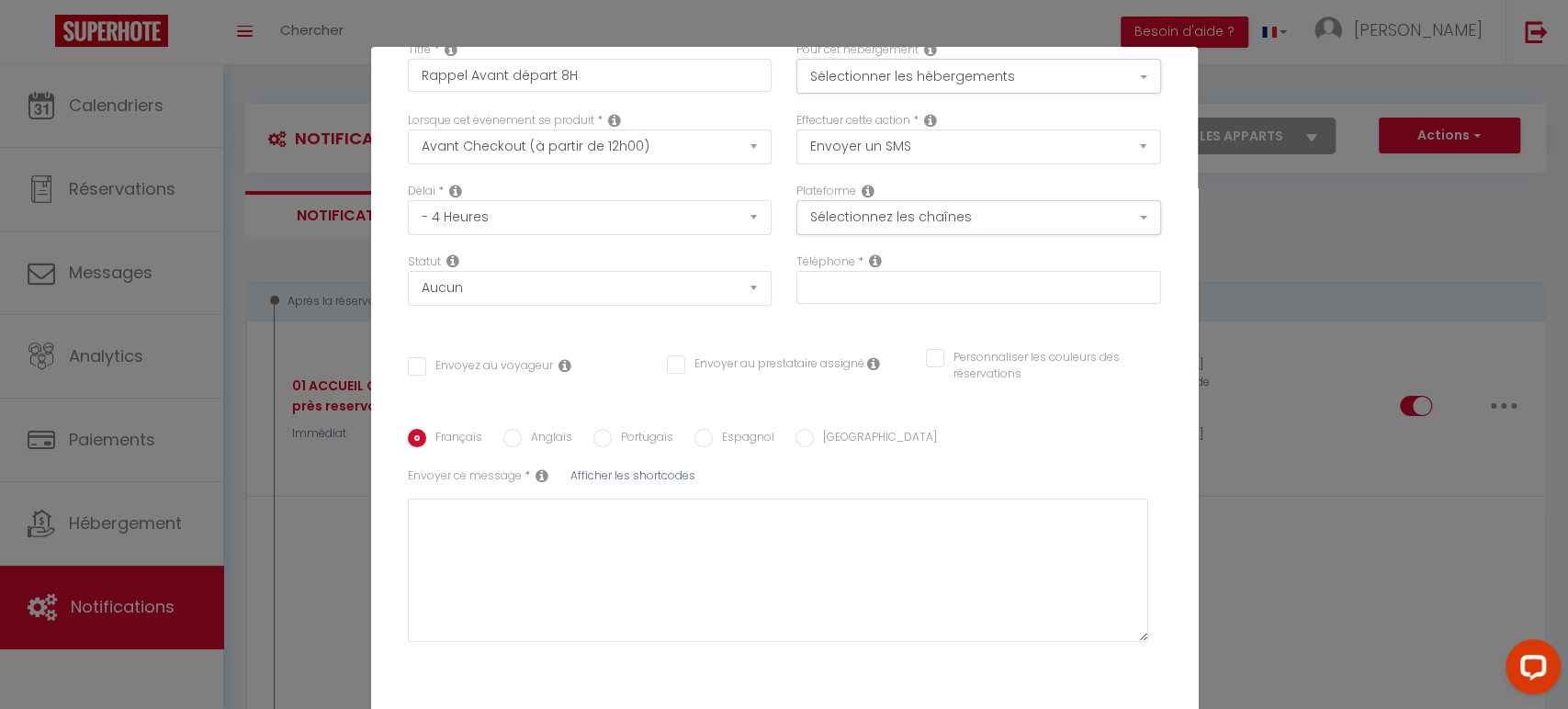 click at bounding box center (875, 261) 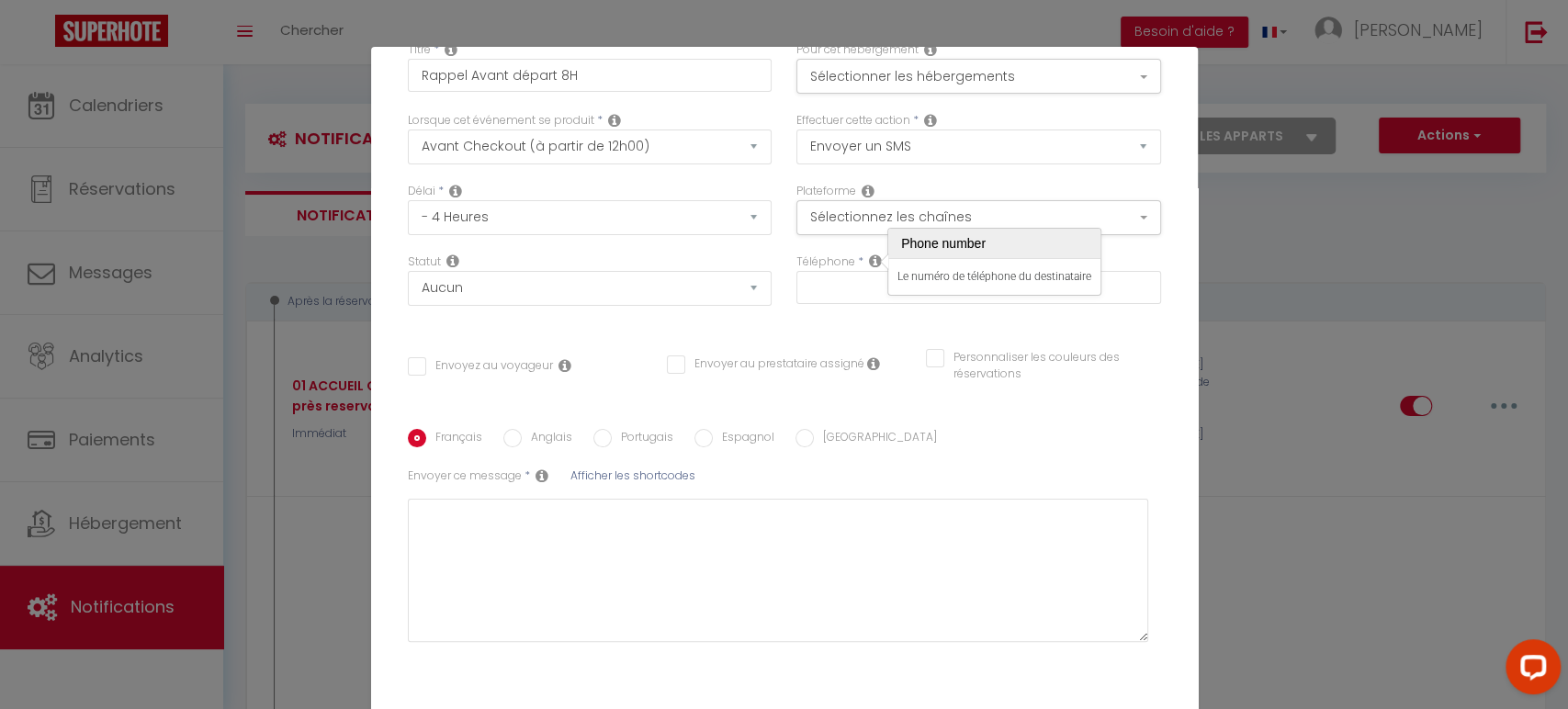 click on "Délai   *     Immédiat - 10 Minutes - 1 Heure - 2 Heures - 3 Heures - 4 Heures - 5 Heures - 6 Heures - 7 Heures - 8 Heures - 9 Heures - 10 Heures - 11 Heures - 12 Heures - 13 Heures - 14 Heures - 15 Heures - 16 Heures - 17 Heures - 18 Heures - 19 Heures - 20 Heures - 21 Heures - 22 Heures - 23 Heures   - 1 Jour - 2 Jours - 3 Jours - 4 Jours - 5 Jours - 6 Jours - 7 Jours - 8 Jours - 9 Jours - 10 Jours - 11 Jours - 12 Jours - 13 Jours - 14 Jours - 15 Jours - 16 Jours - 17 Jours - 18 Jours - 19 Jours - 20 Jours - 21 Jours - 22 Jours - 23 Jours - 24 Jours - 25 Jours - 26 Jours - 27 Jours - 28 Jours - 29 Jours - 30 Jours - 31 Jours - 32 Jours - 33 Jours - 34 Jours - 35 Jours - 36 Jours - 37 Jours - 38 Jours - 39 Jours - 40 Jours - 41 Jours - 42 Jours - 43 Jours - 44 Jours - 45 Jours - 46 Jours - 47 Jours - 48 Jours - 49 Jours - 50 Jours - 51 Jours - 52 Jours - 53 Jours - 54 Jours - 55 Jours - 56 Jours - 57 Jours - 58 Jours - 59 Jours - 60 Jours - 61 Jours - 62 Jours - 63 Jours - 64 Jours - 65 Jours - 66 Jours" at bounding box center (589, 218) 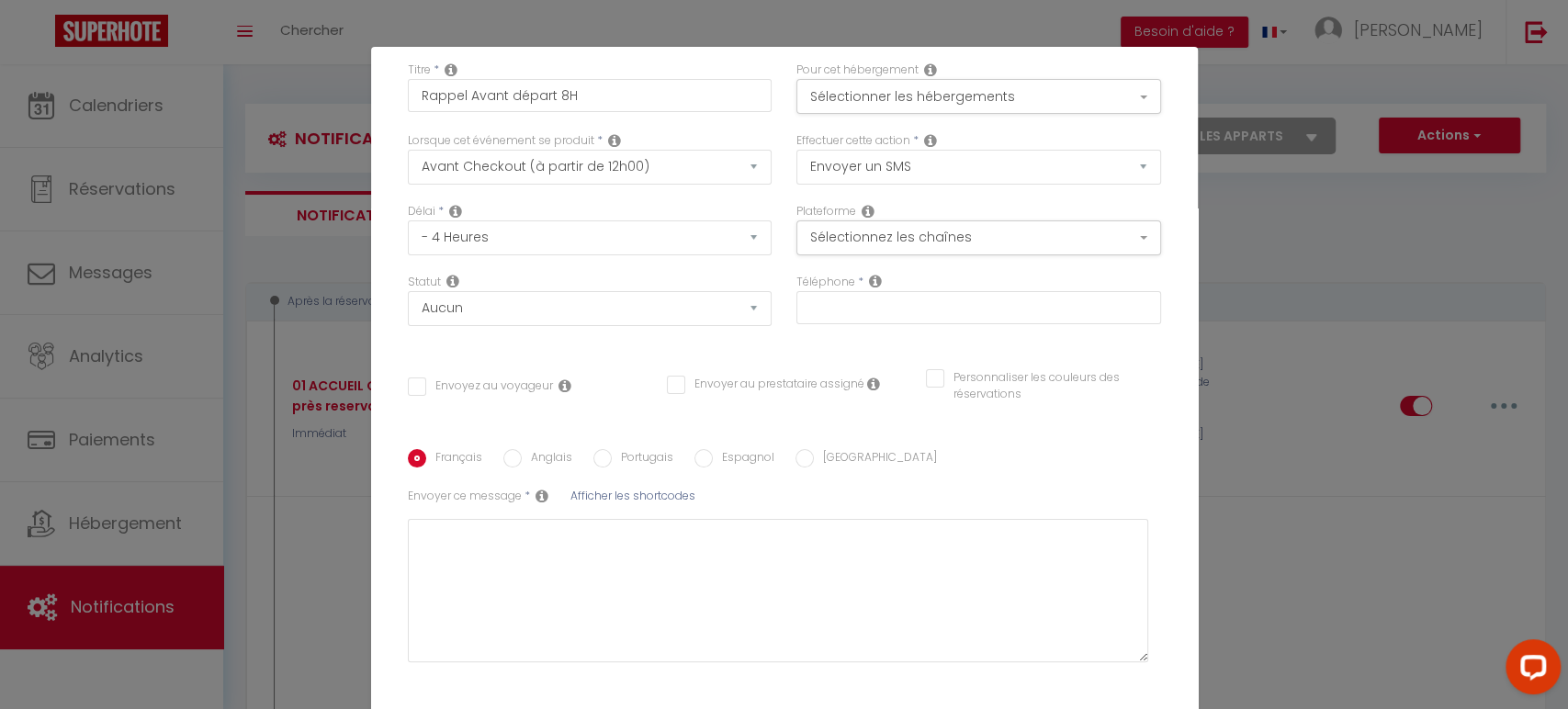 scroll, scrollTop: 93, scrollLeft: 0, axis: vertical 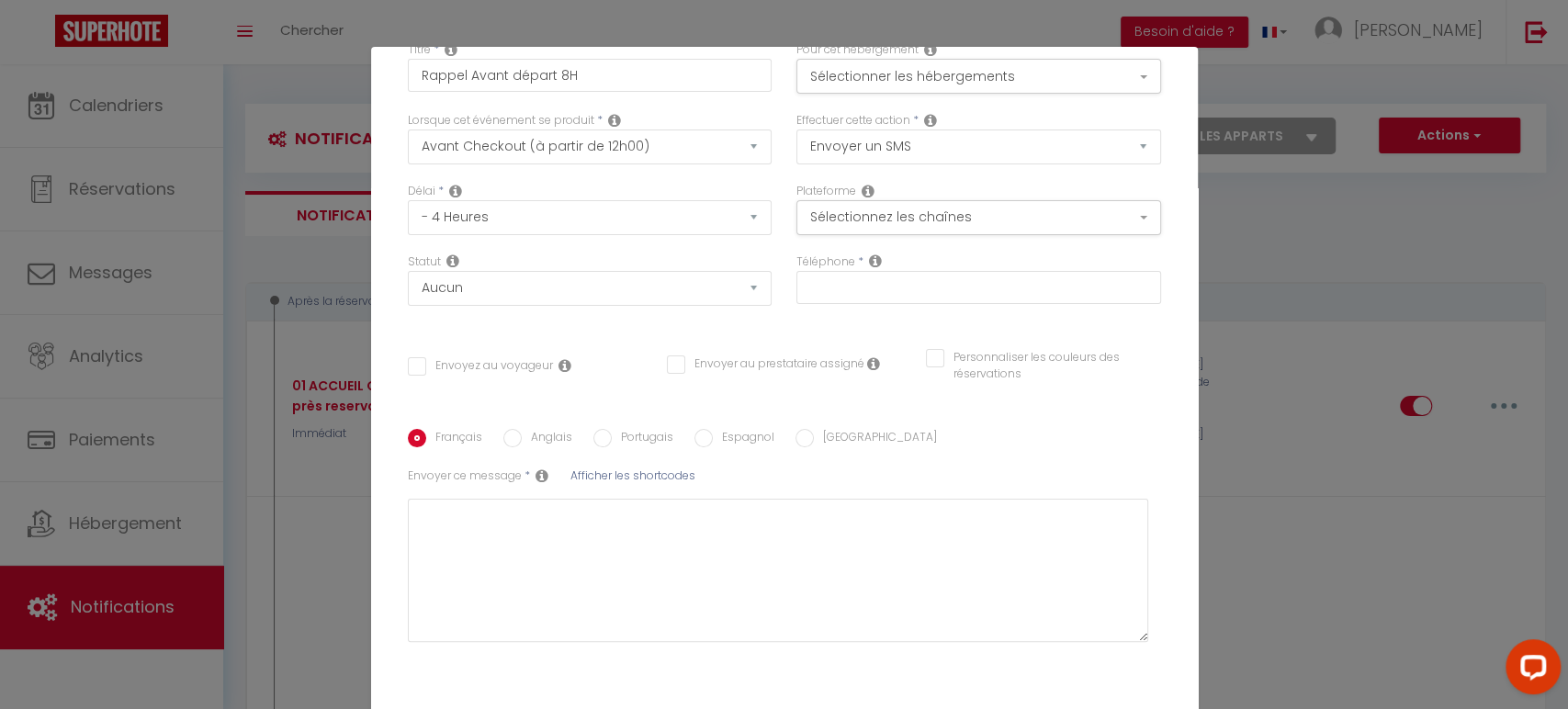 click on "Envoyez au voyageur" at bounding box center (480, 366) 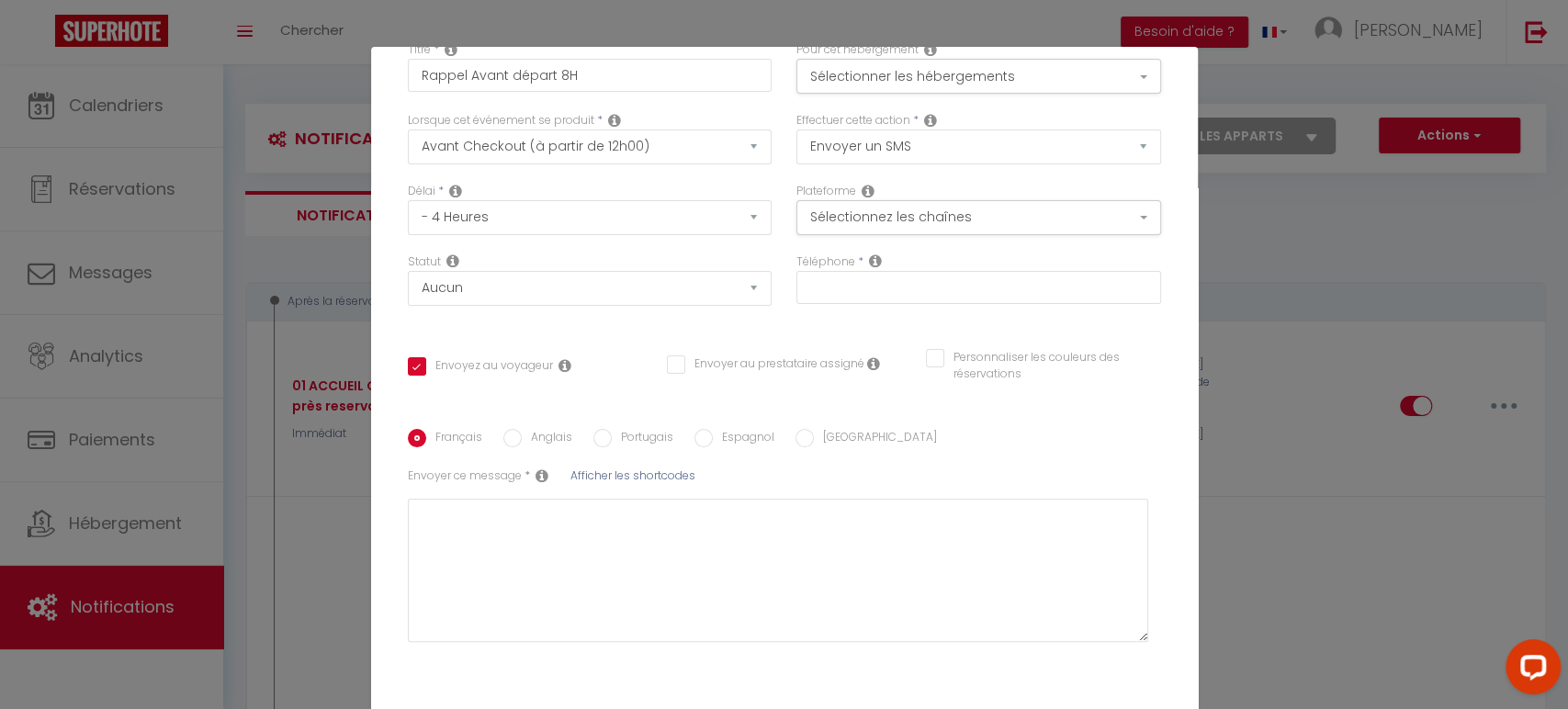 checkbox on "true" 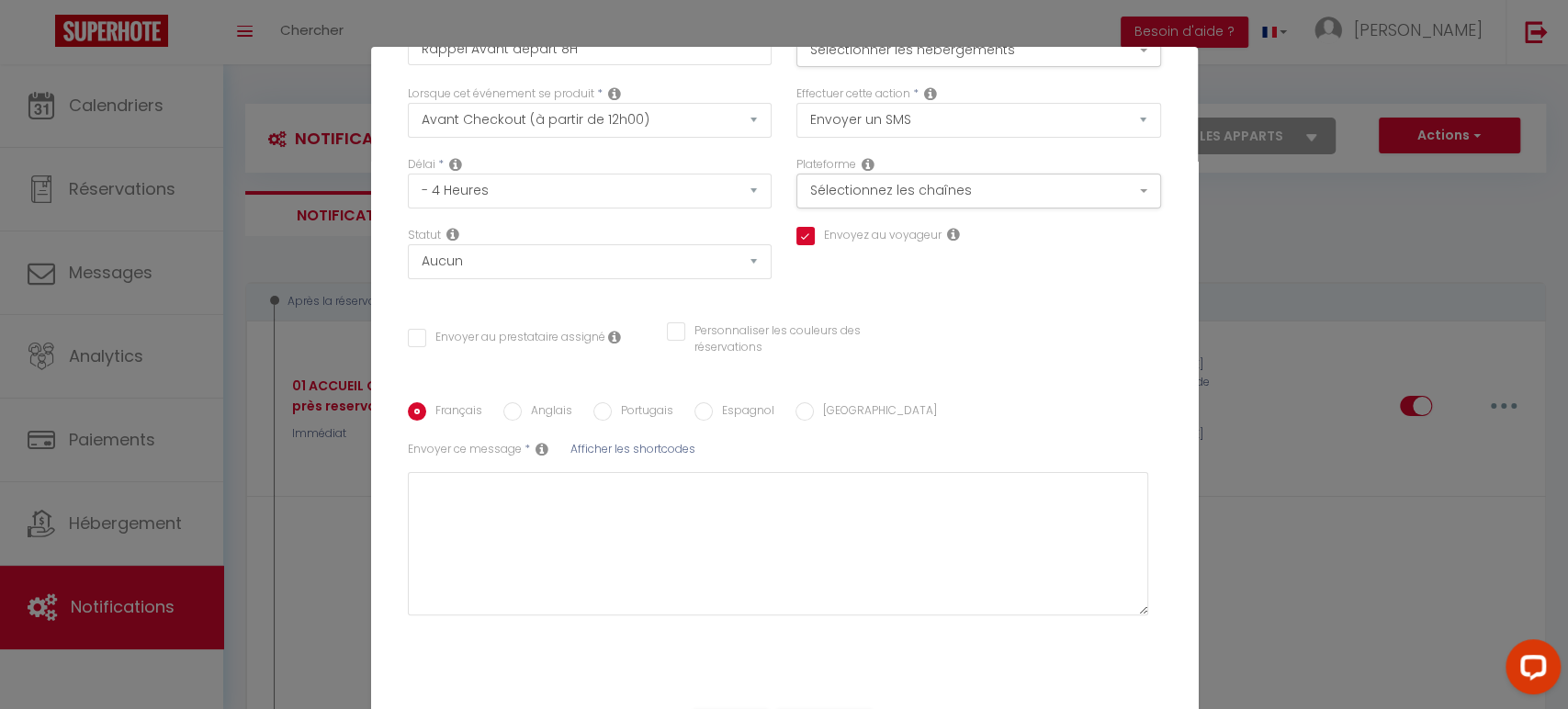 scroll, scrollTop: 121, scrollLeft: 0, axis: vertical 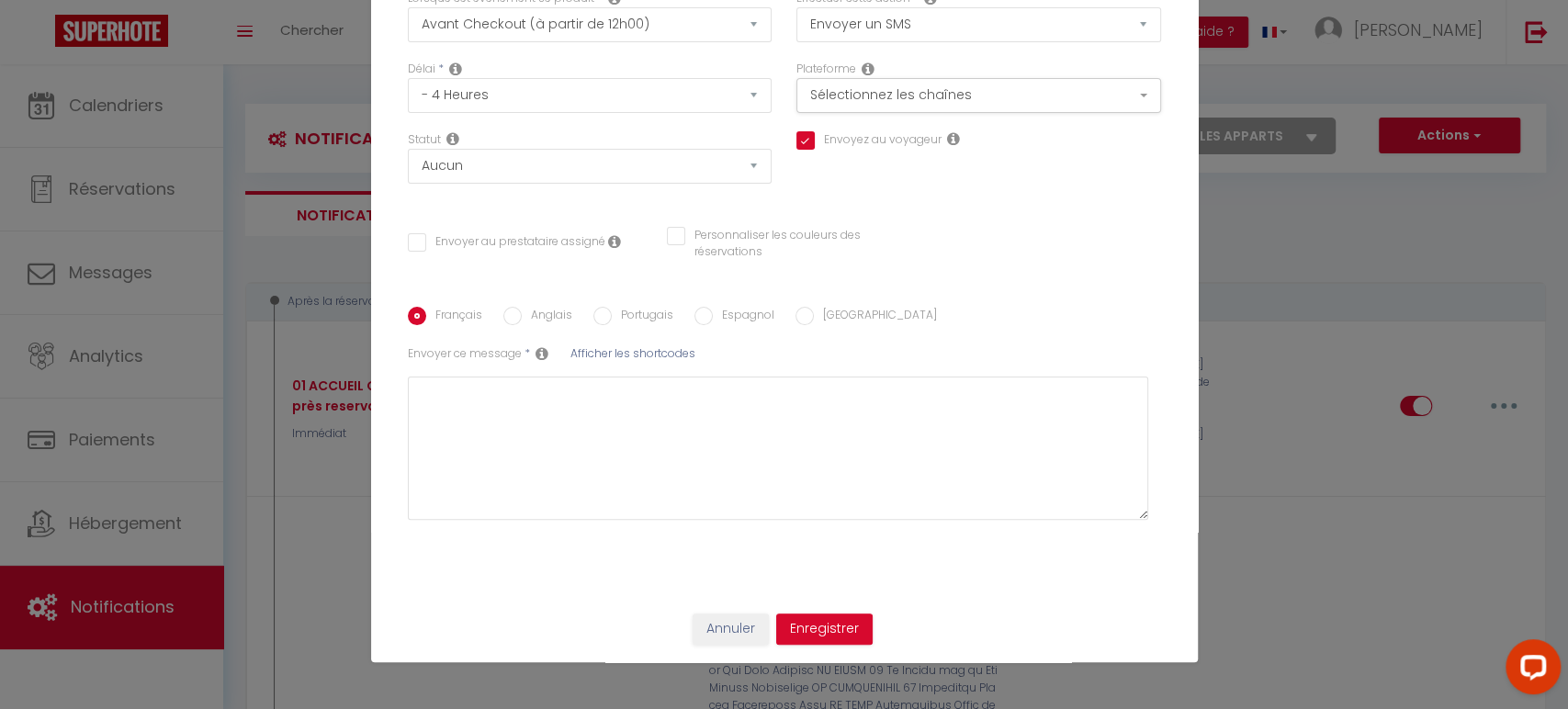 click on "Afficher les shortcodes" at bounding box center [633, 353] 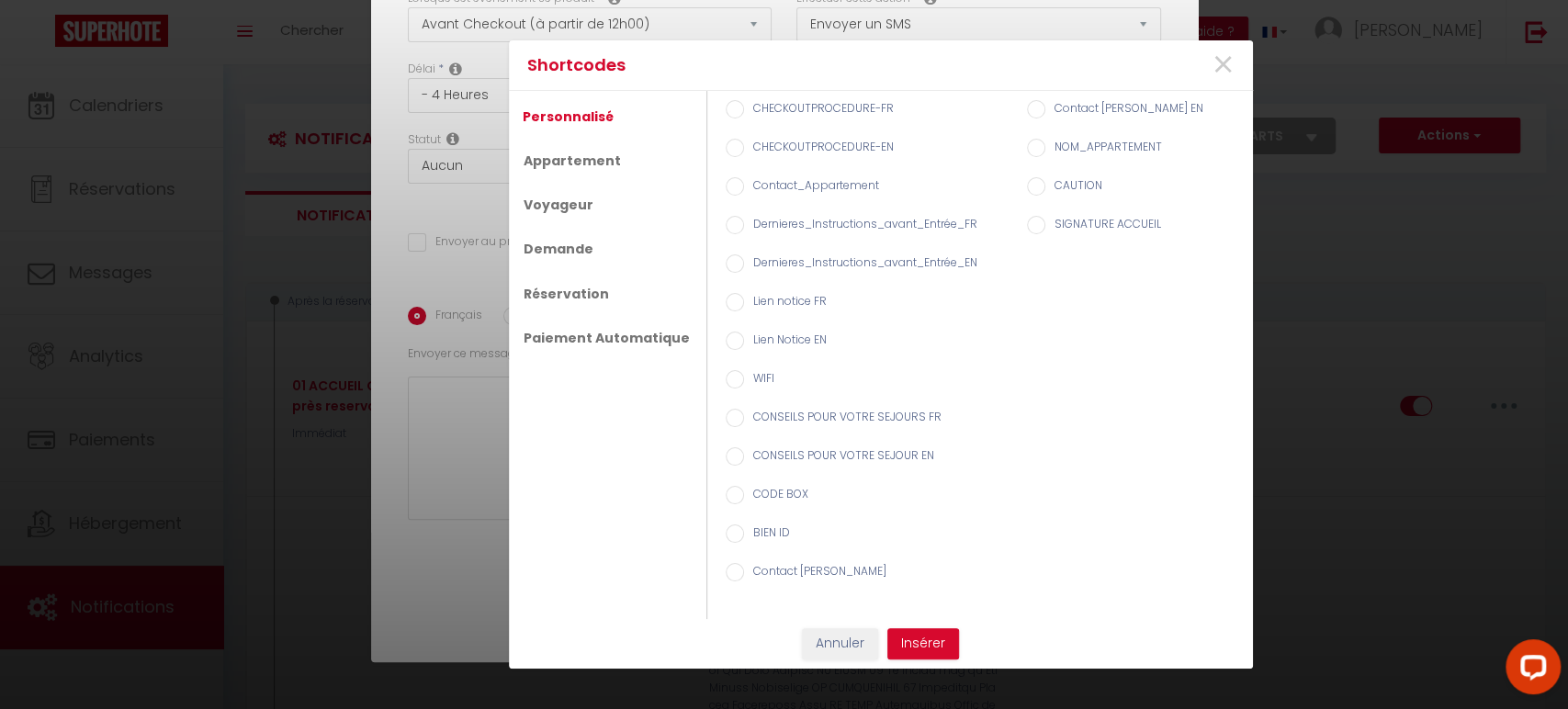 checkbox on "false" 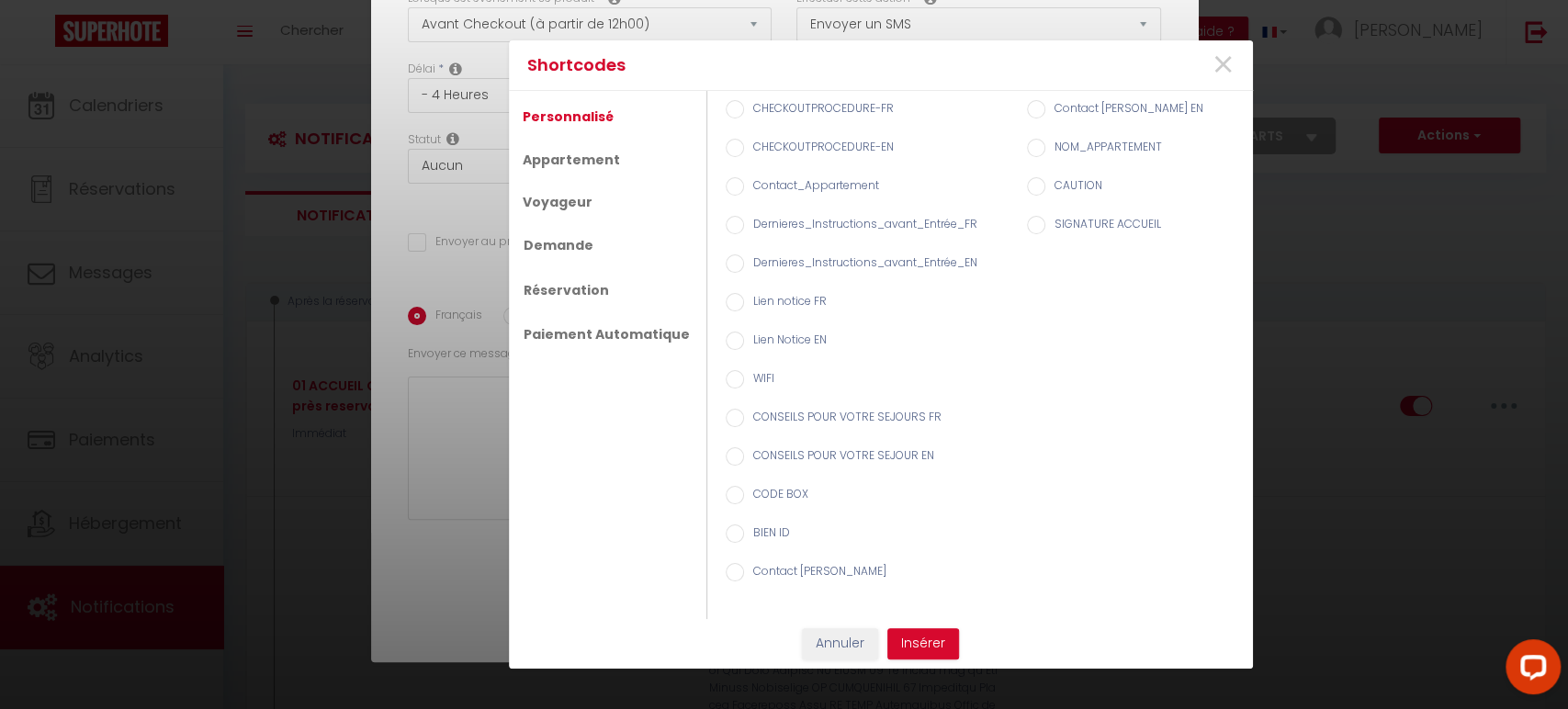 click on "CHECKOUTPROCEDURE-FR" at bounding box center (735, 109) 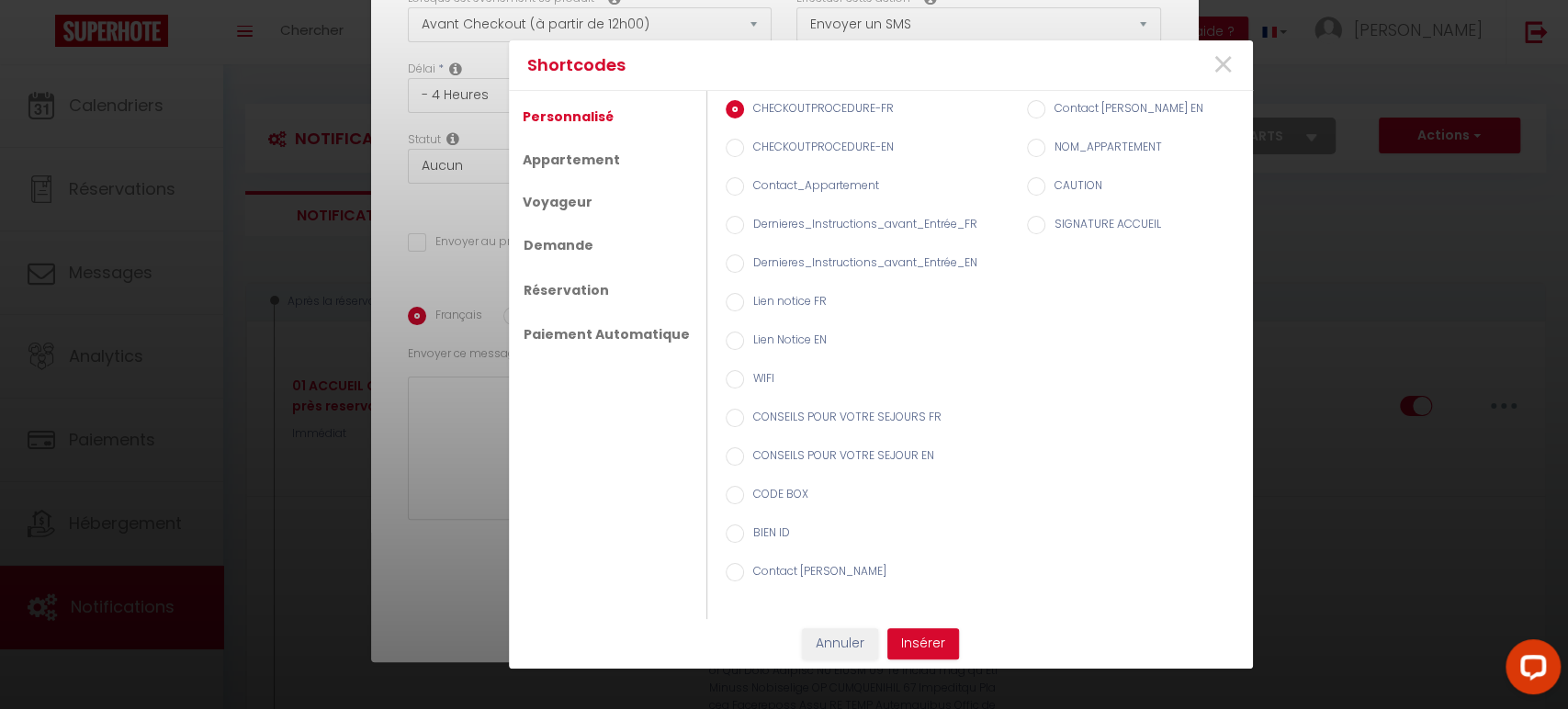 click on "Dernieres_Instructions_avant_Entrée_FR" at bounding box center (735, 225) 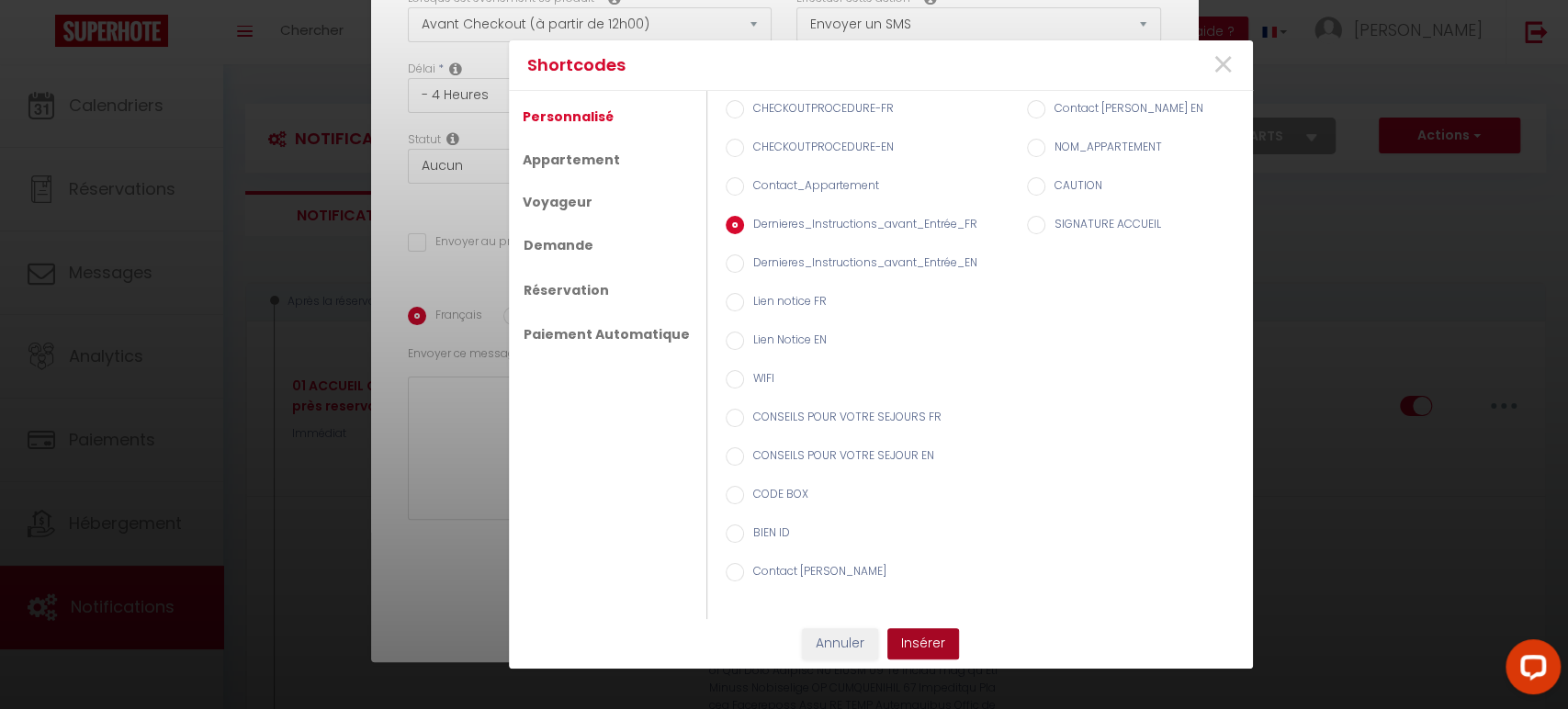 click on "Insérer" at bounding box center [923, 644] 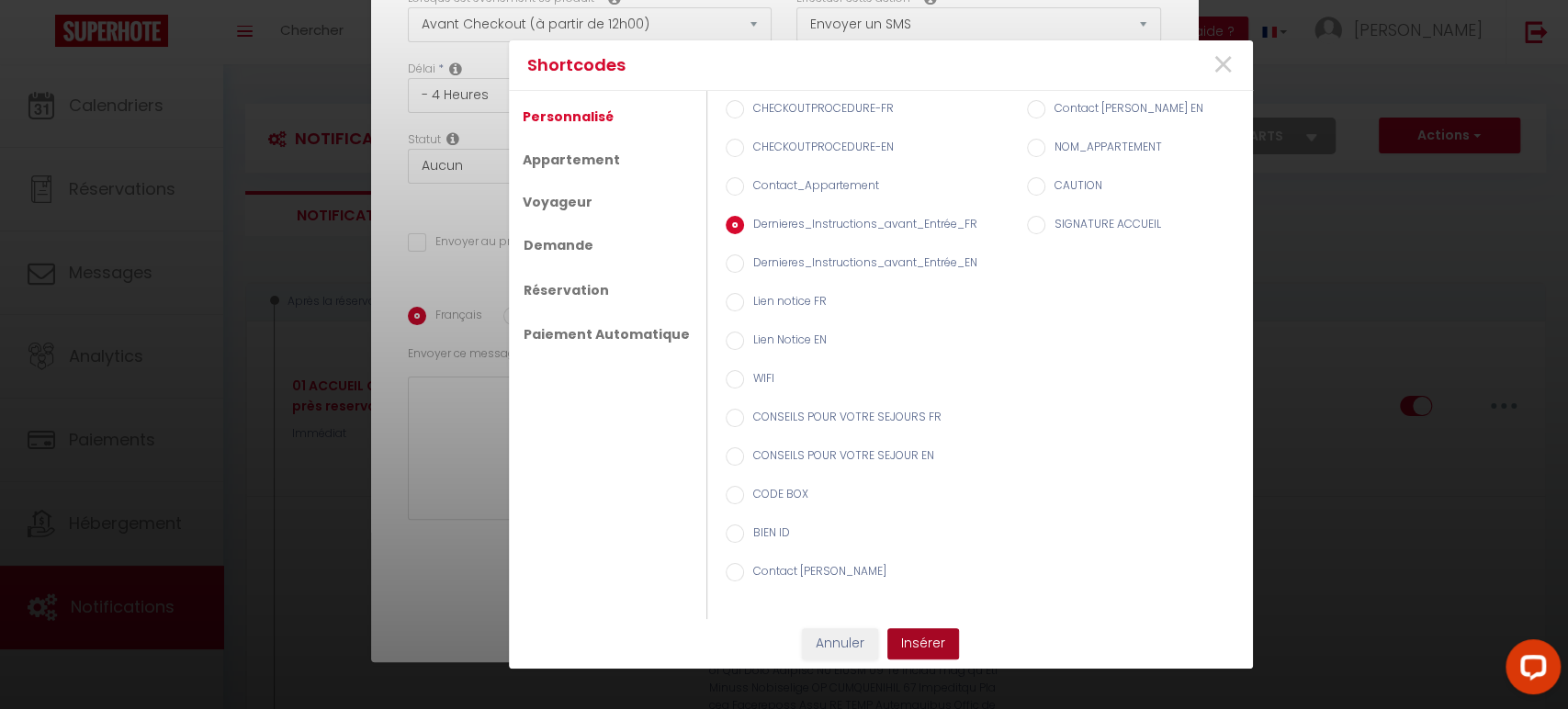 checkbox on "false" 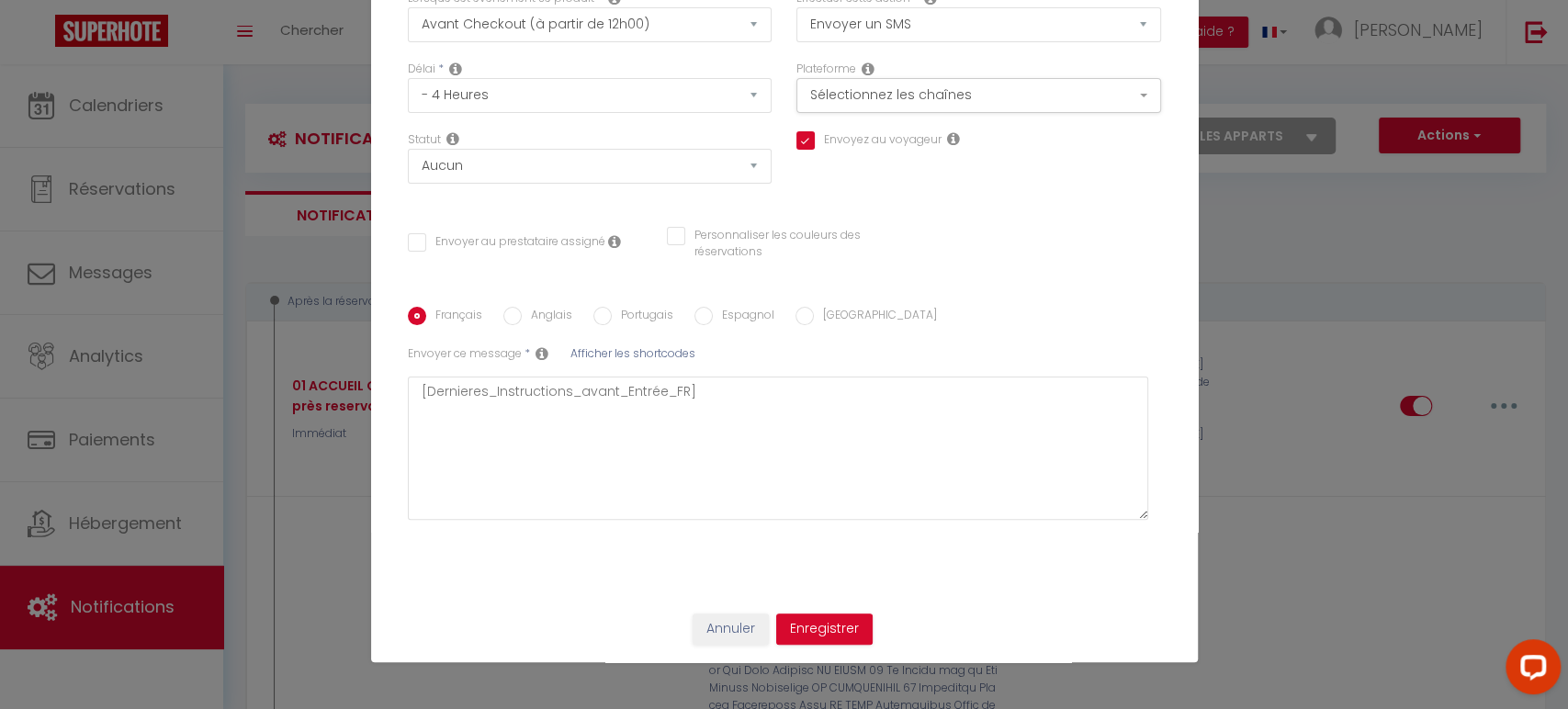 click on "Anglais" at bounding box center [513, 316] 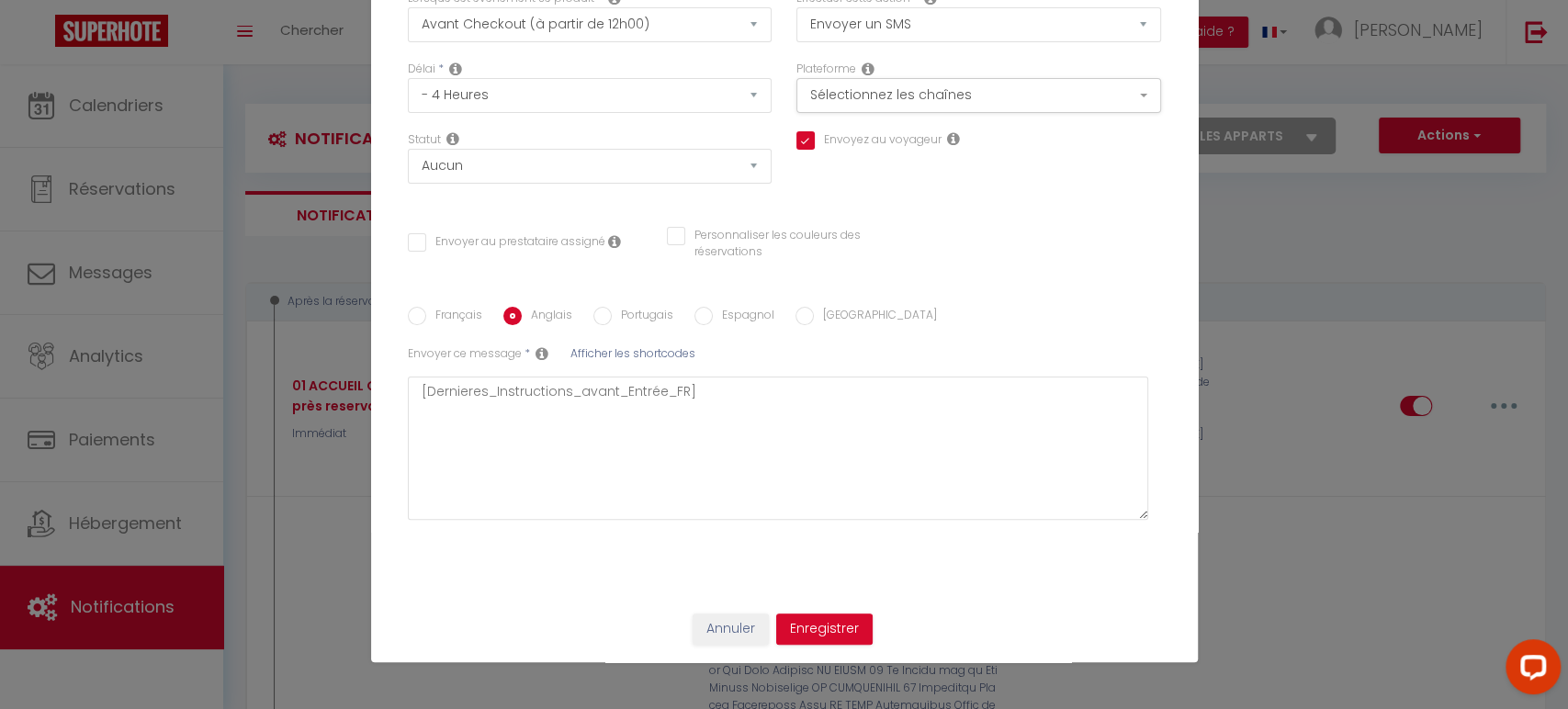checkbox on "false" 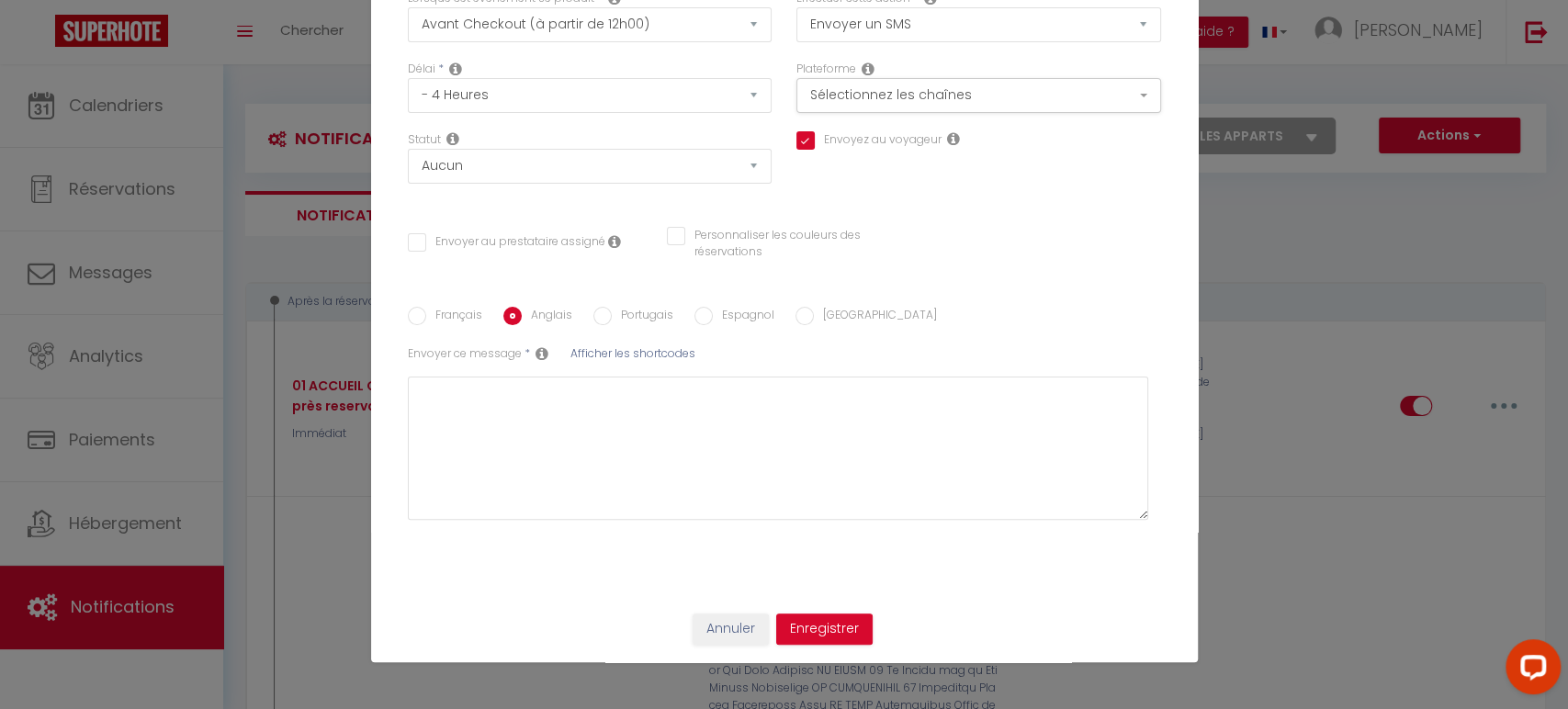 click on "Afficher les shortcodes" at bounding box center [633, 353] 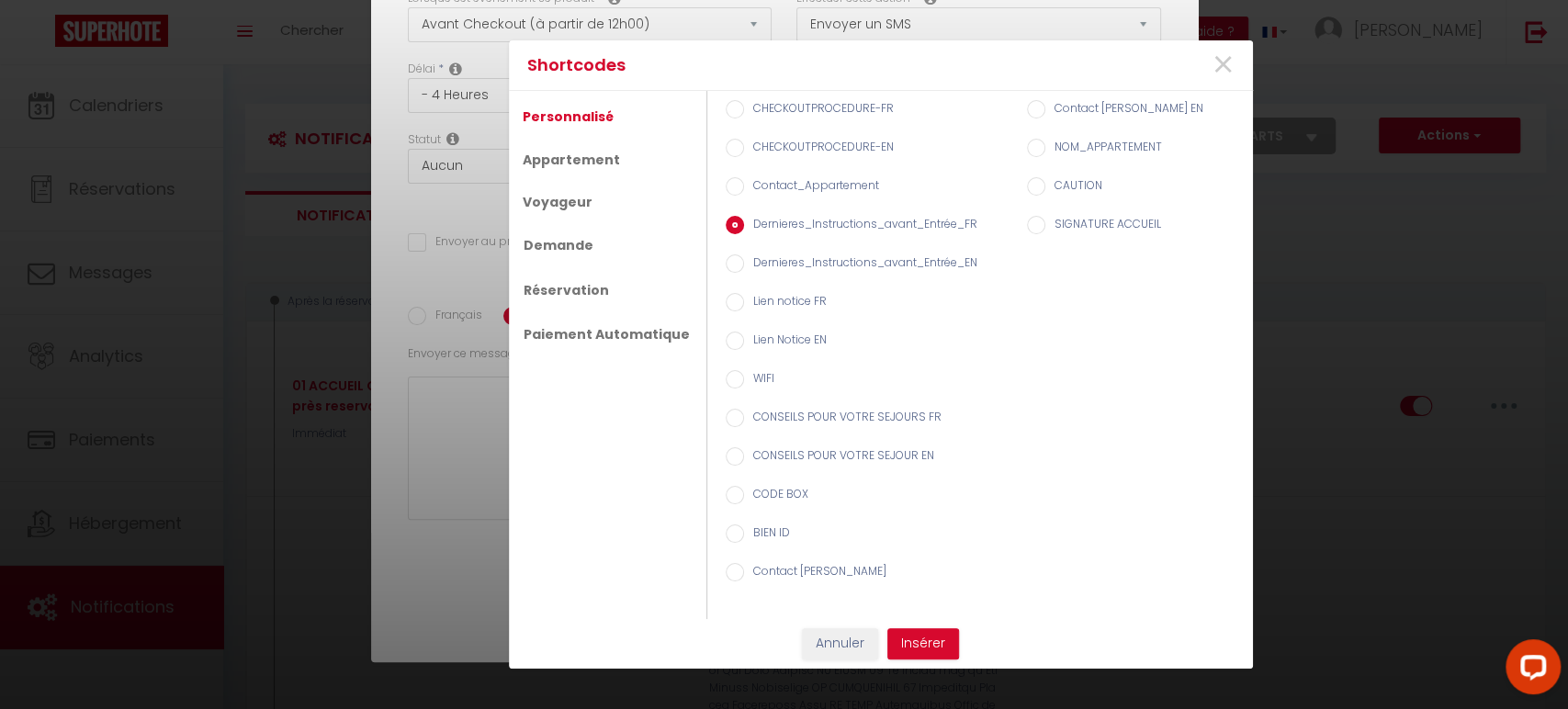 click on "Dernieres_Instructions_avant_Entrée_EN" at bounding box center (735, 264) 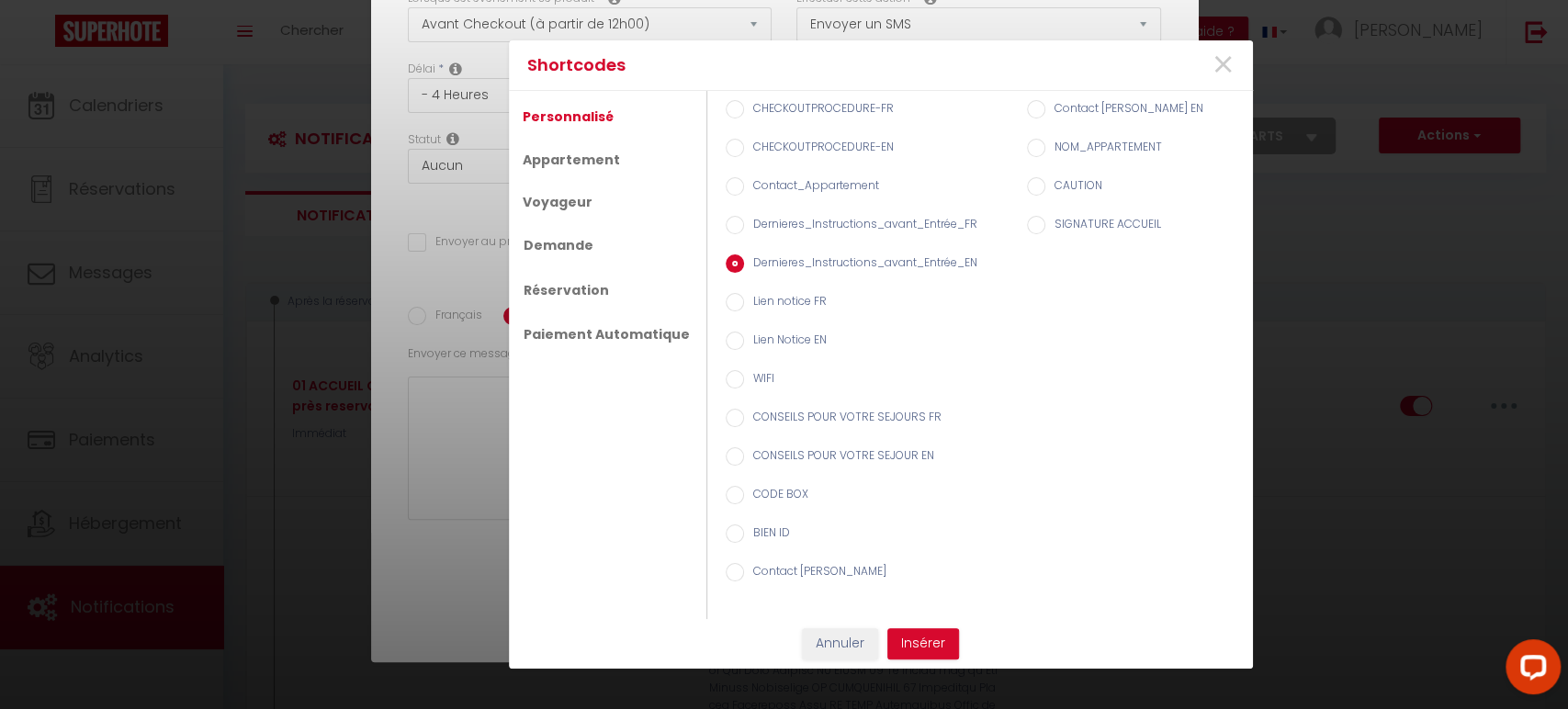 radio on "true" 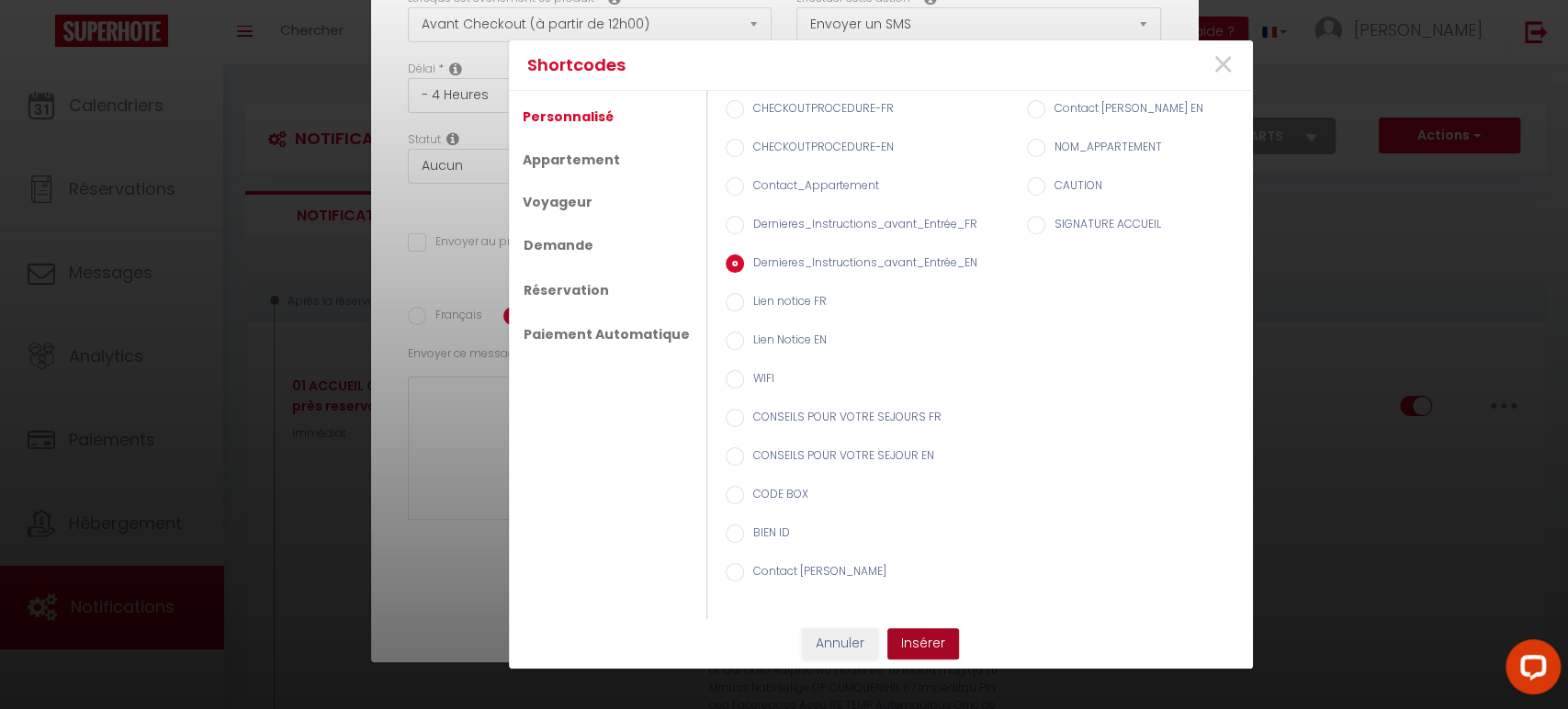 click on "Insérer" at bounding box center (923, 644) 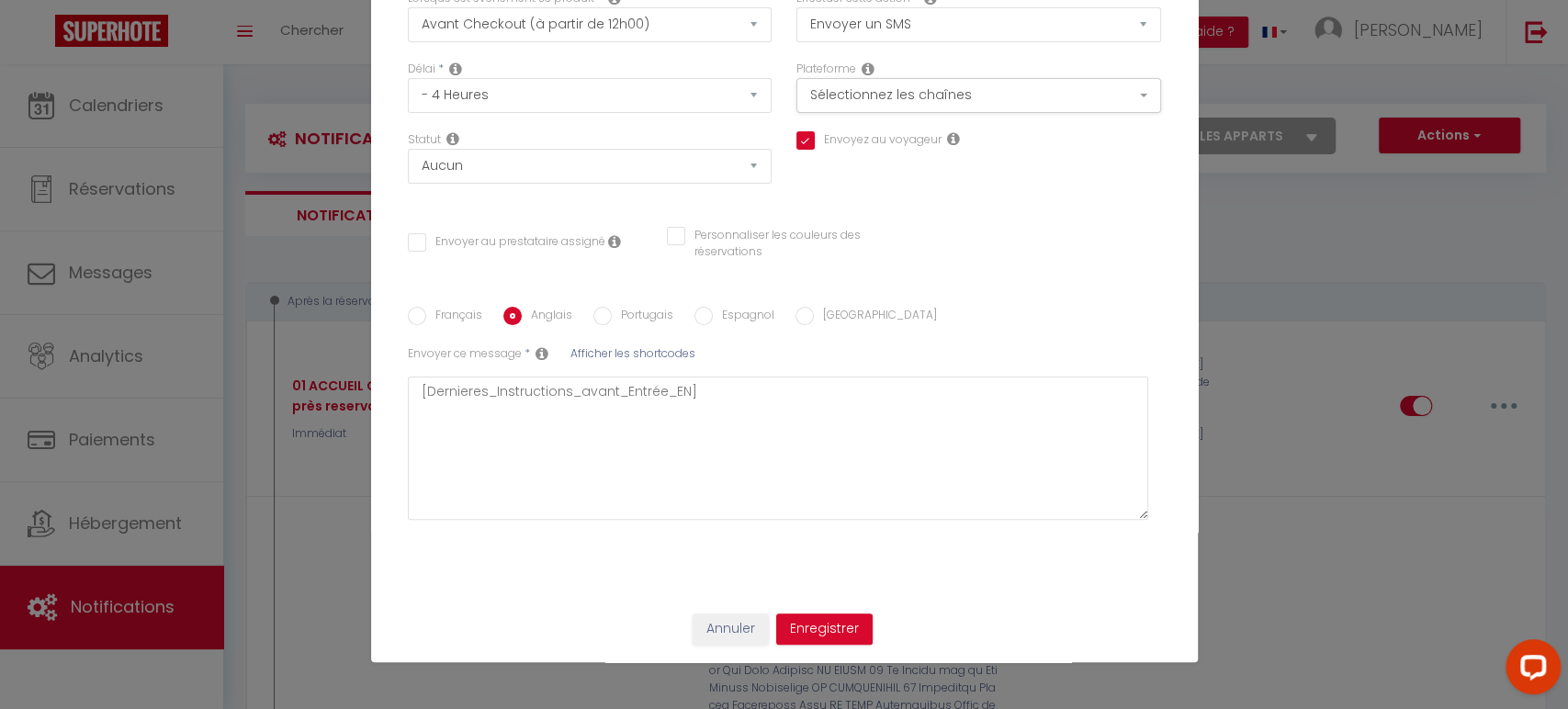 click on "Français" at bounding box center [417, 316] 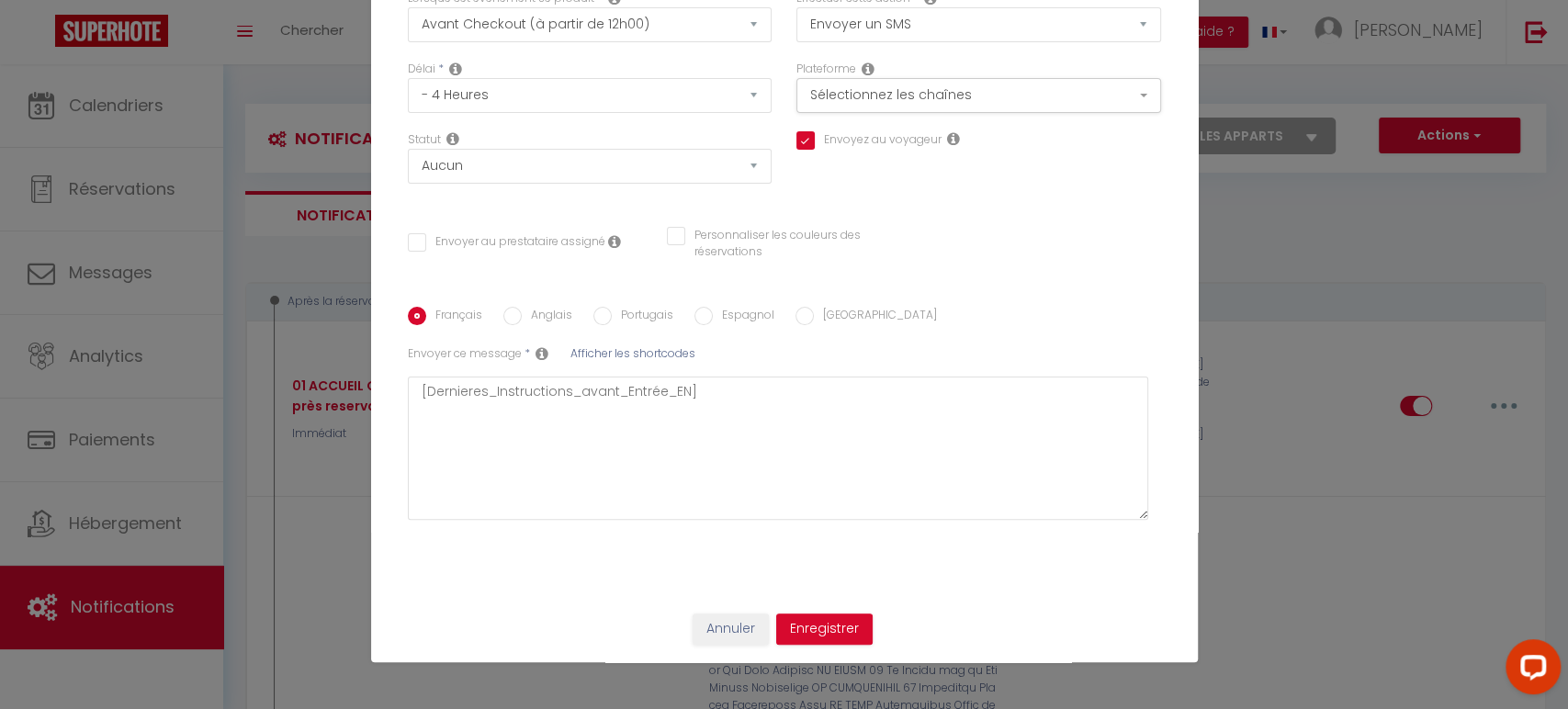 checkbox on "false" 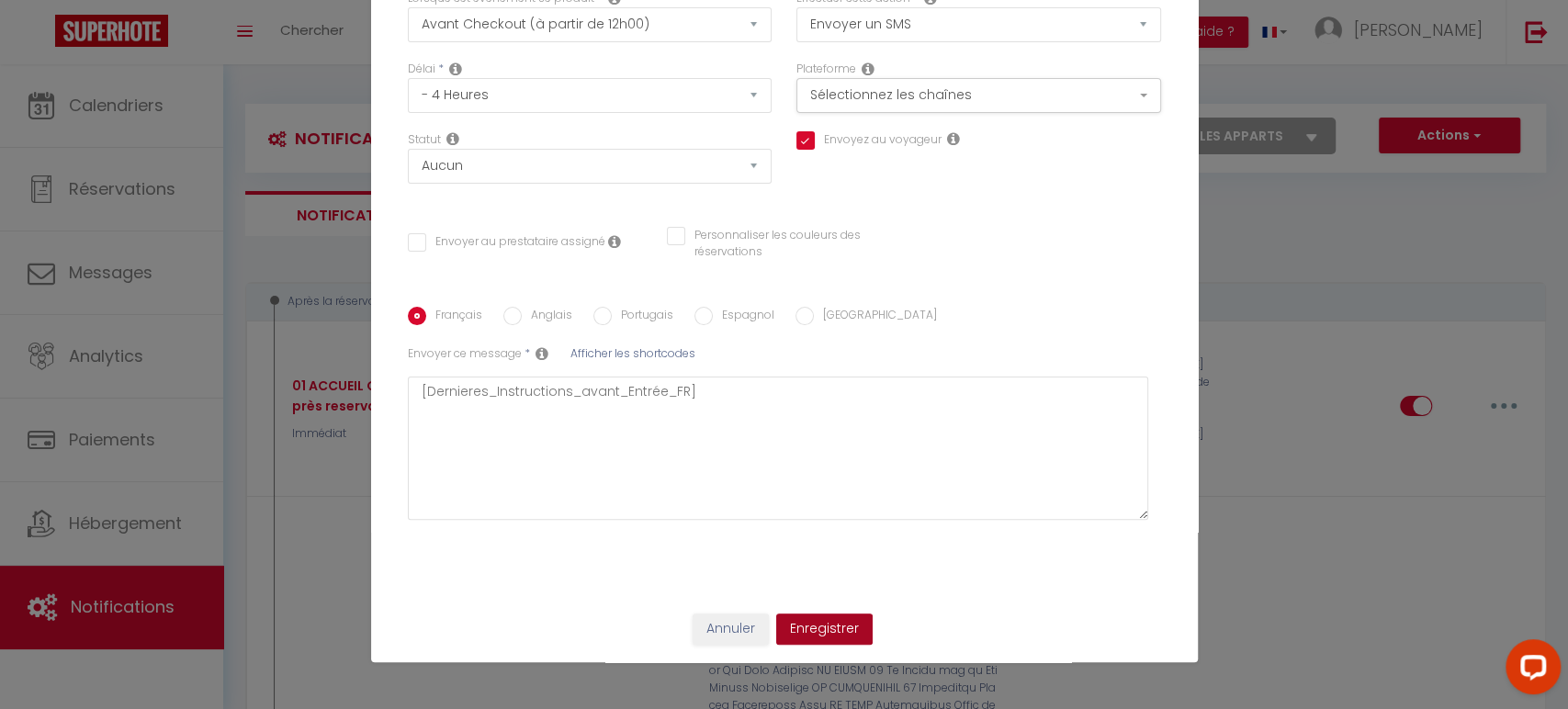 click on "Enregistrer" at bounding box center [824, 629] 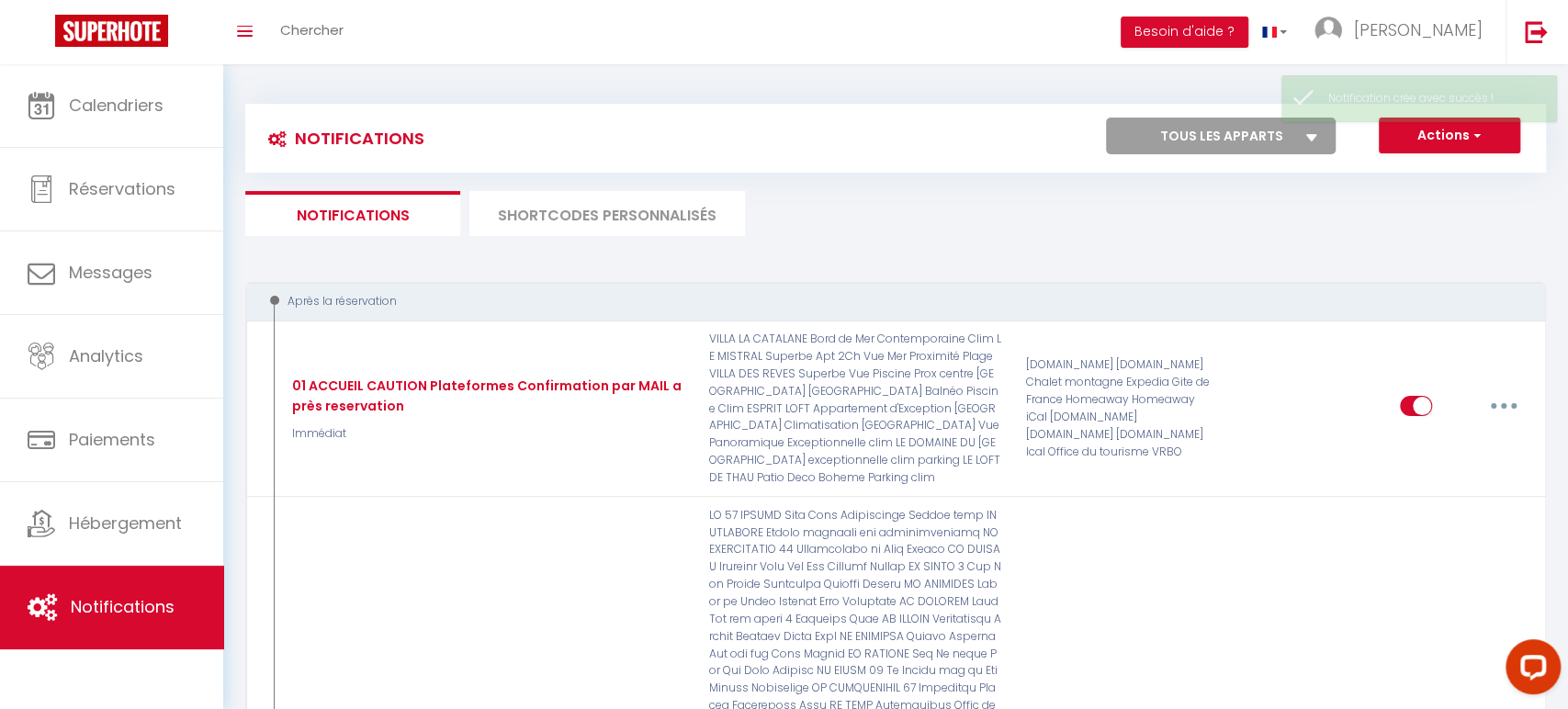 checkbox on "false" 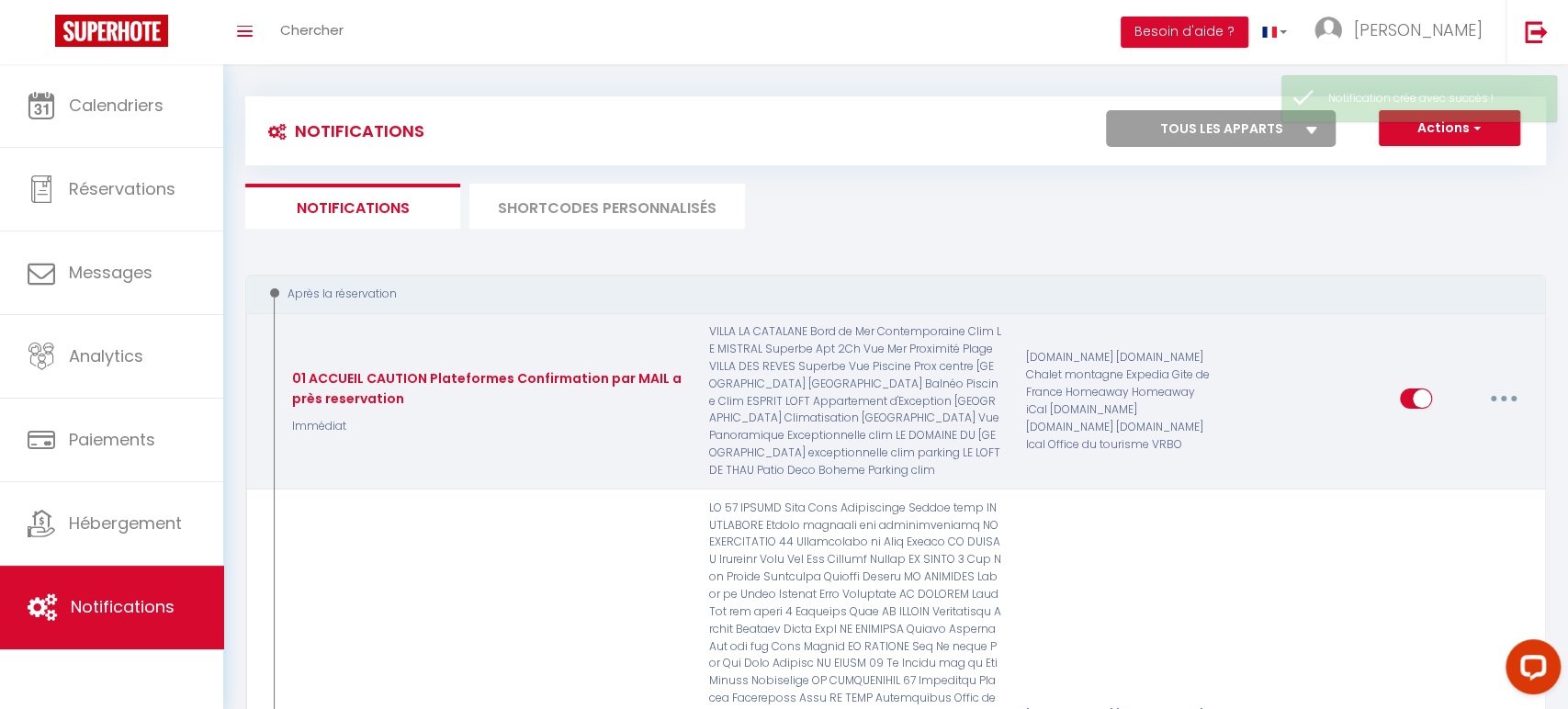 scroll, scrollTop: 10, scrollLeft: 0, axis: vertical 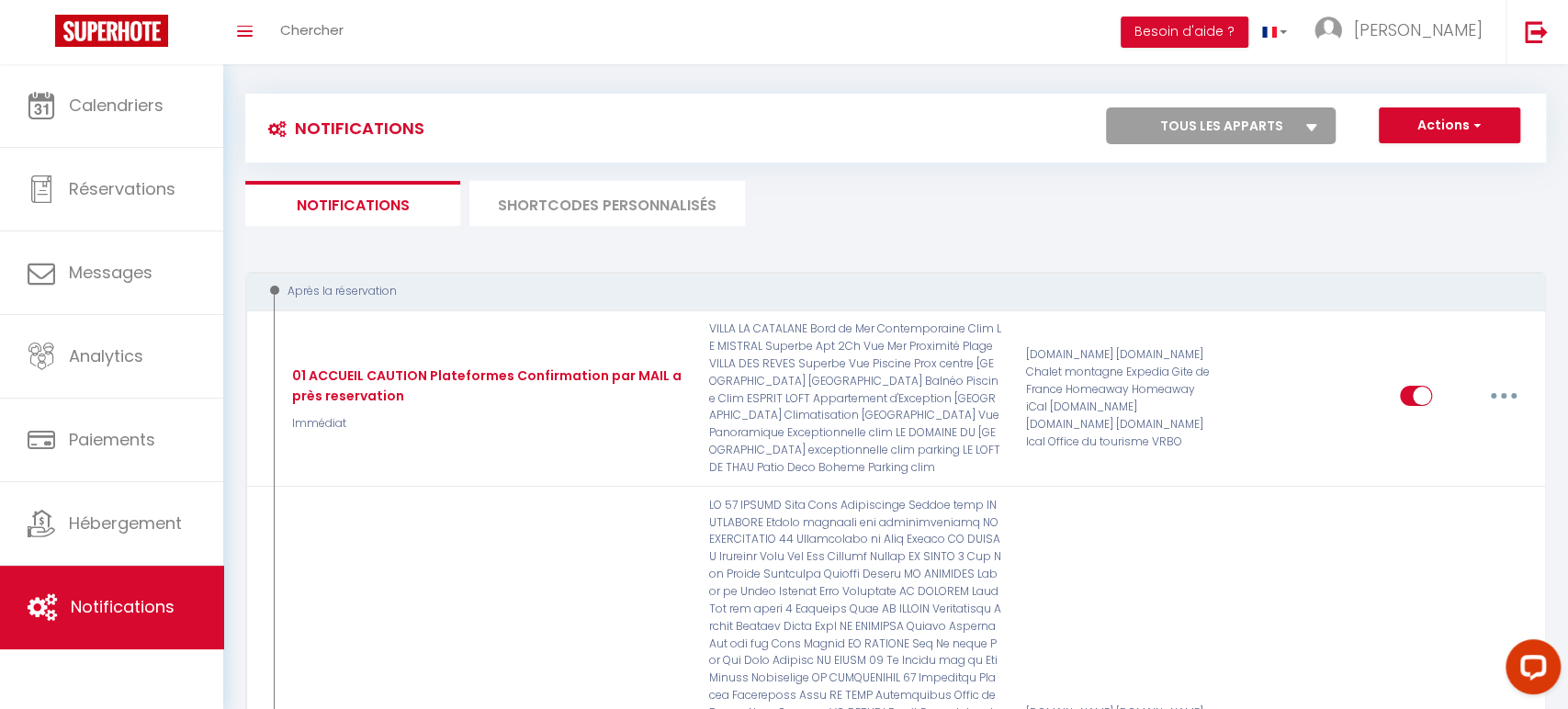 click on "SHORTCODES PERSONNALISÉS" at bounding box center (607, 203) 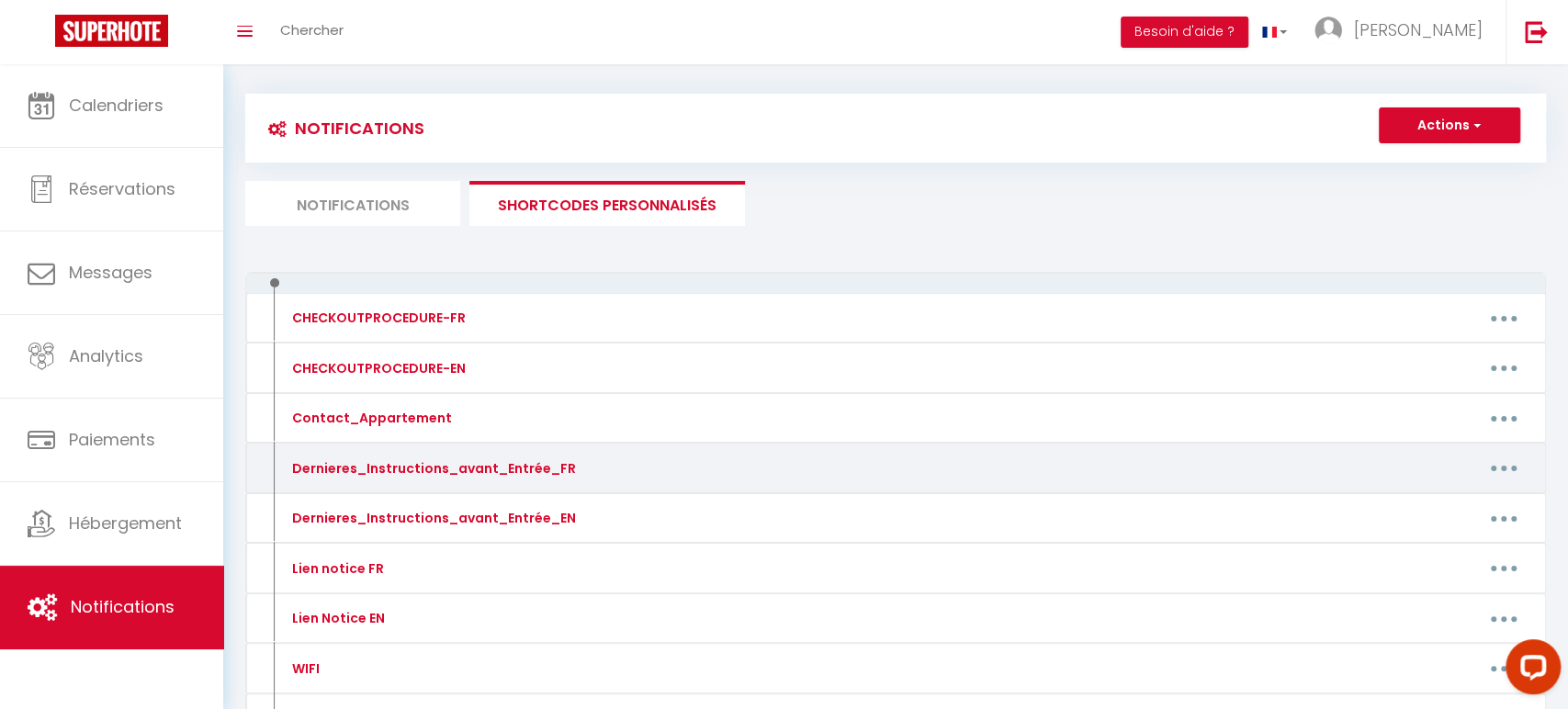 click at bounding box center [1504, 468] 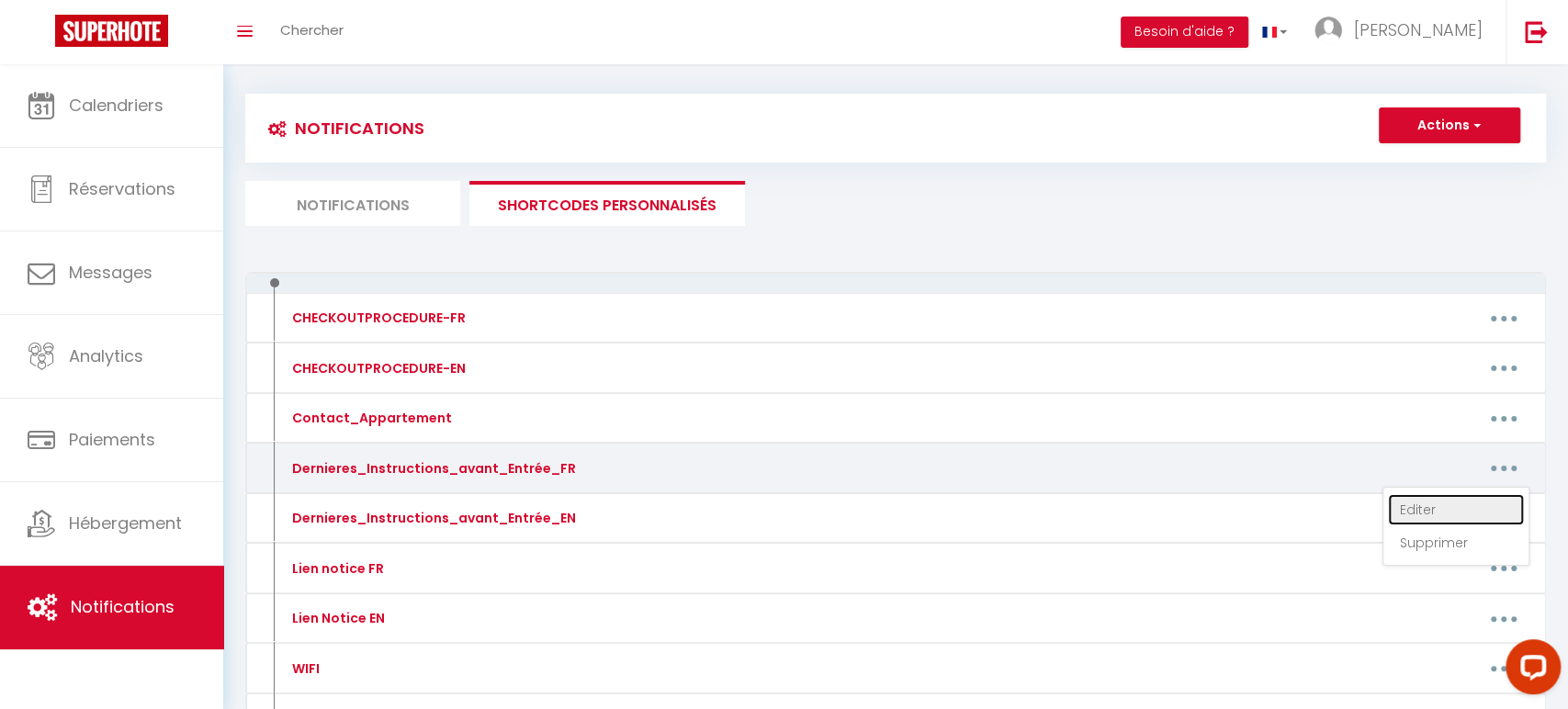 click on "Editer" at bounding box center (1456, 510) 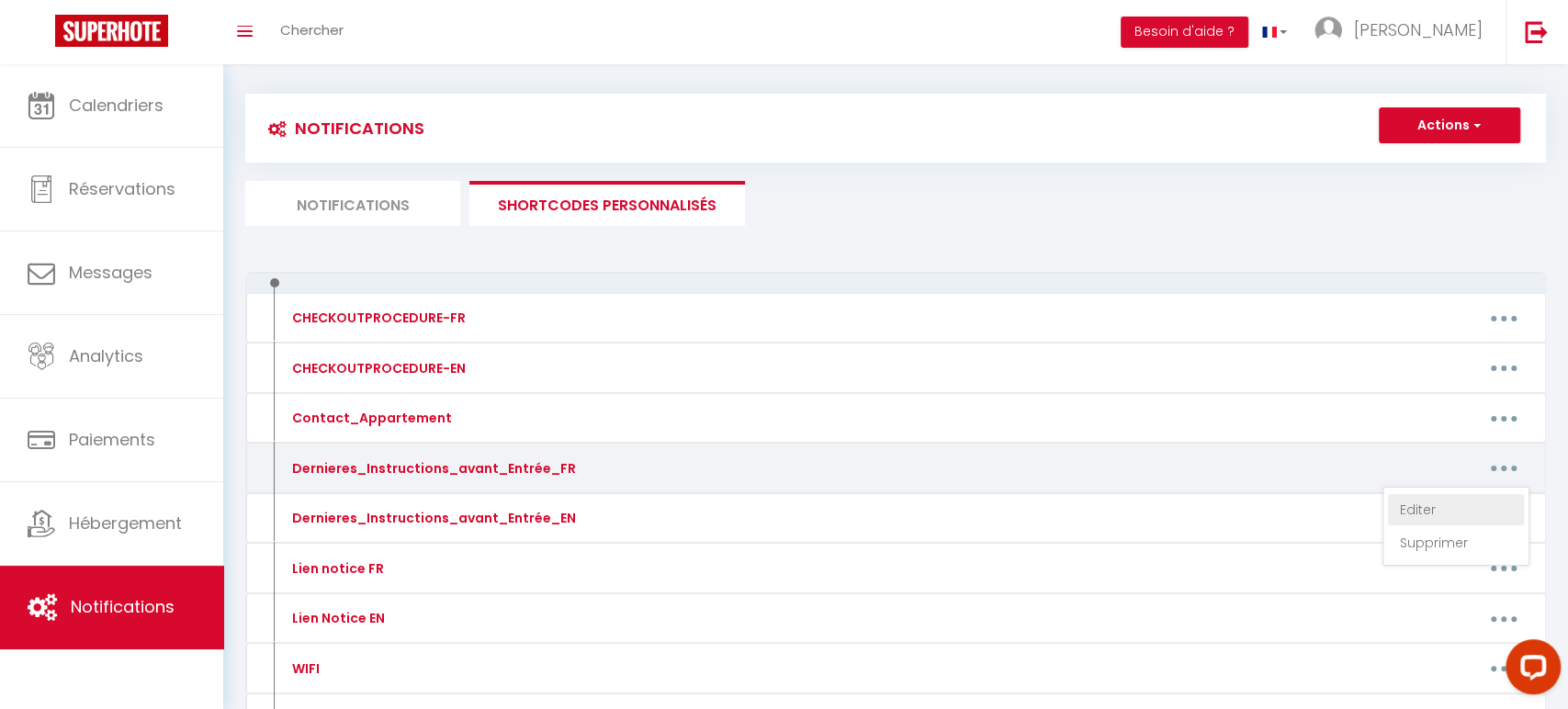 type on "Dernieres_Instructions_avant_Entrée_FR" 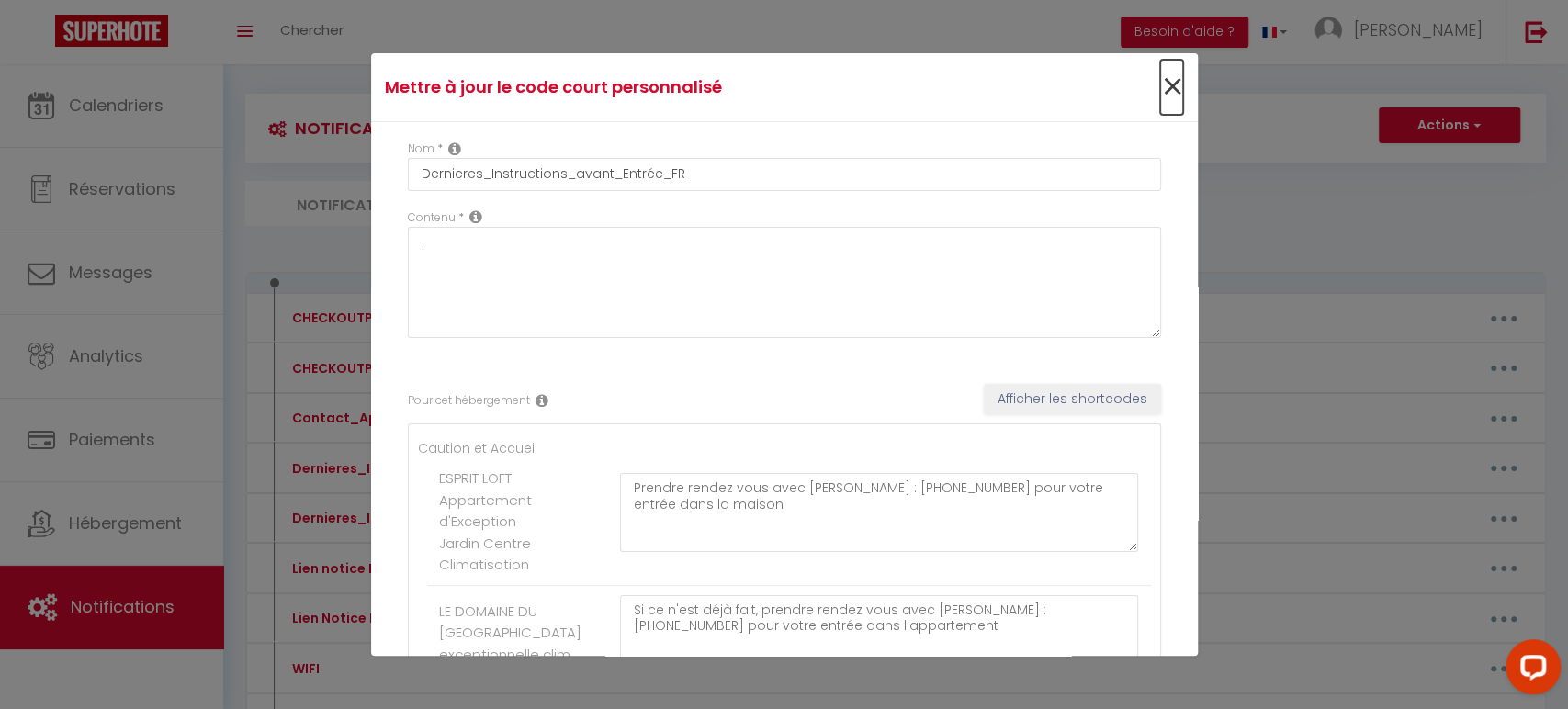 click on "×" at bounding box center (1171, 87) 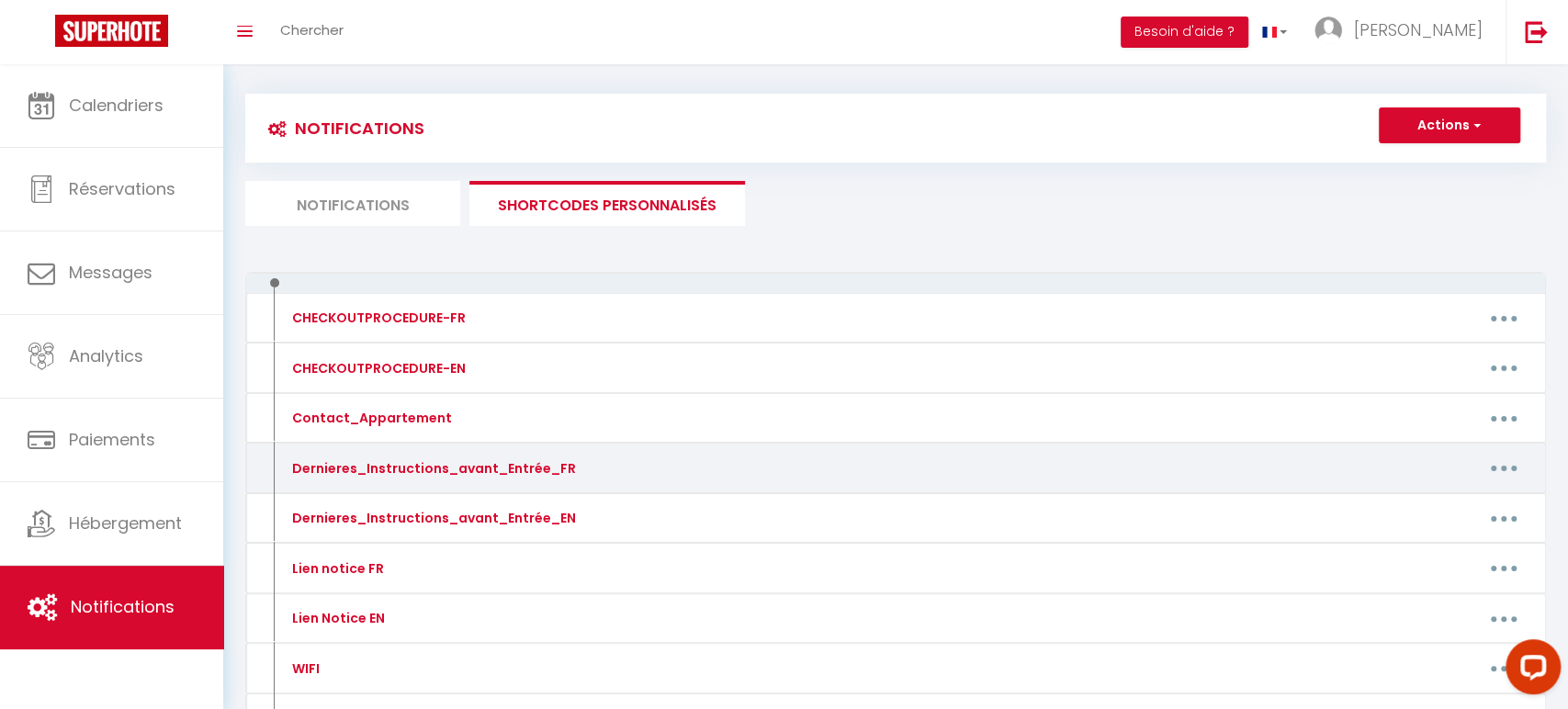 click at bounding box center [1504, 468] 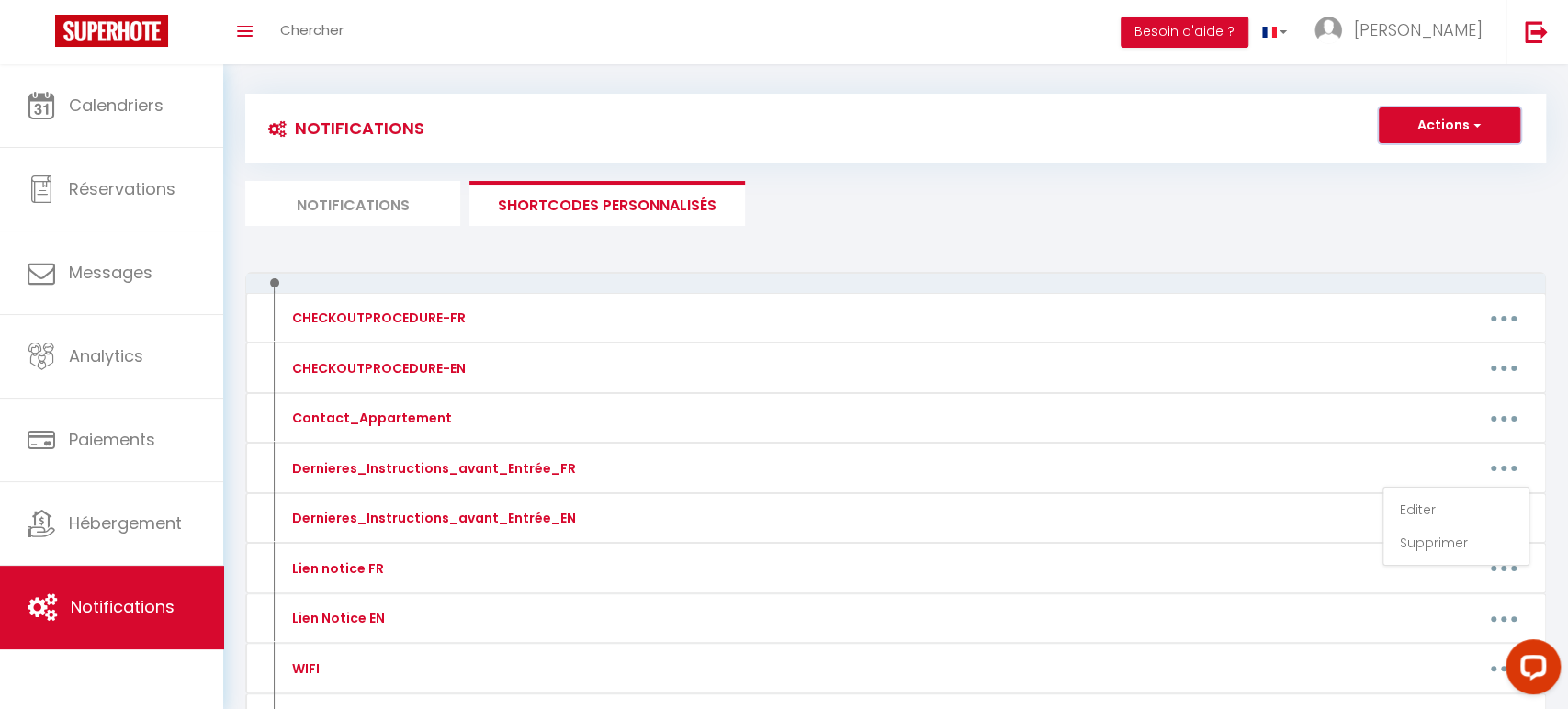 click on "Actions" at bounding box center (1450, 126) 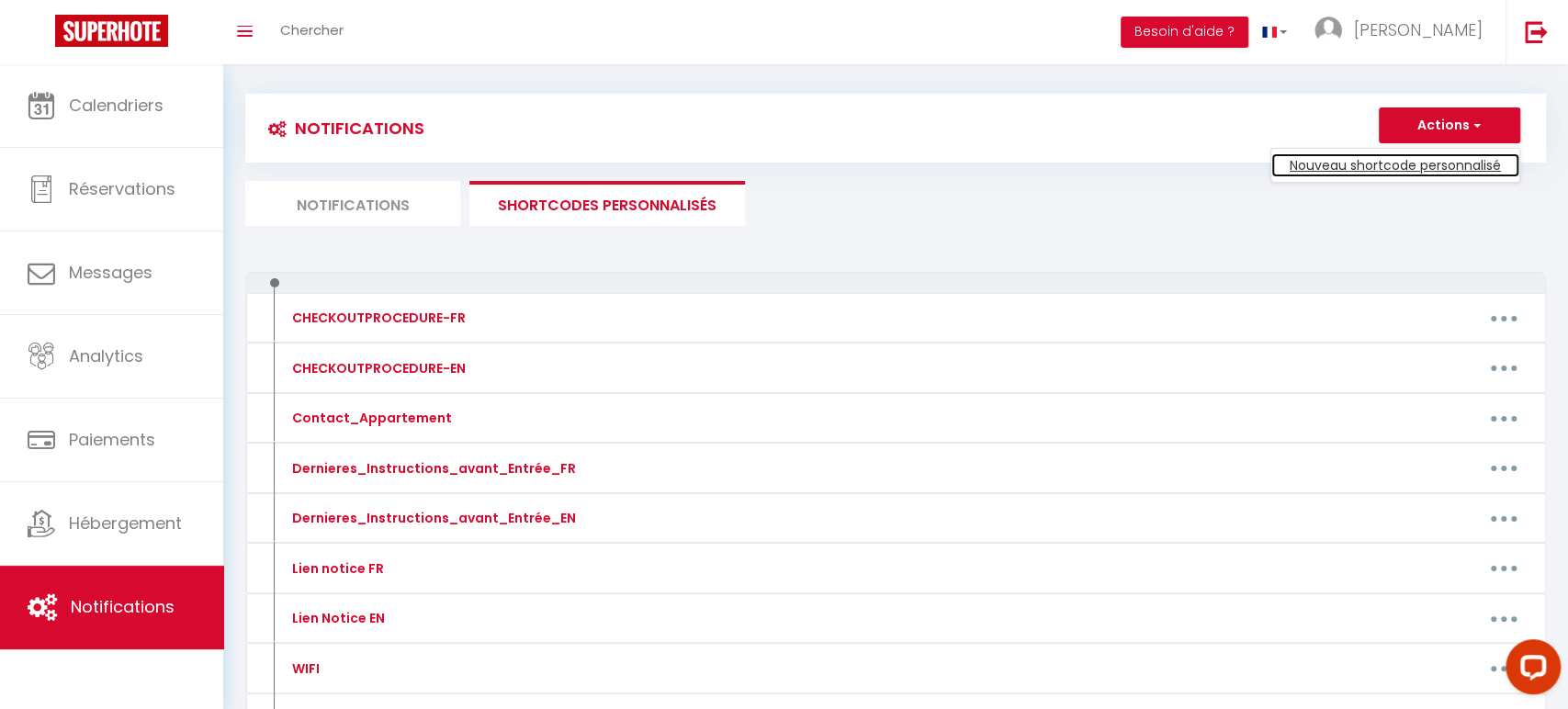 click on "Nouveau shortcode personnalisé" at bounding box center (1395, 165) 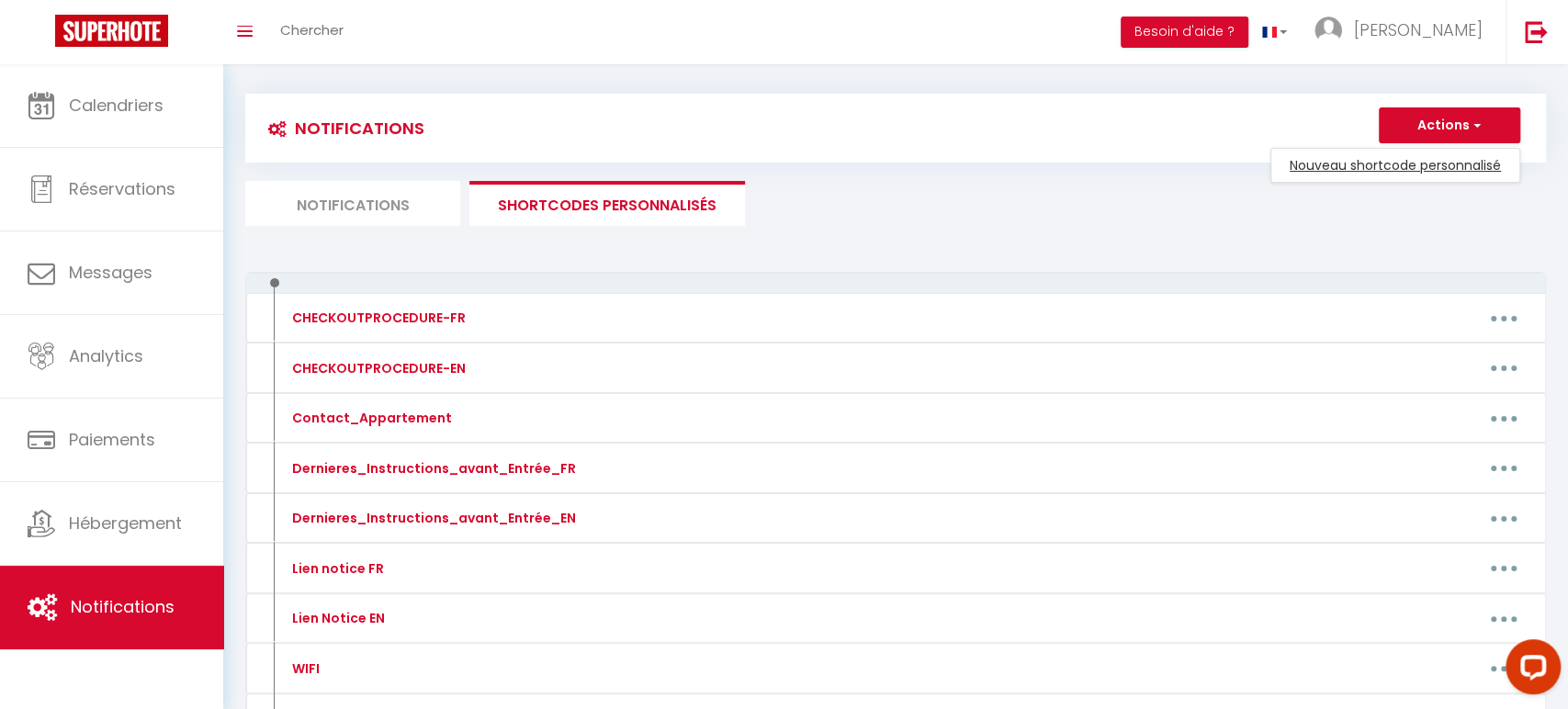 type 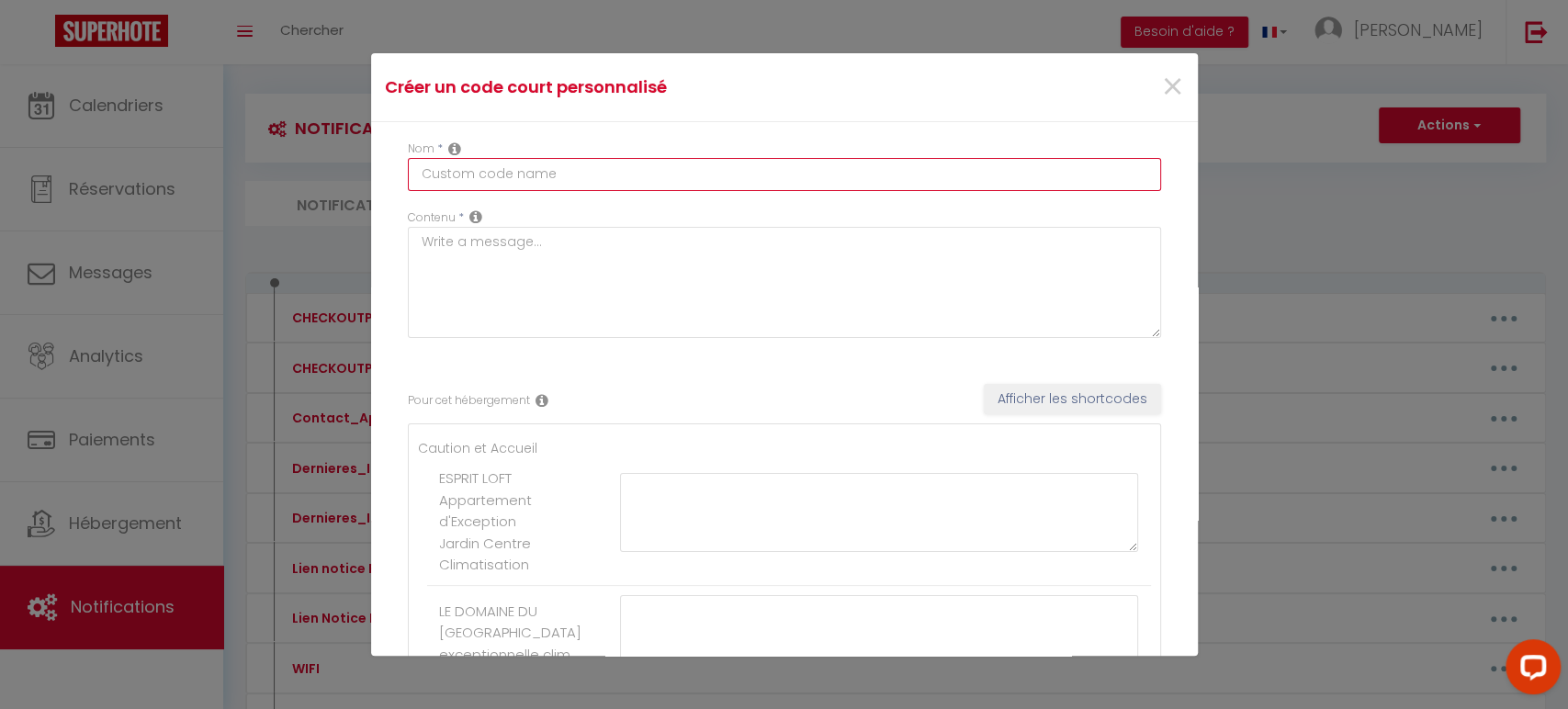 click at bounding box center [784, 174] 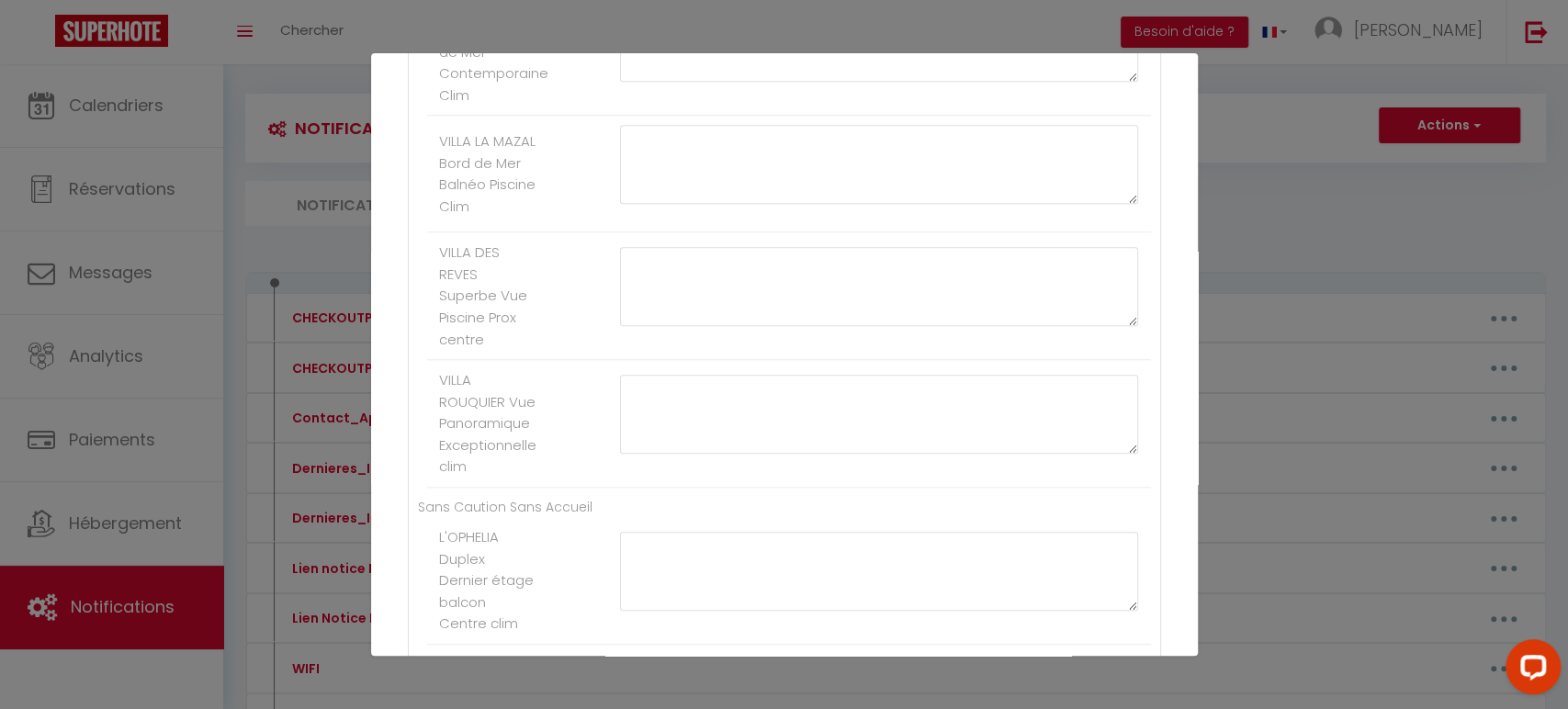 scroll, scrollTop: 979, scrollLeft: 0, axis: vertical 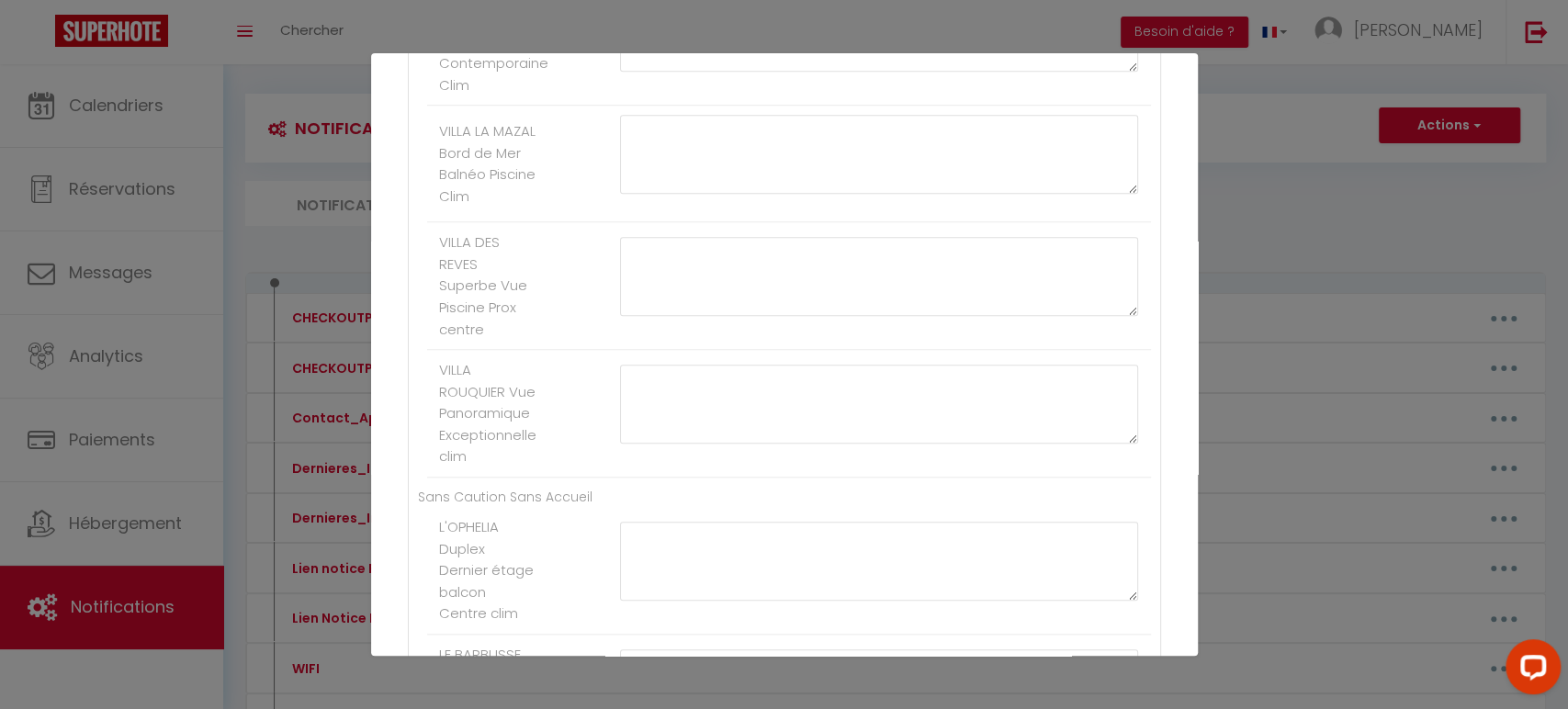 type on "SMS Sortie" 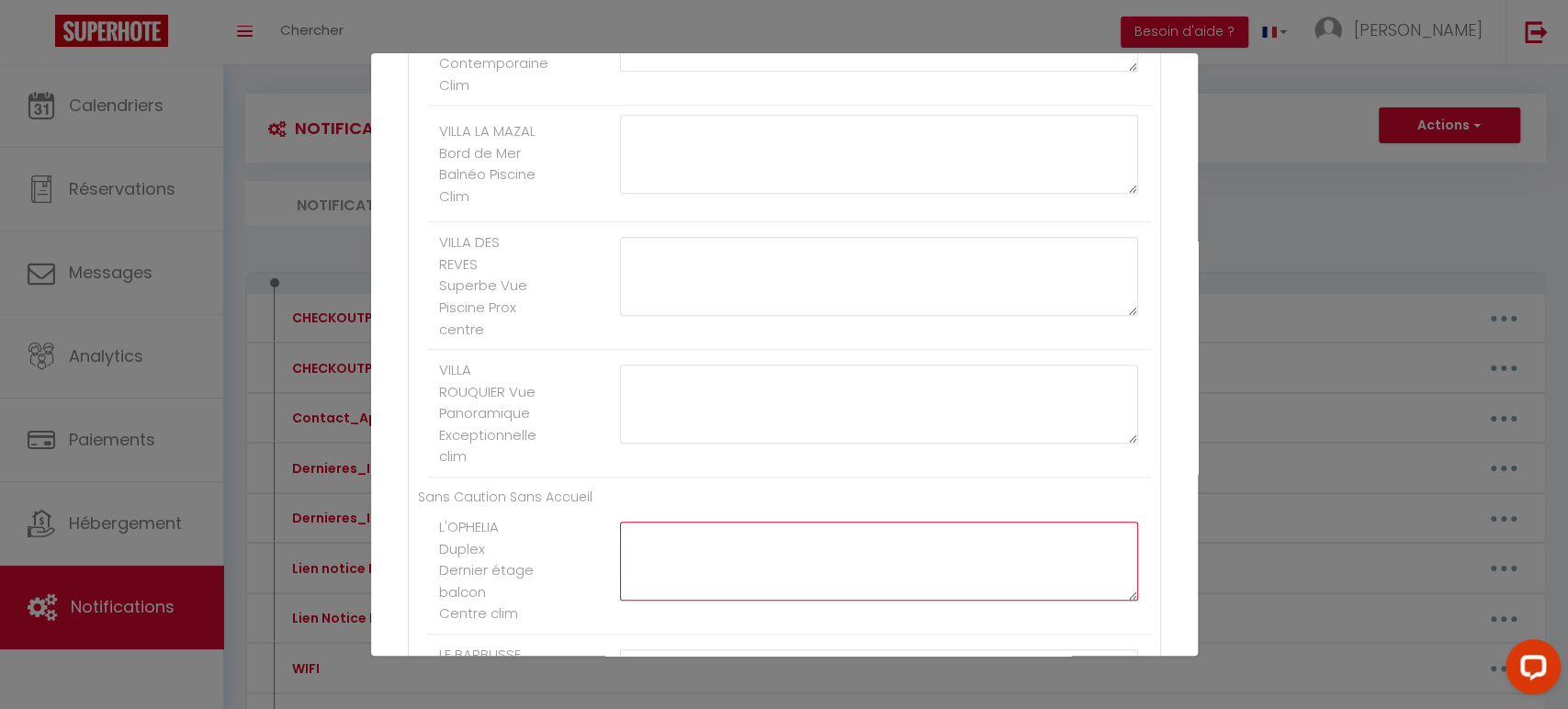 click at bounding box center (879, -467) 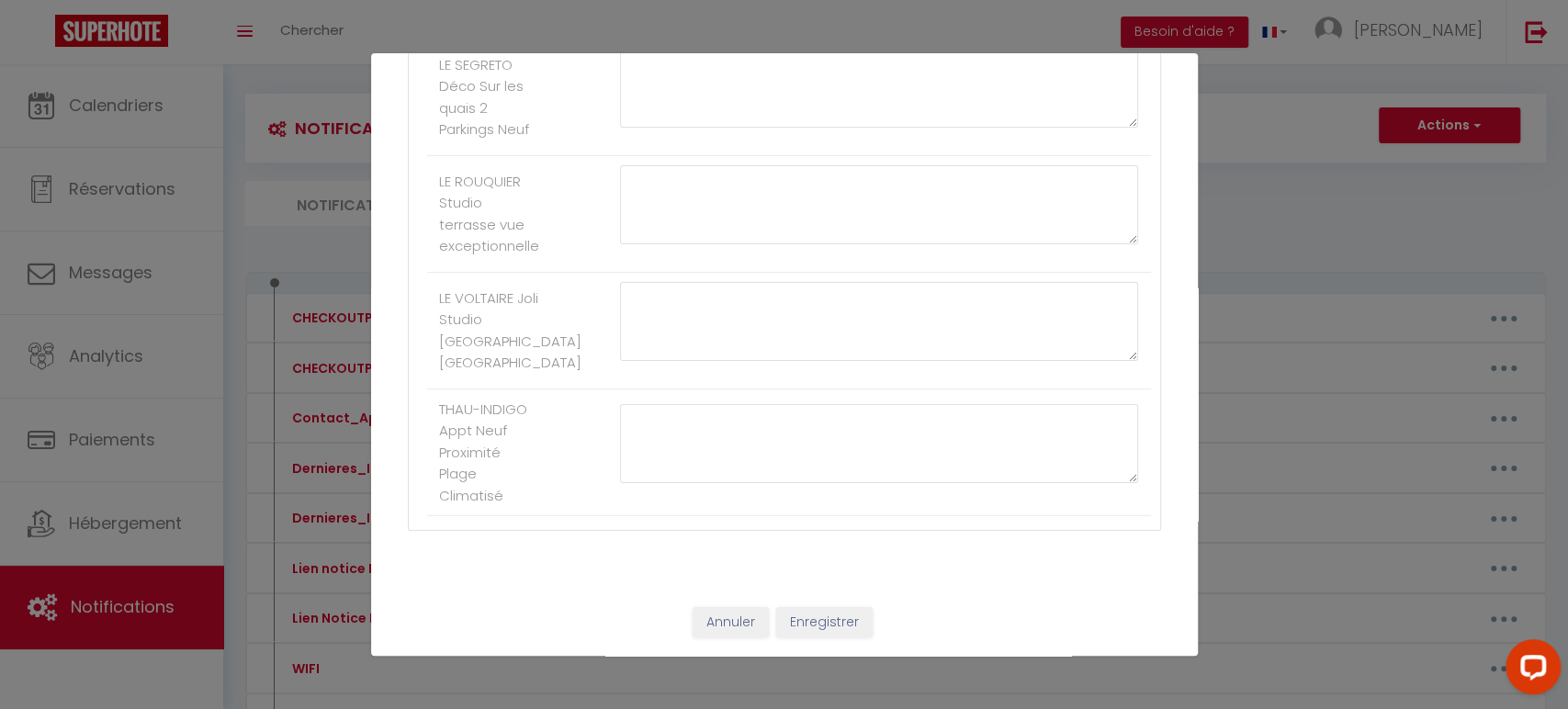 scroll, scrollTop: 4710, scrollLeft: 0, axis: vertical 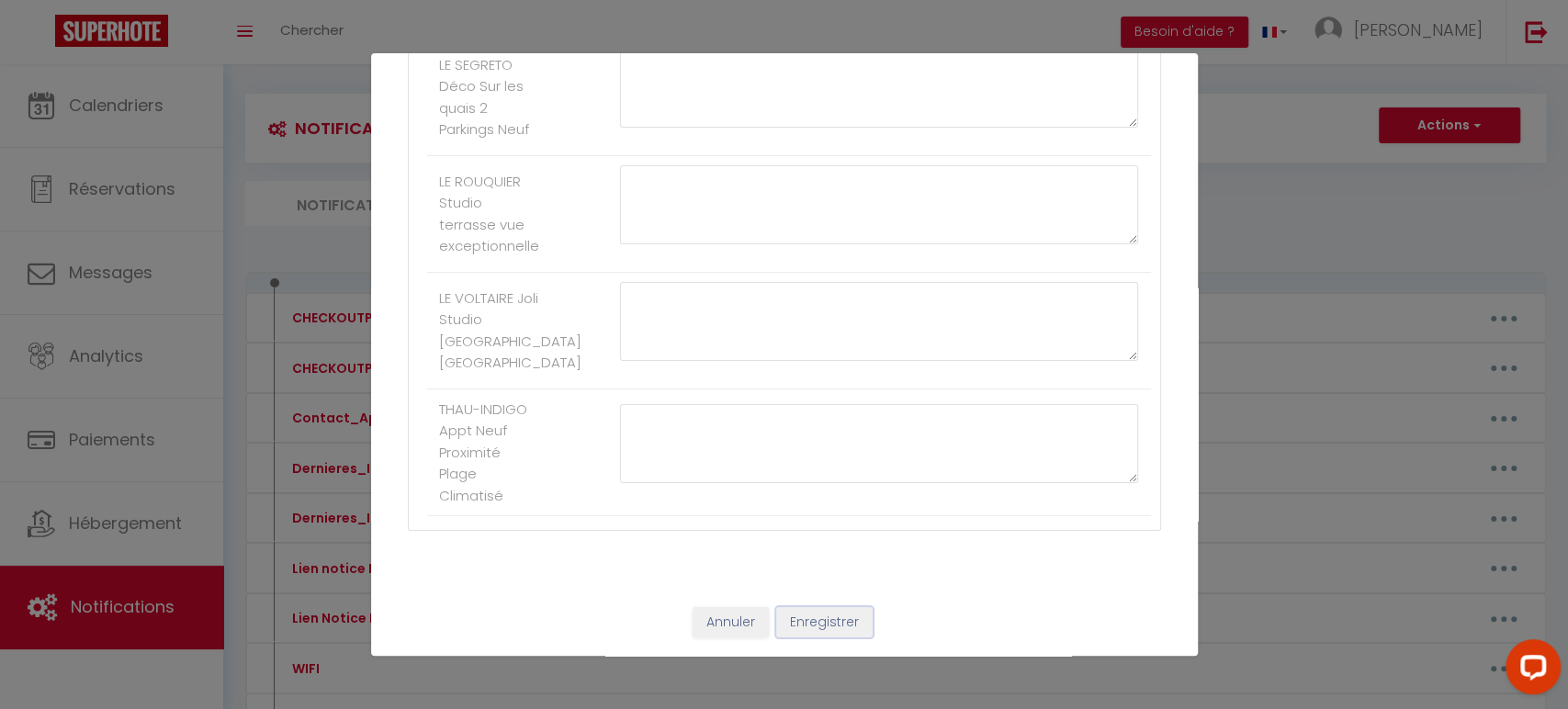 click on "Enregistrer" at bounding box center (824, 623) 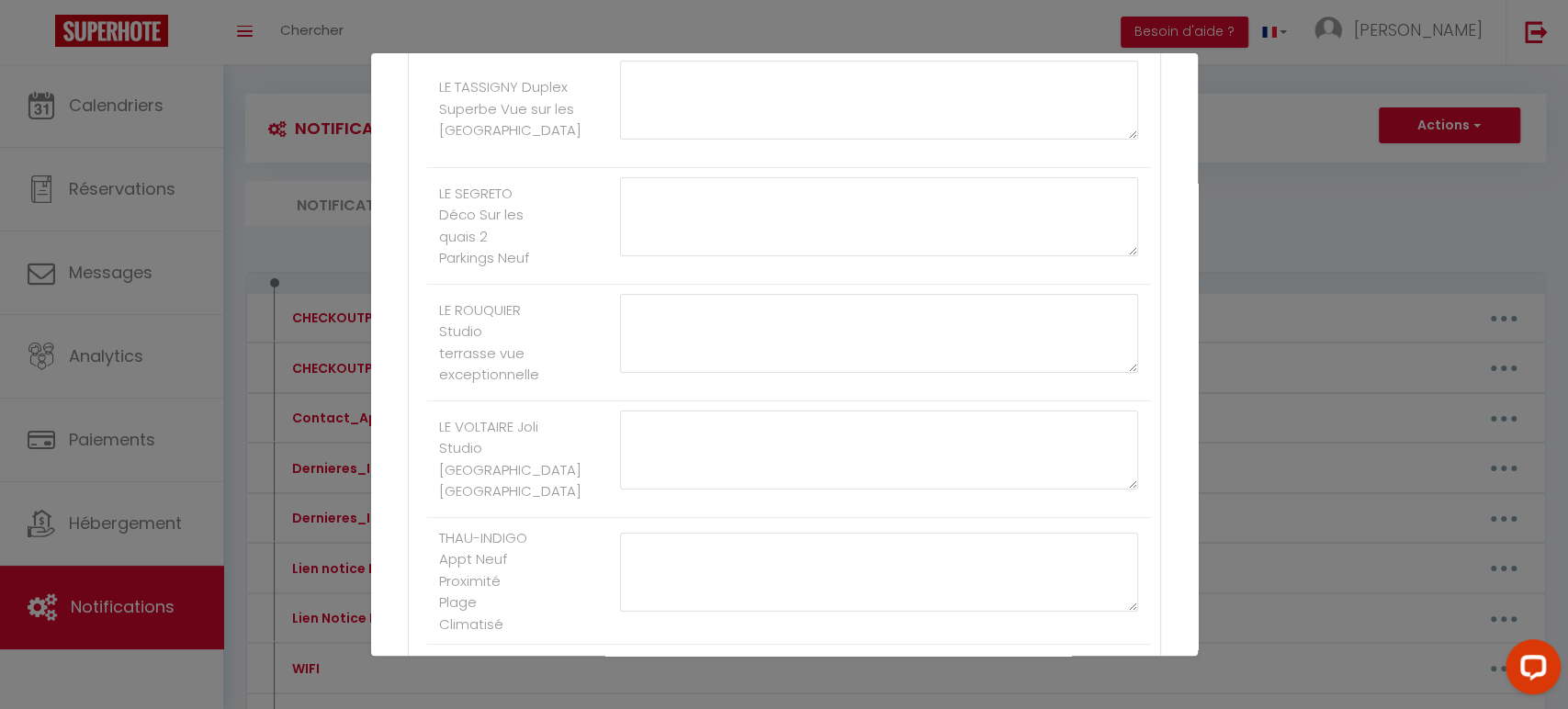 scroll, scrollTop: 4710, scrollLeft: 0, axis: vertical 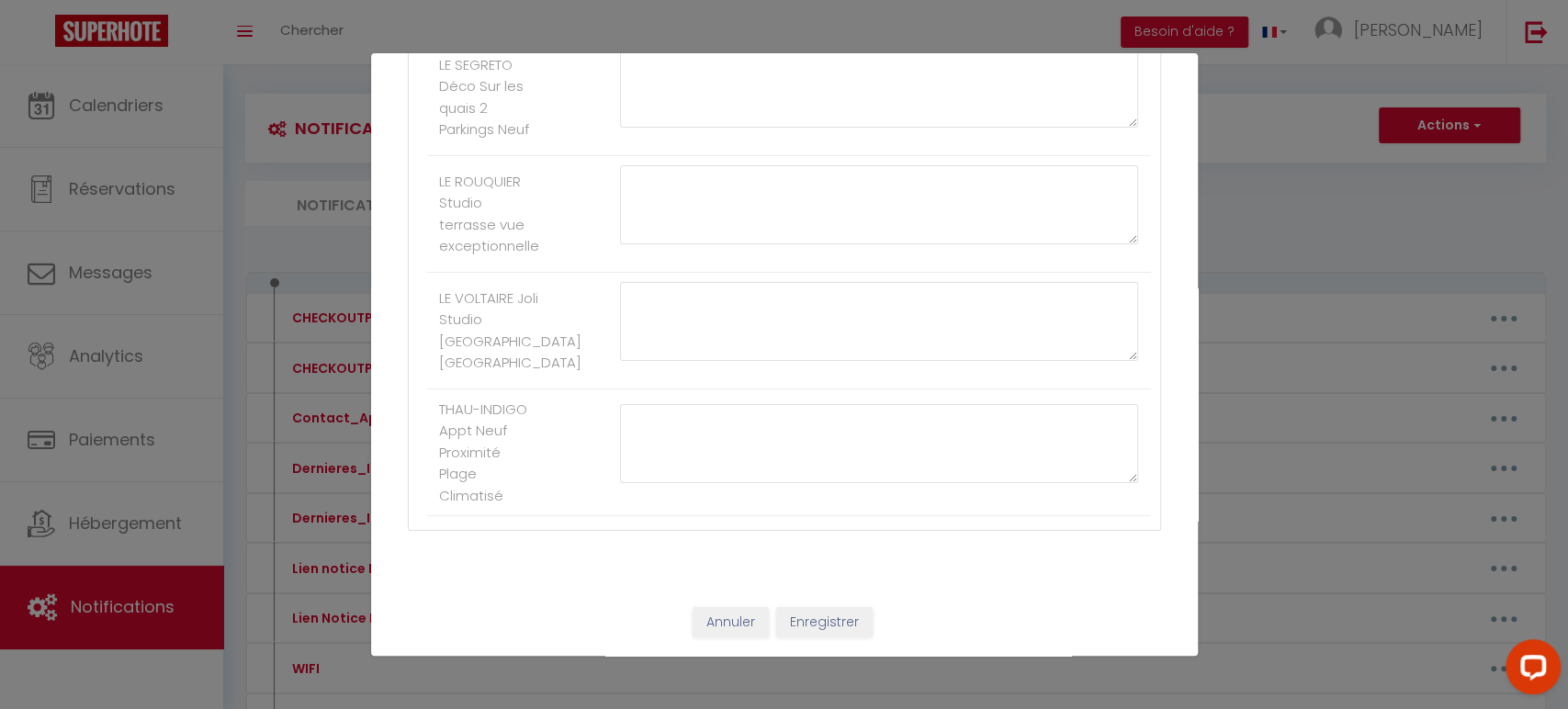 type on "." 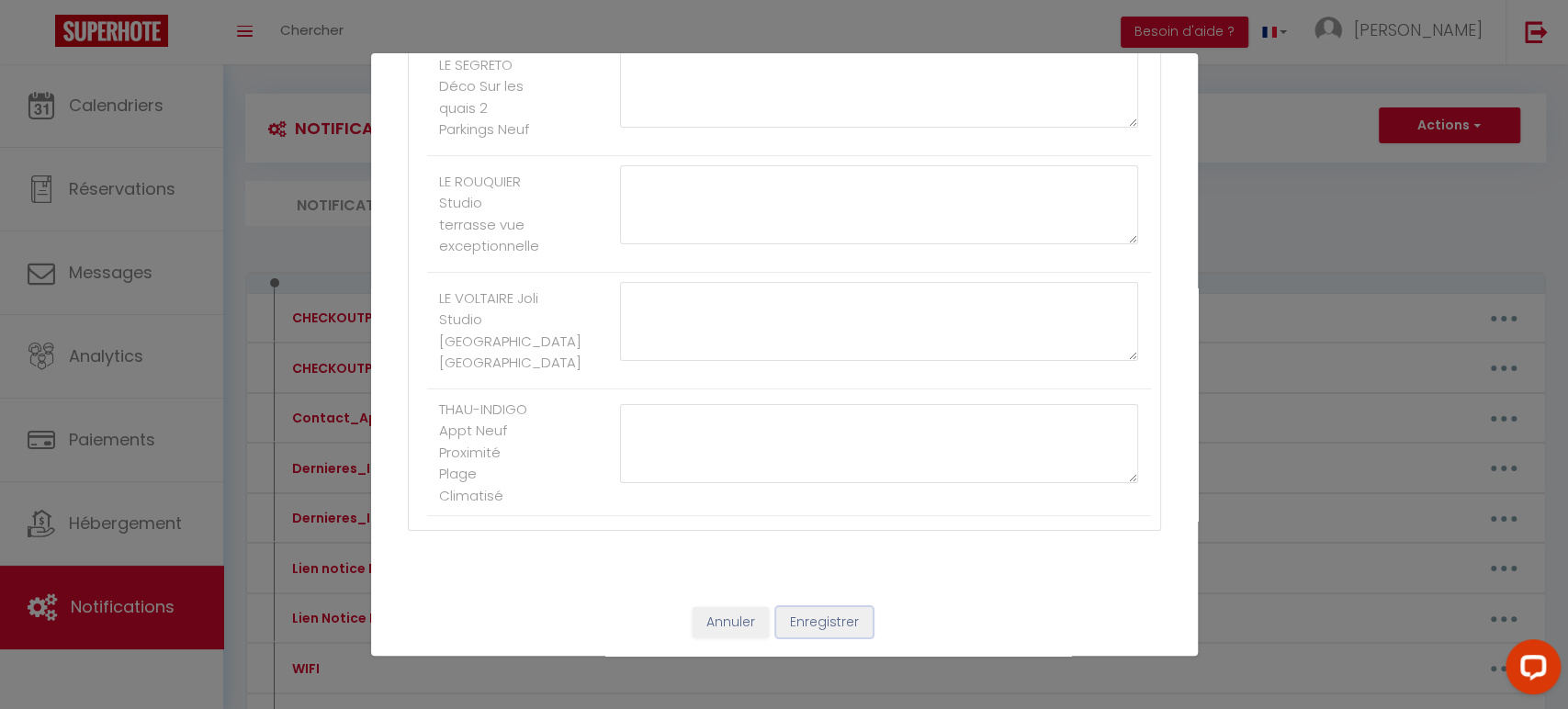 click on "Enregistrer" at bounding box center (824, 623) 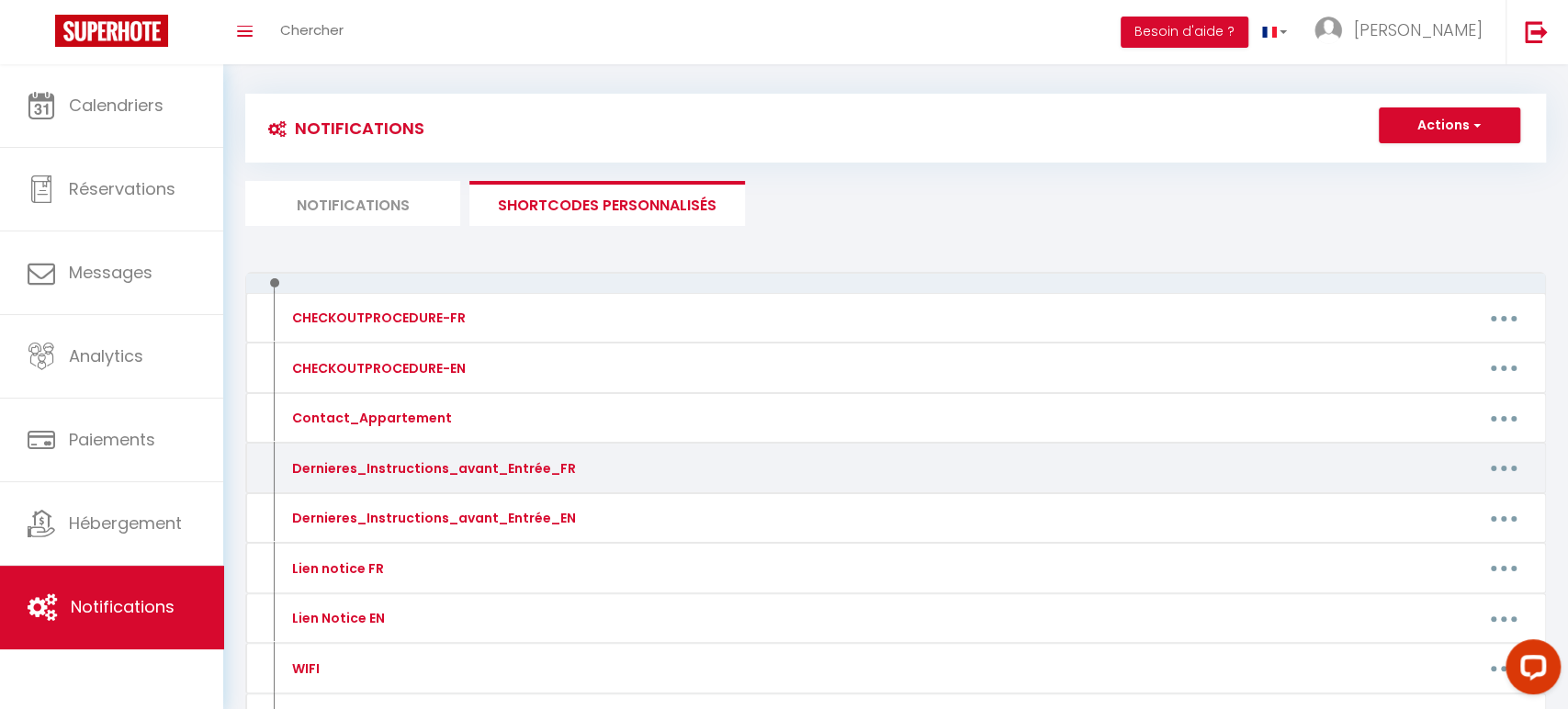 click at bounding box center (1504, 468) 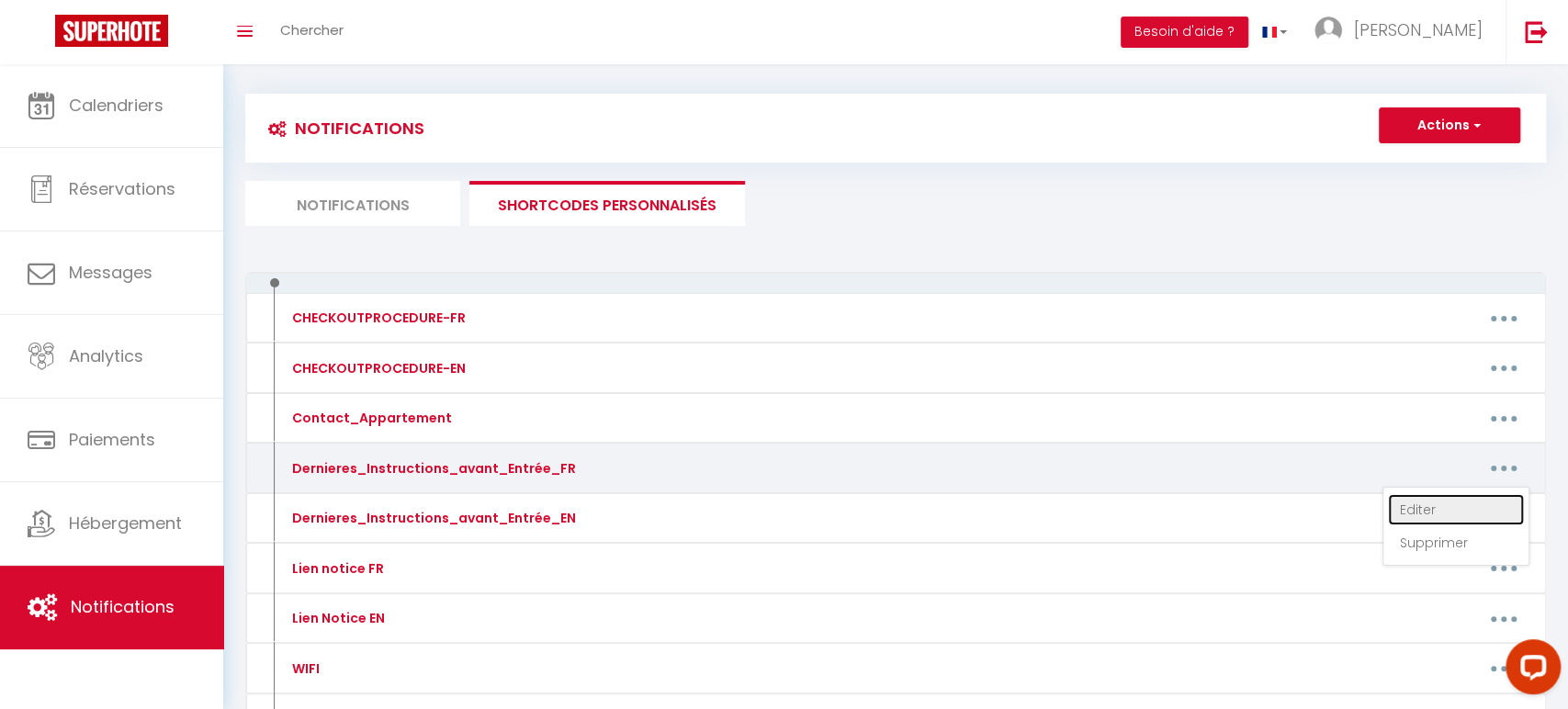 click on "Editer" at bounding box center (1456, 510) 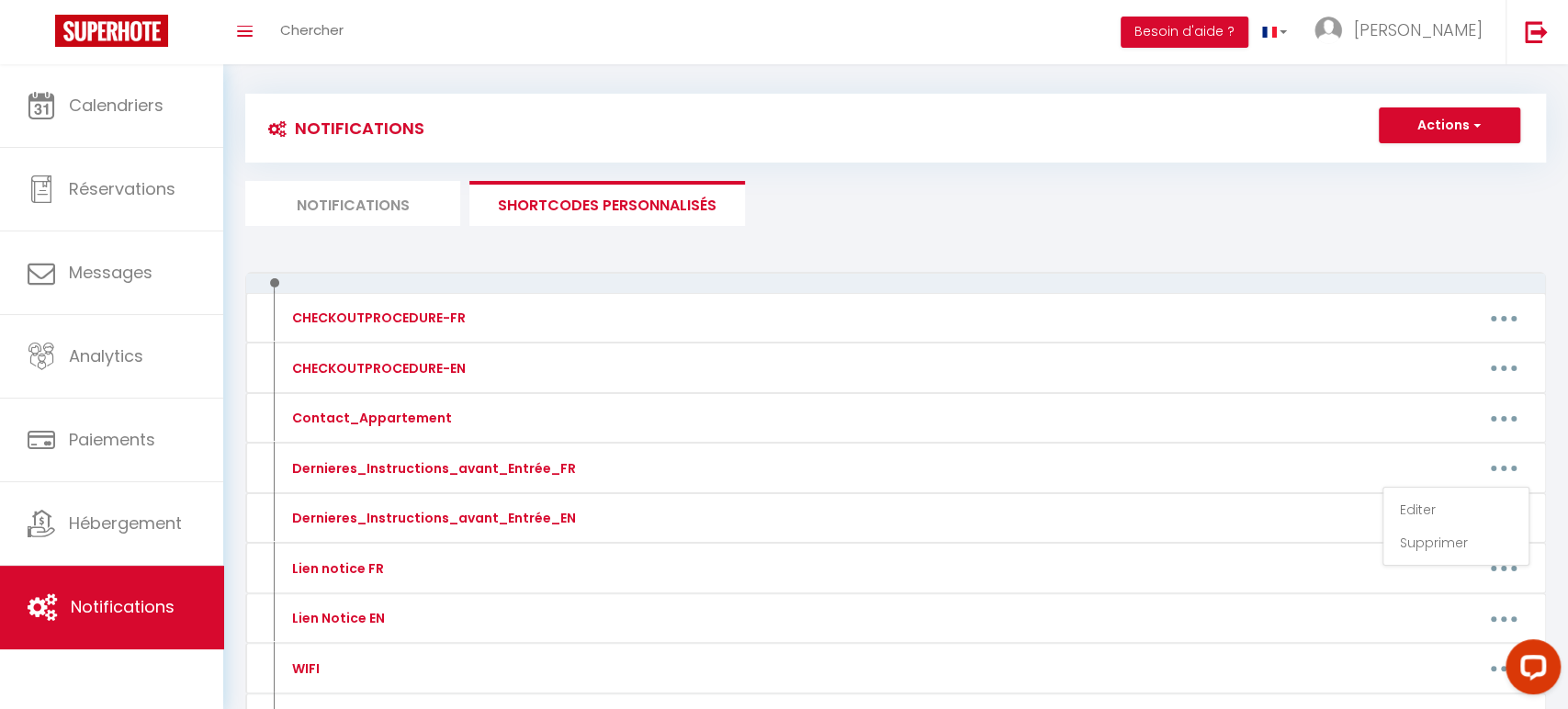 type on "Dernieres_Instructions_avant_Entrée_FR" 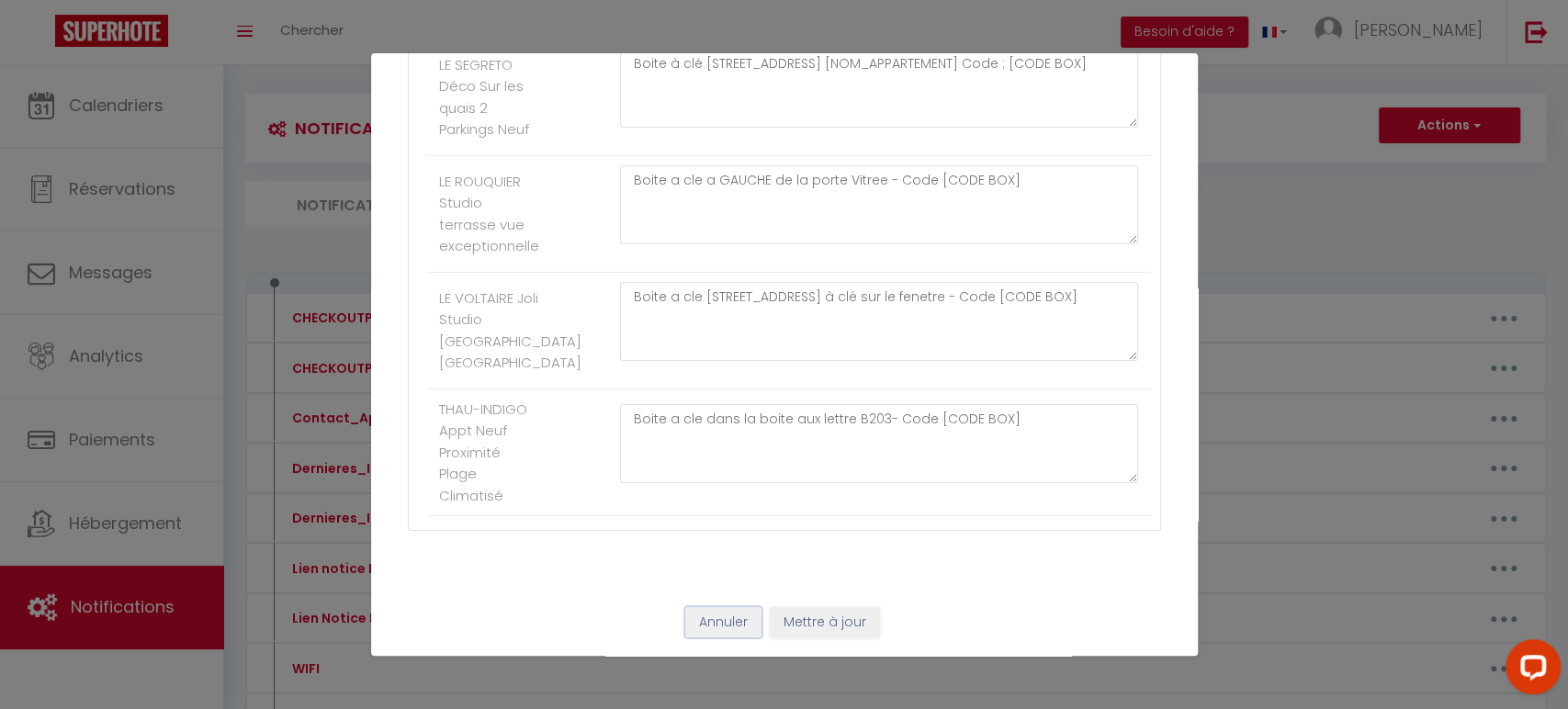 click on "Annuler" at bounding box center (723, 623) 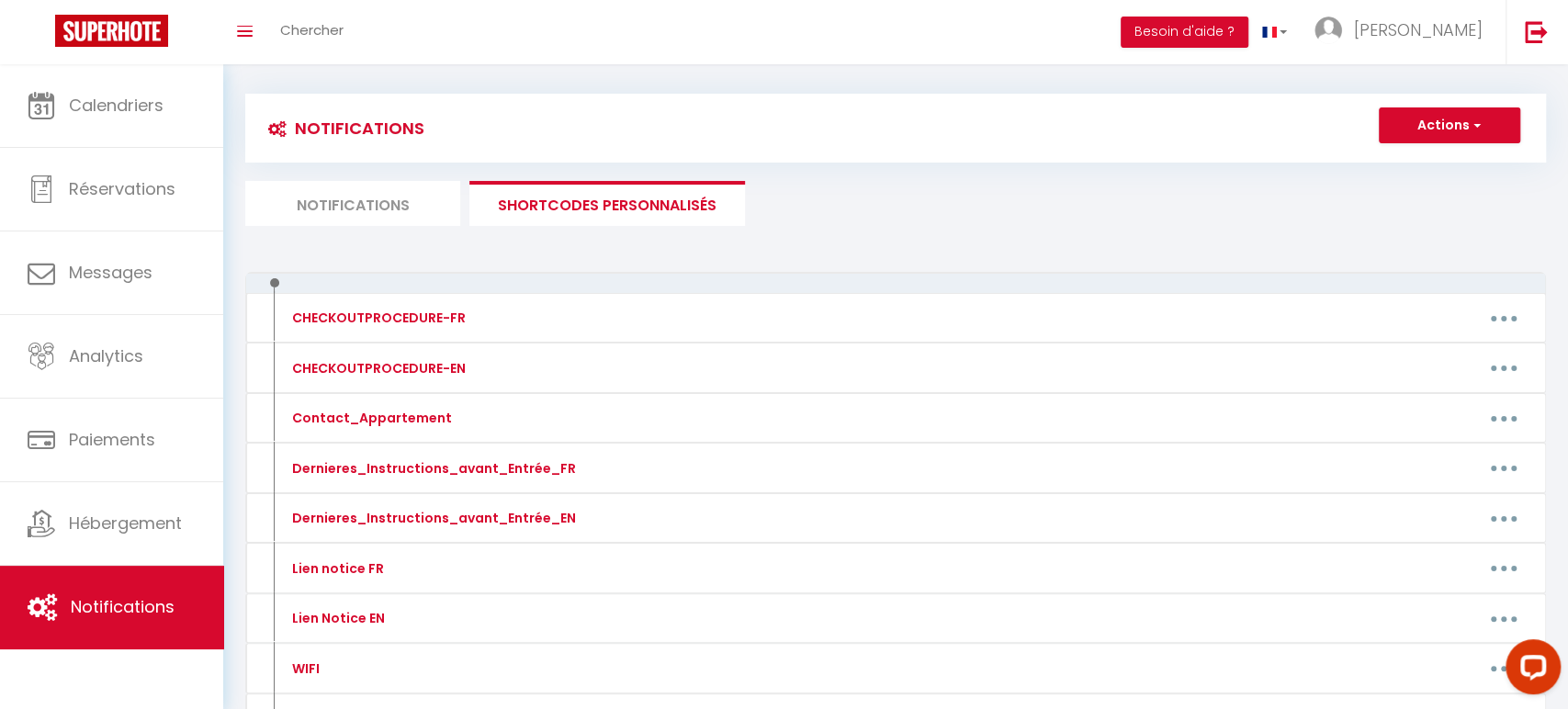 click on "Notifications" at bounding box center [353, 203] 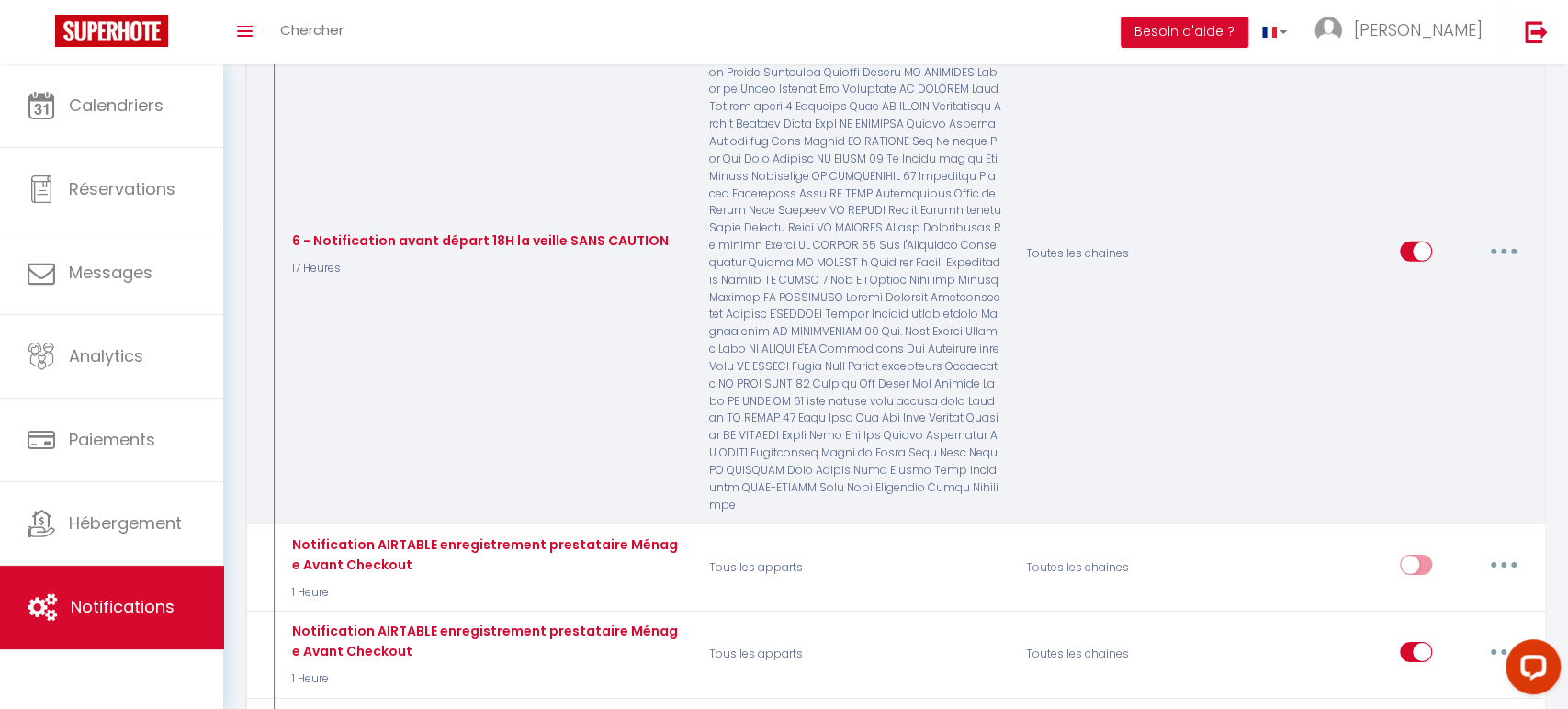 scroll, scrollTop: 3583, scrollLeft: 0, axis: vertical 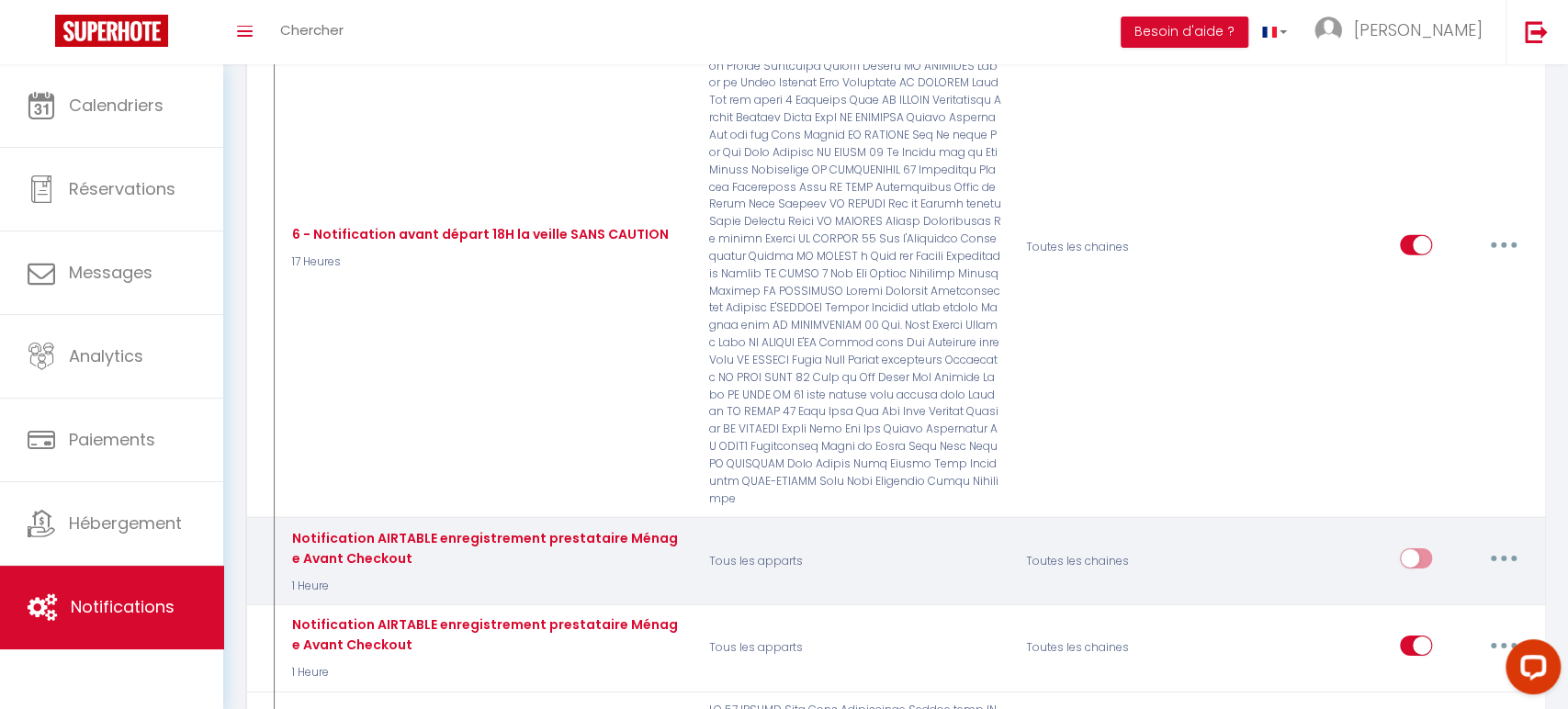 click at bounding box center [1416, 562] 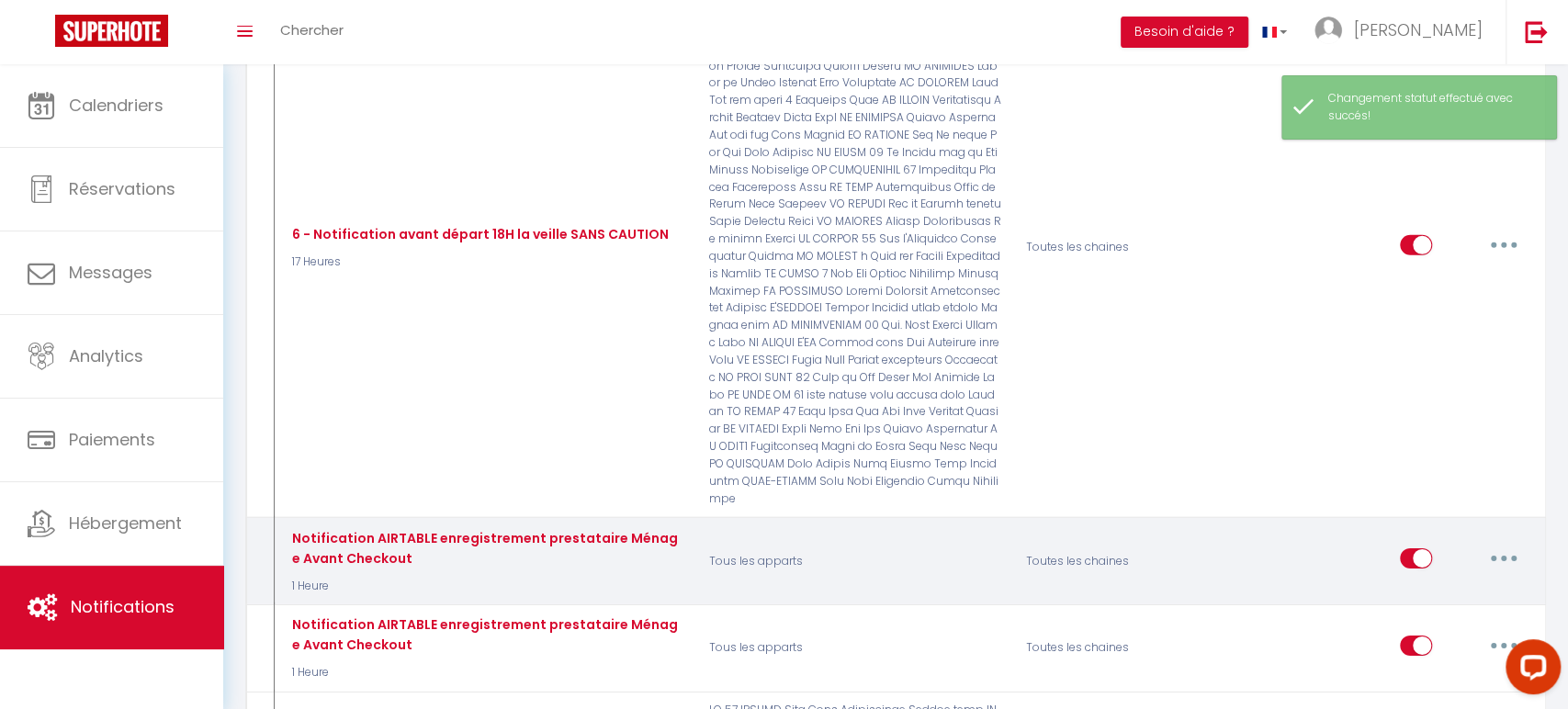 click at bounding box center [1416, 562] 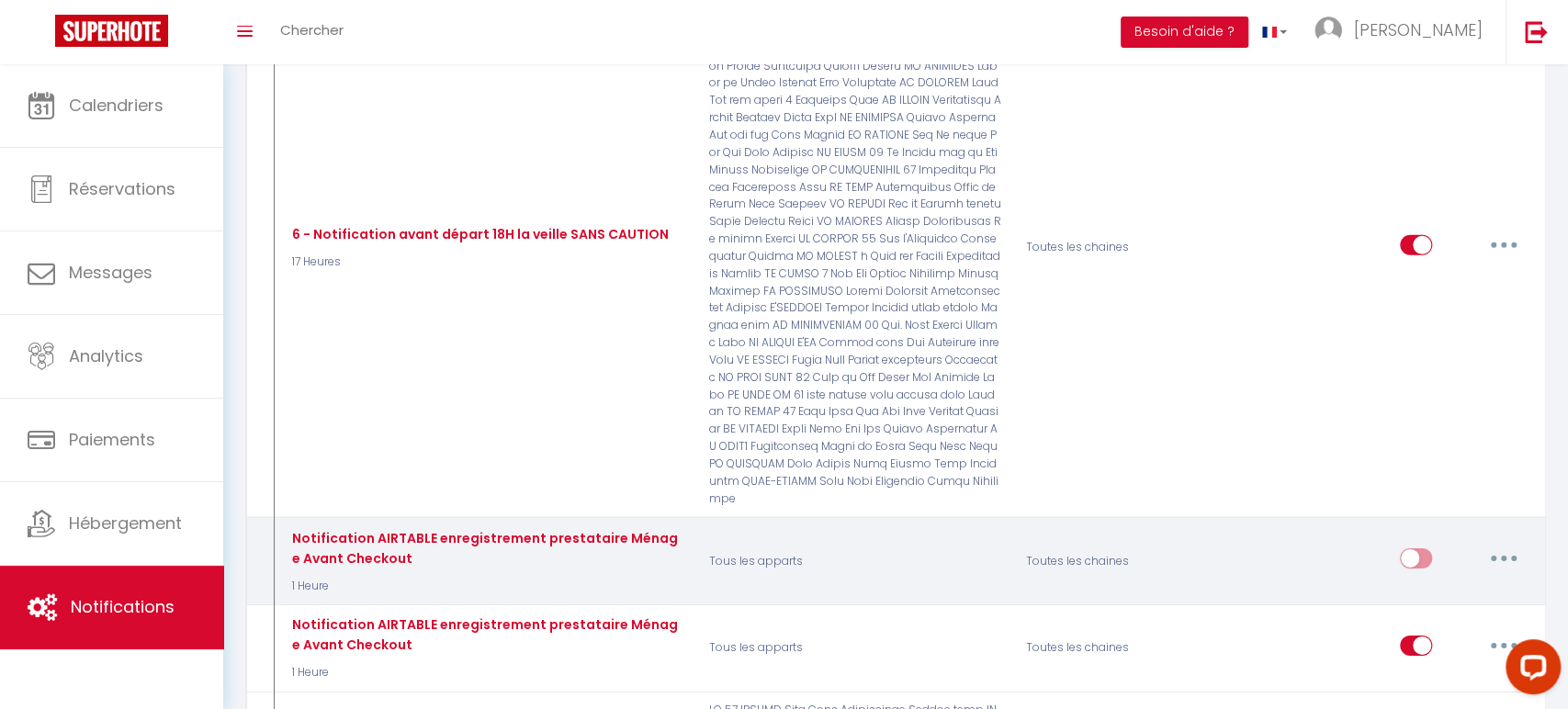 click at bounding box center (1504, 558) 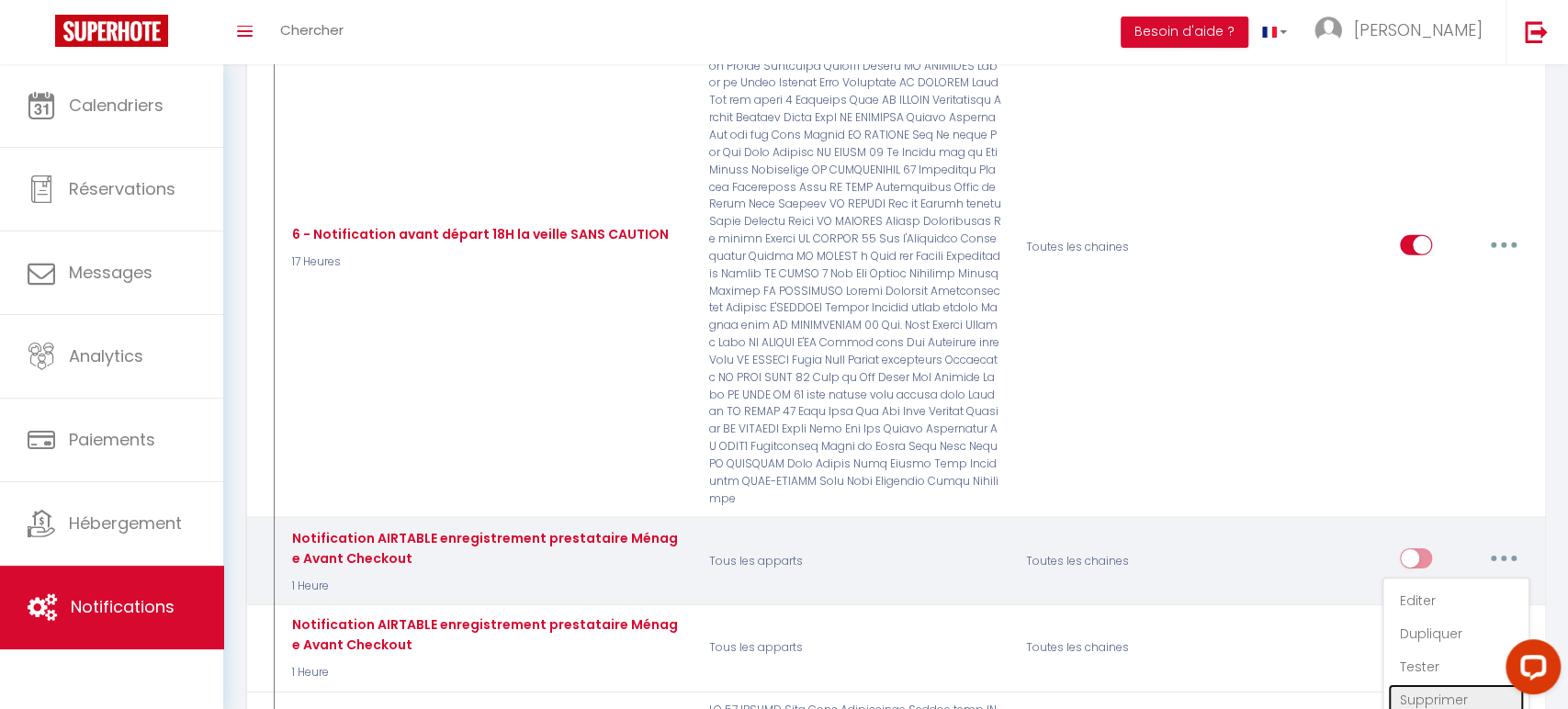 click on "Supprimer" at bounding box center [1456, 700] 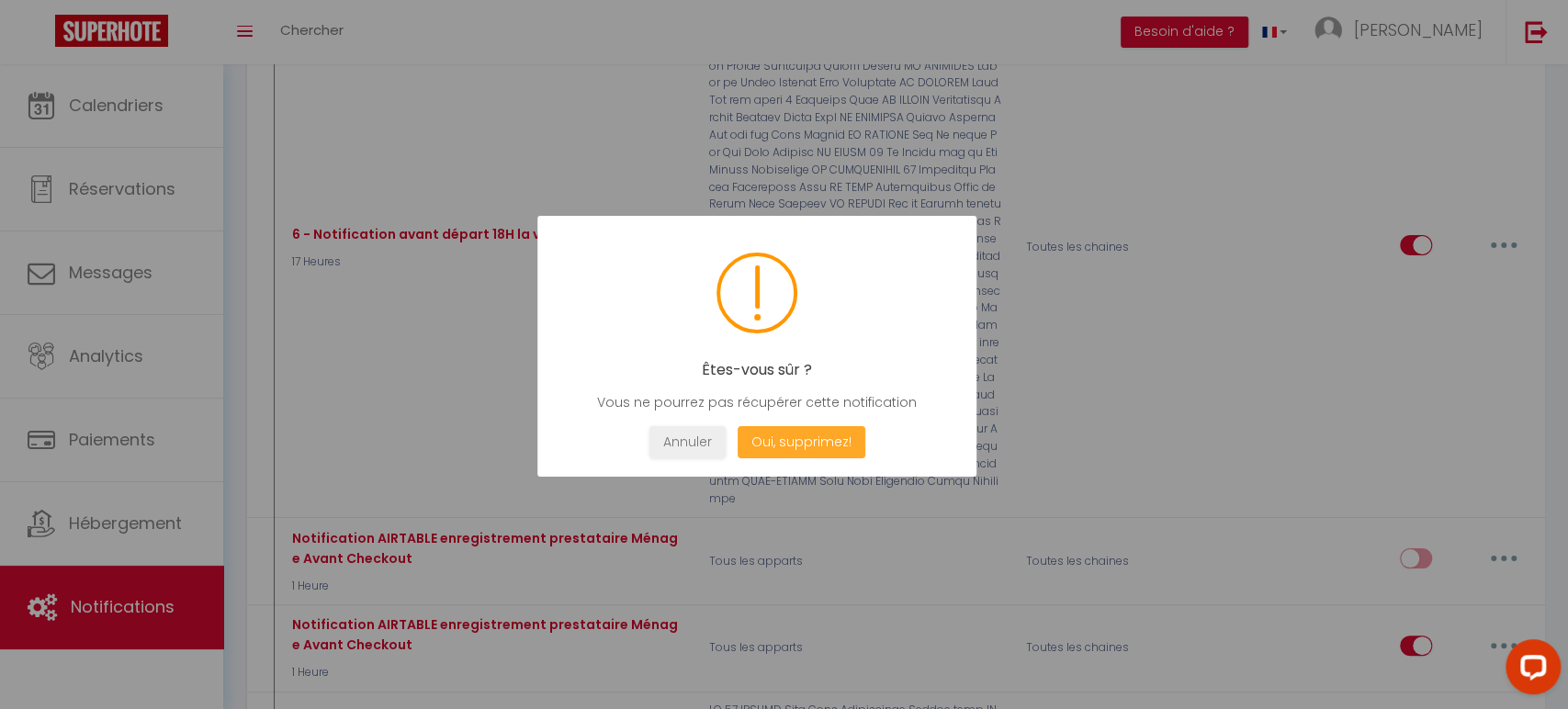 click on "Oui, supprimez!" at bounding box center (800, 442) 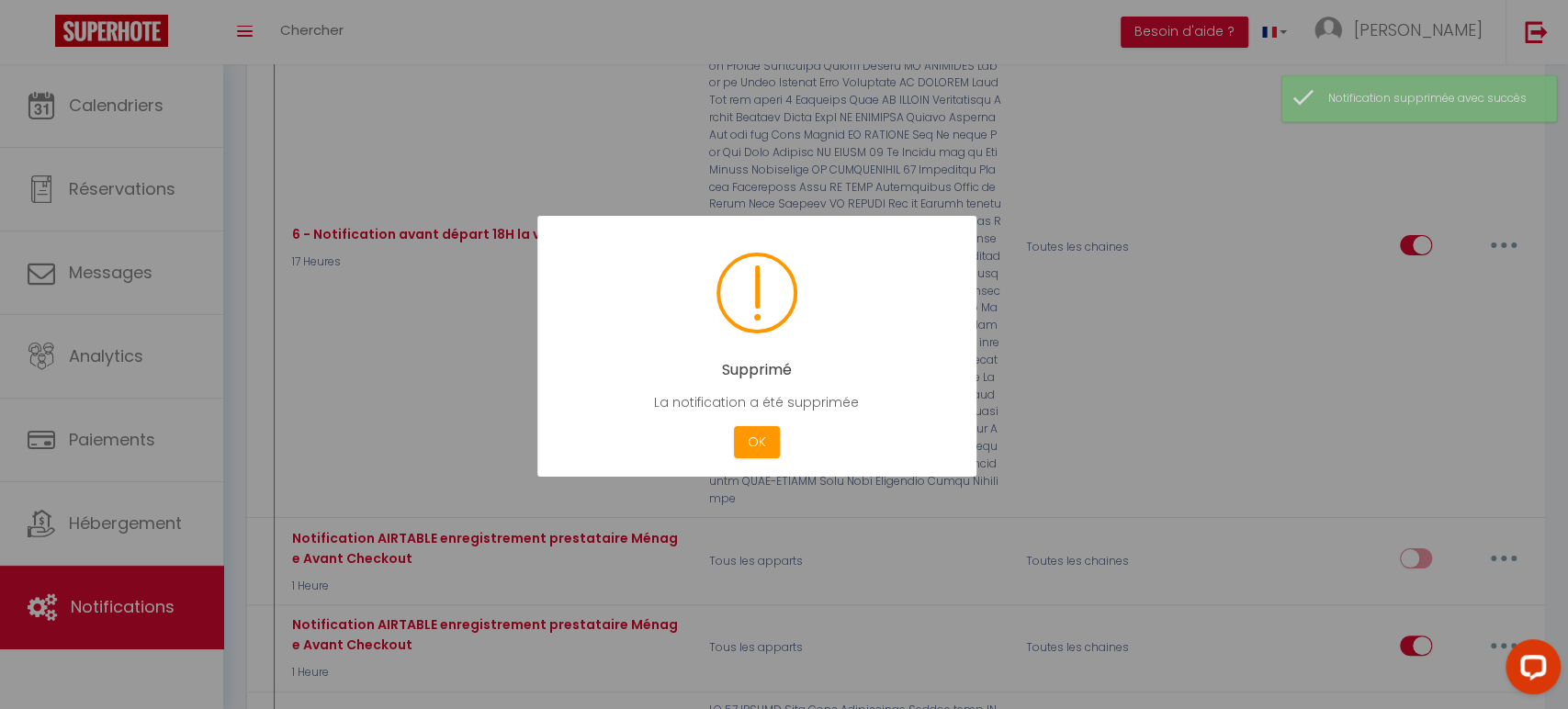 checkbox on "true" 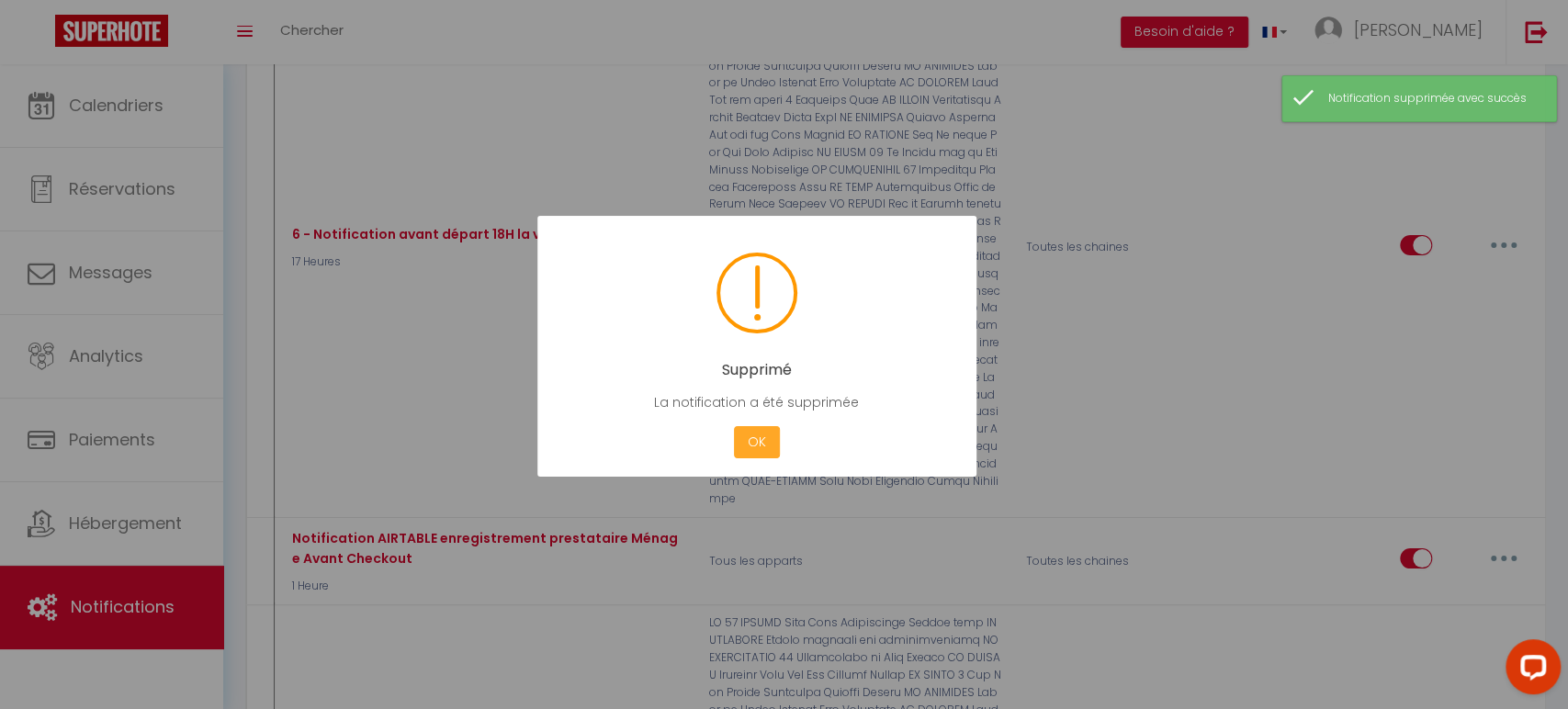 click on "OK" at bounding box center [757, 442] 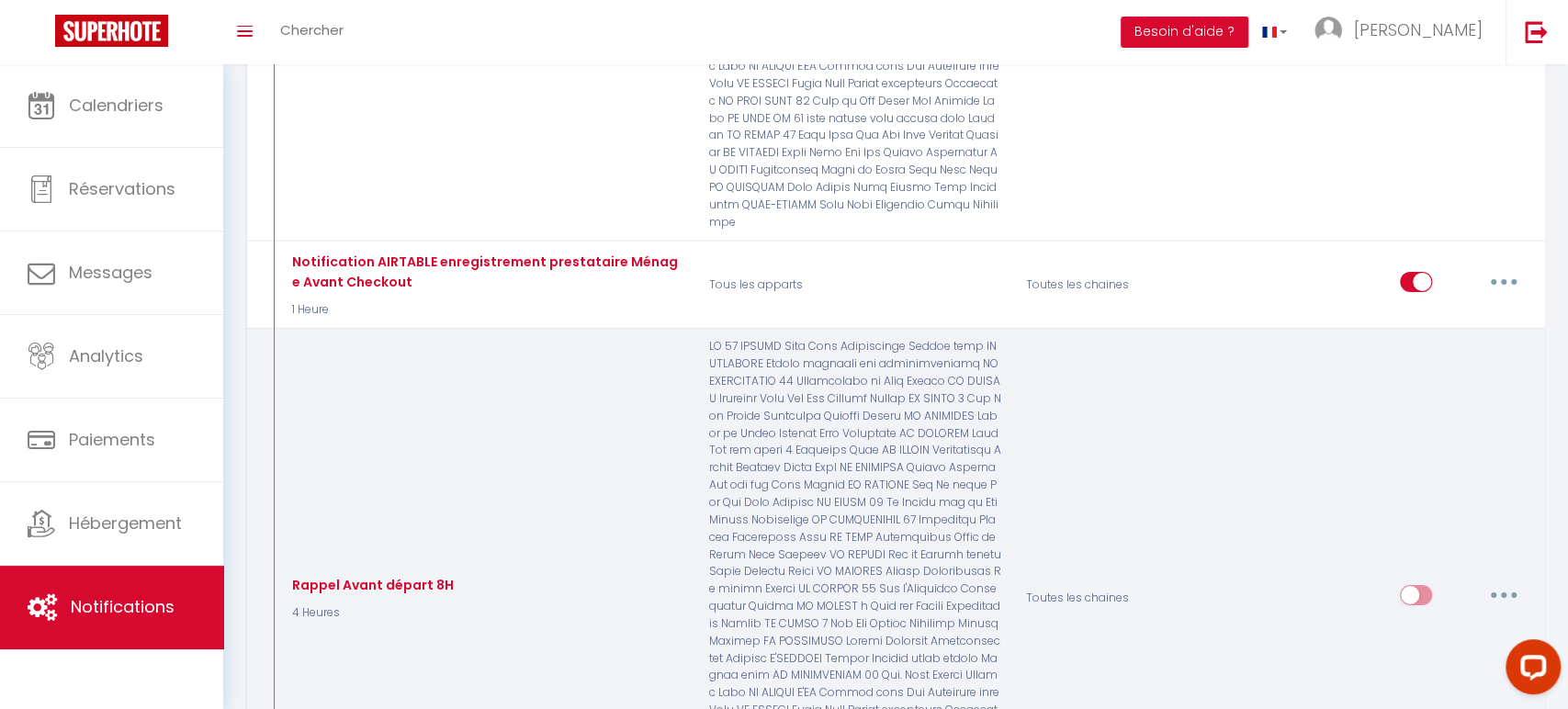 scroll, scrollTop: 3899, scrollLeft: 0, axis: vertical 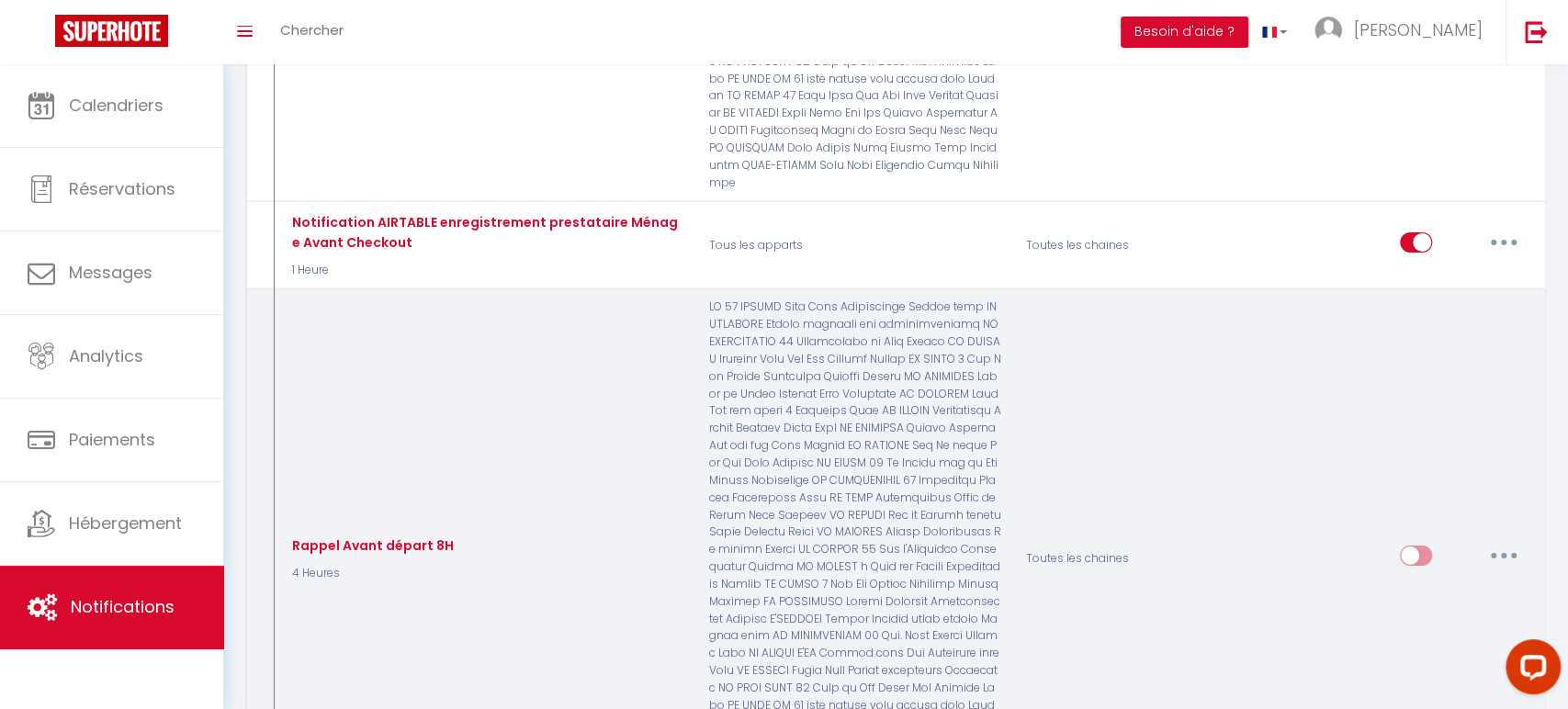 click at bounding box center (1504, 556) 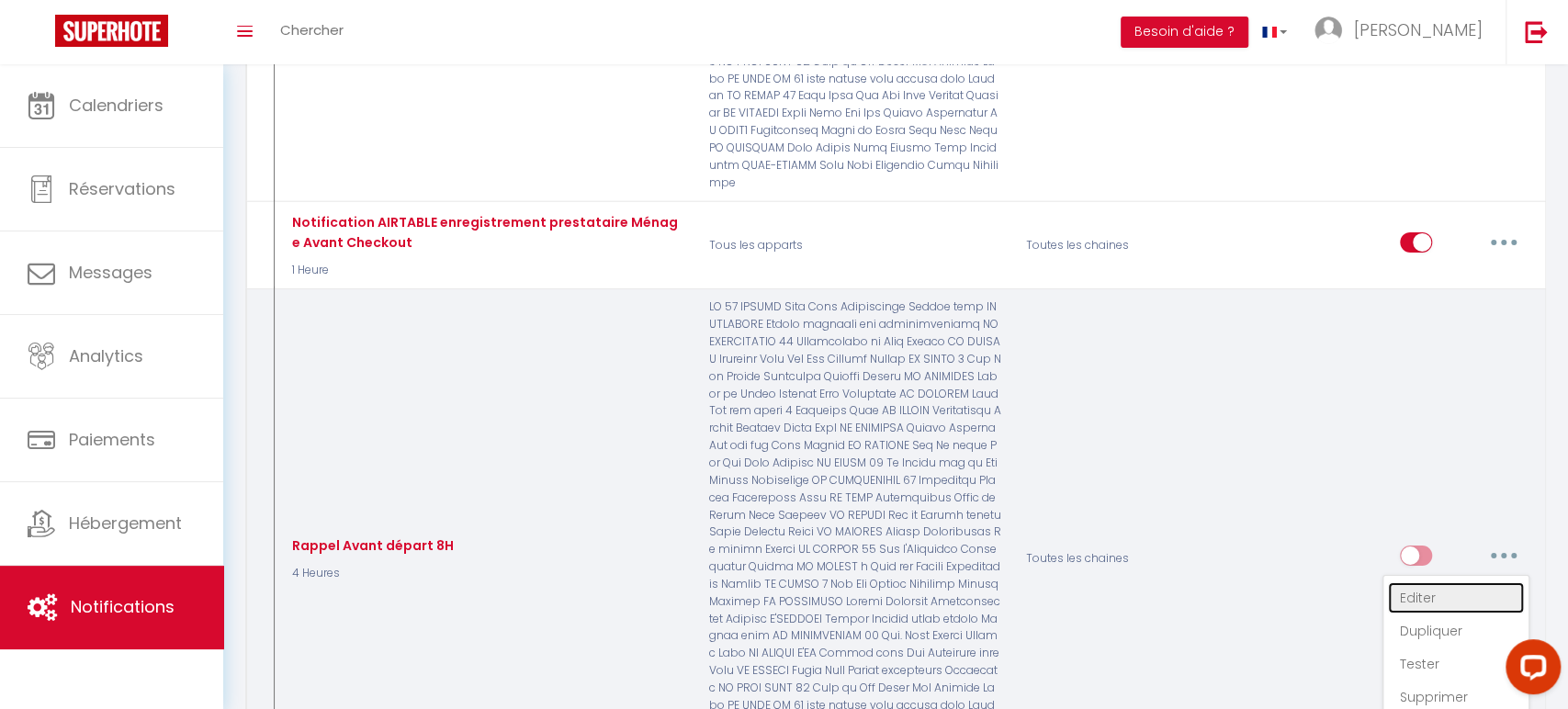 click on "Editer" at bounding box center [1456, 598] 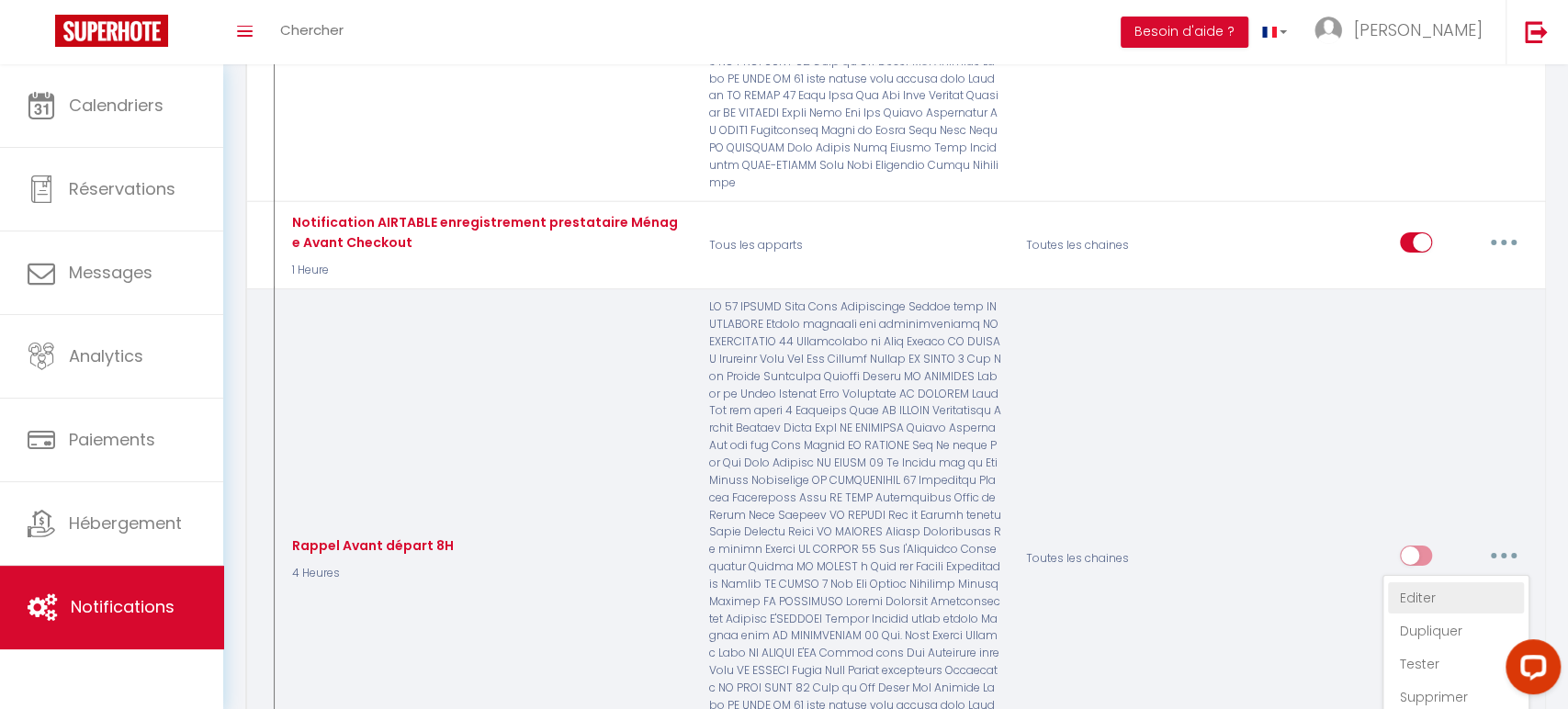 type on "Rappel Avant départ 8H" 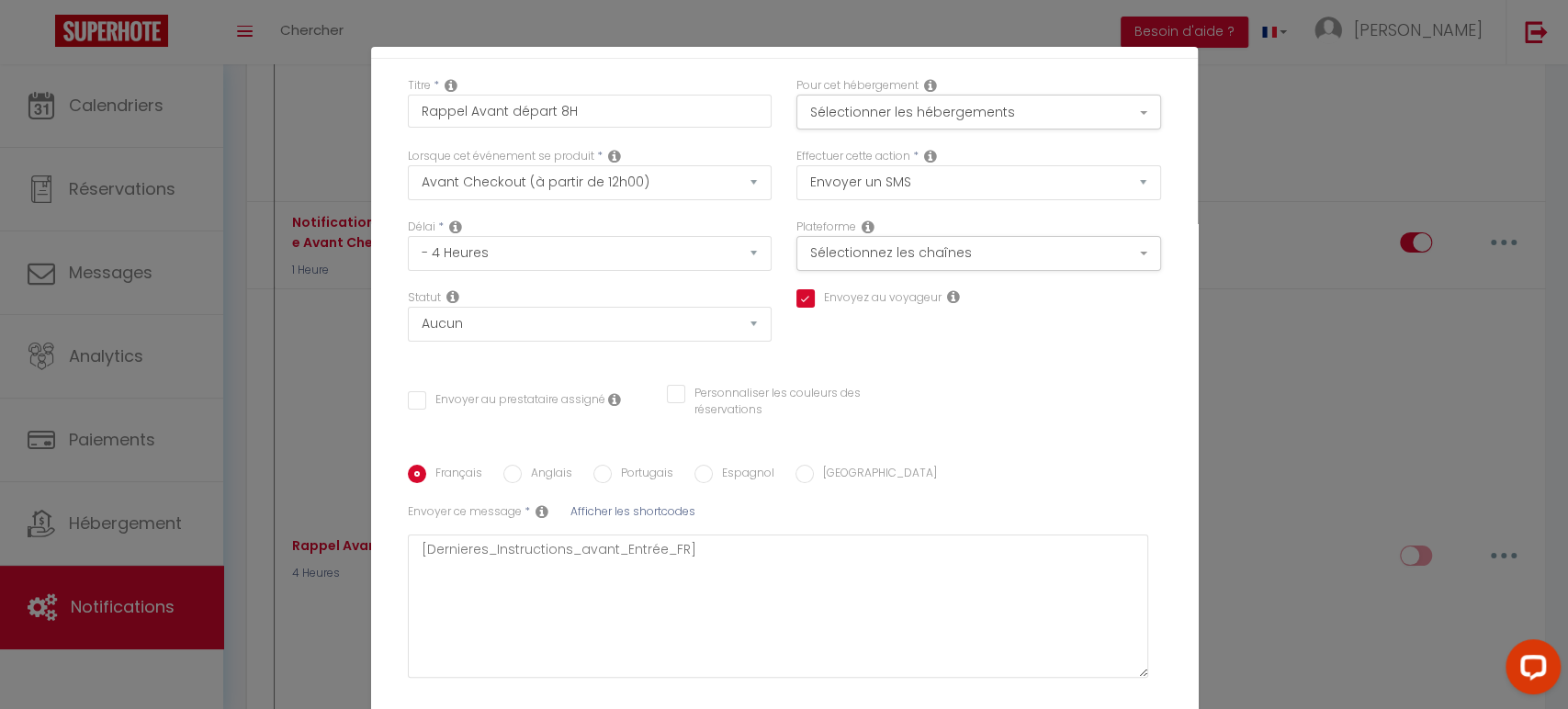 scroll, scrollTop: 73, scrollLeft: 0, axis: vertical 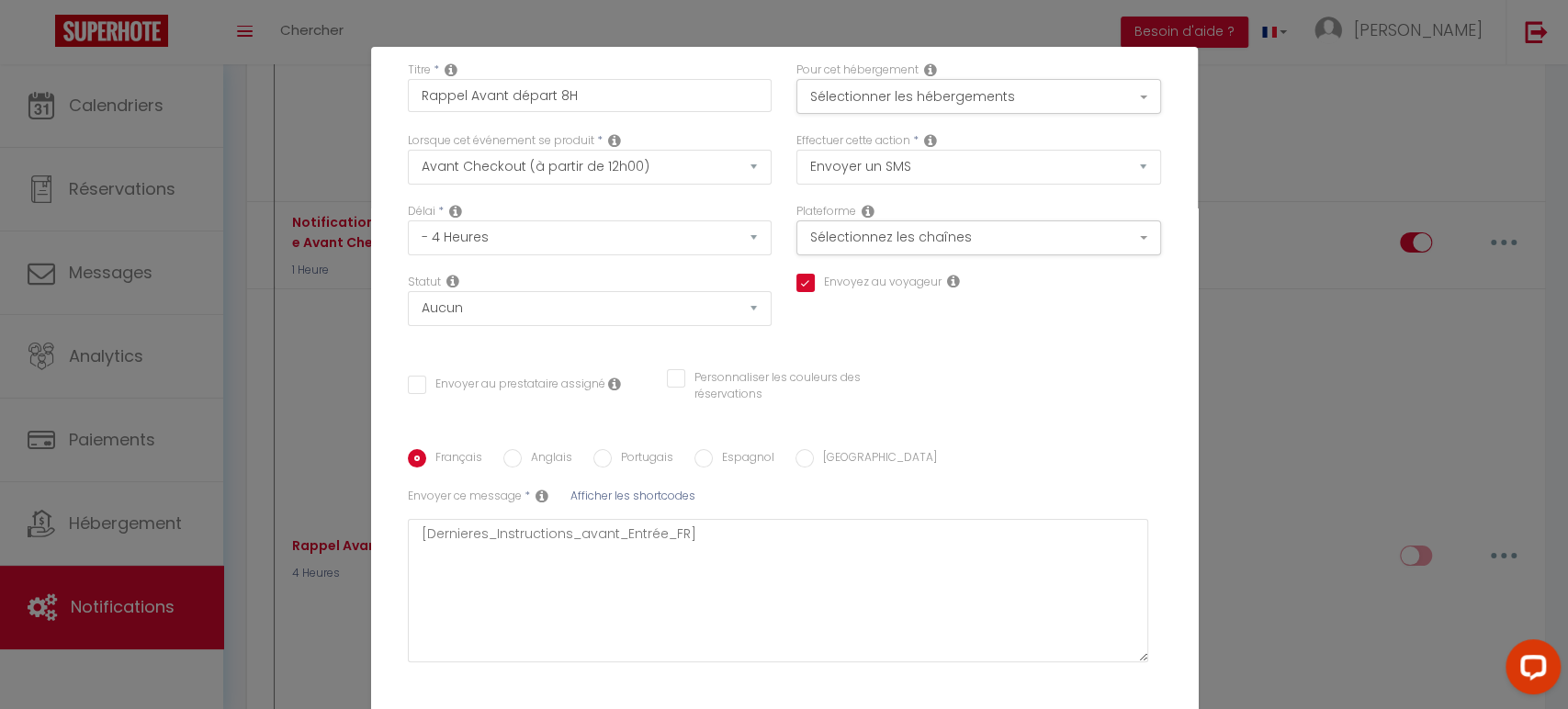 click on "Anglais" at bounding box center (513, 458) 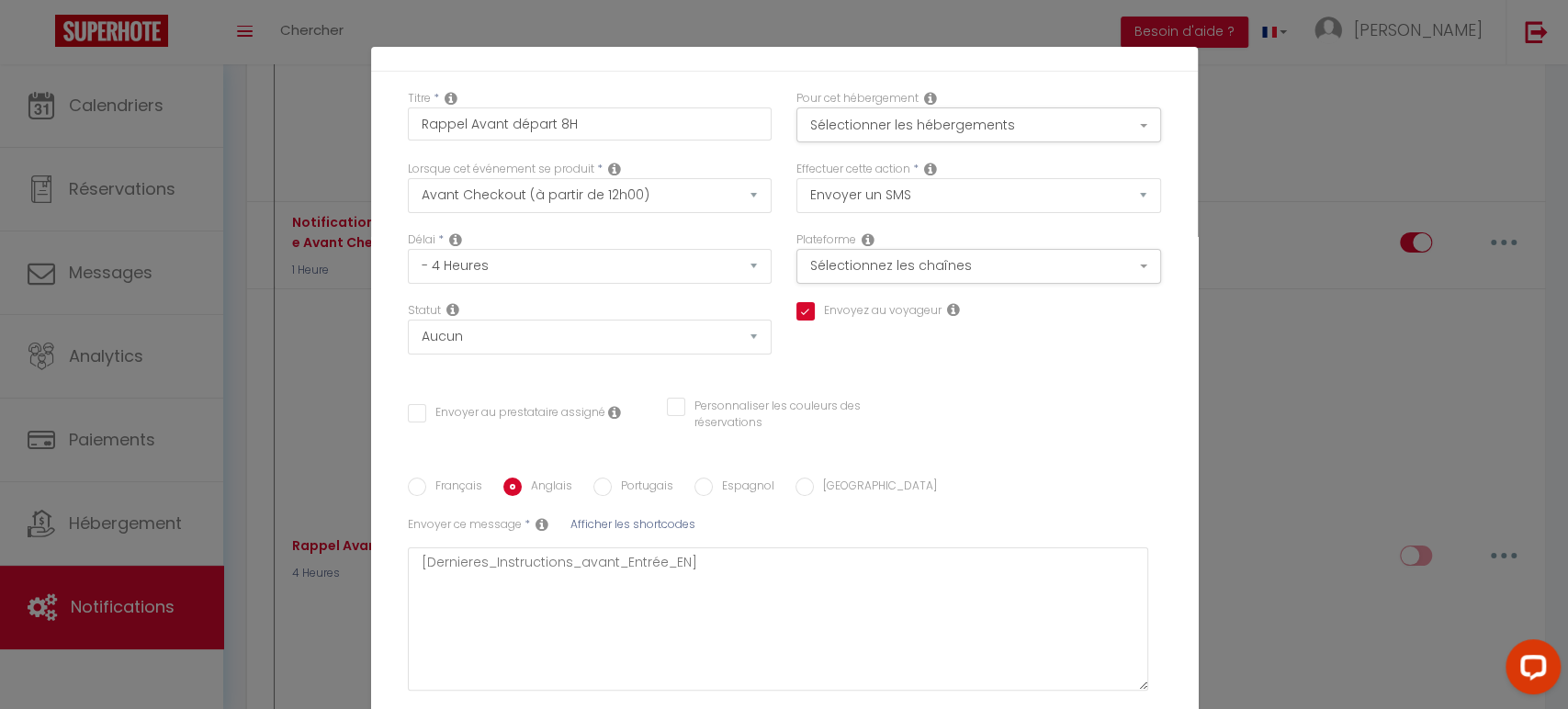 scroll, scrollTop: 41, scrollLeft: 0, axis: vertical 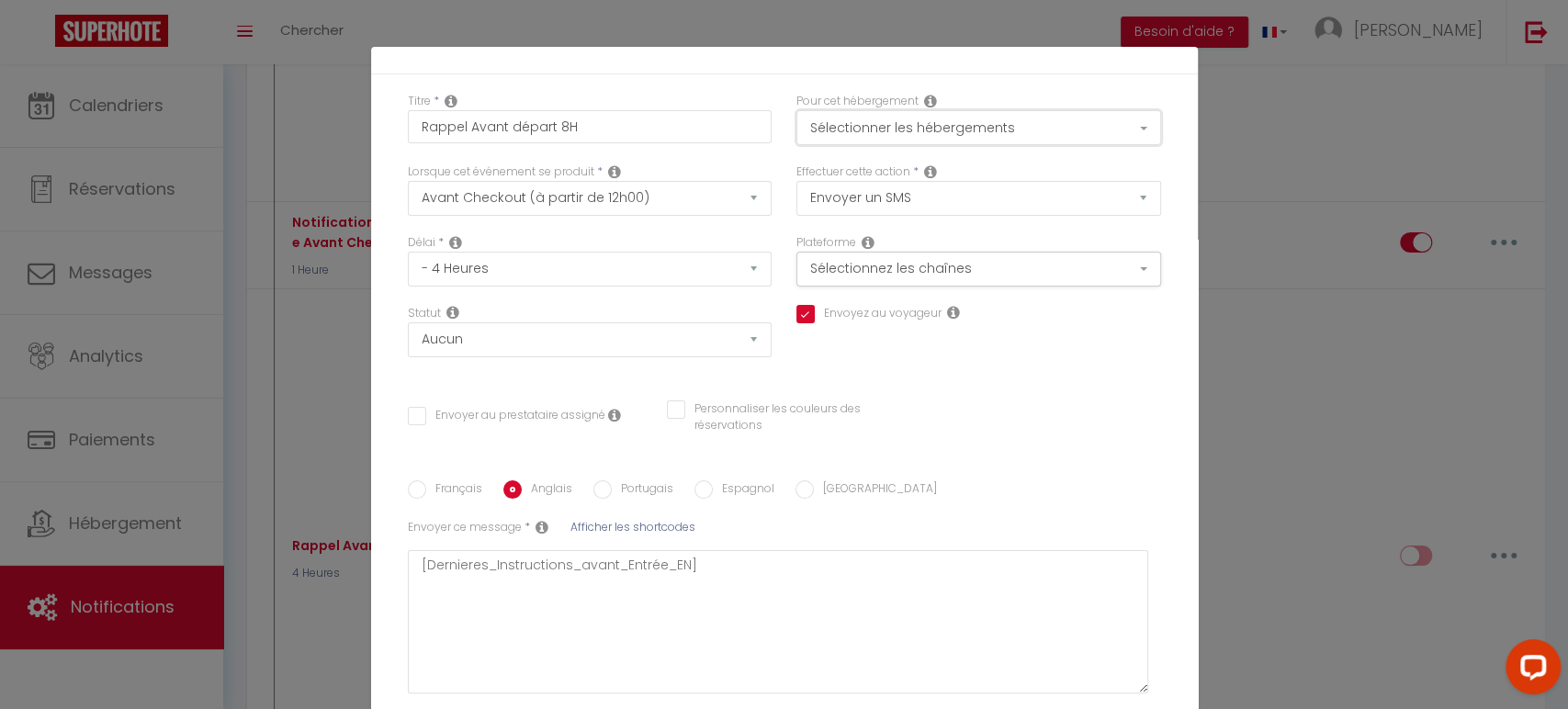 click on "Sélectionner les hébergements" at bounding box center (978, 128) 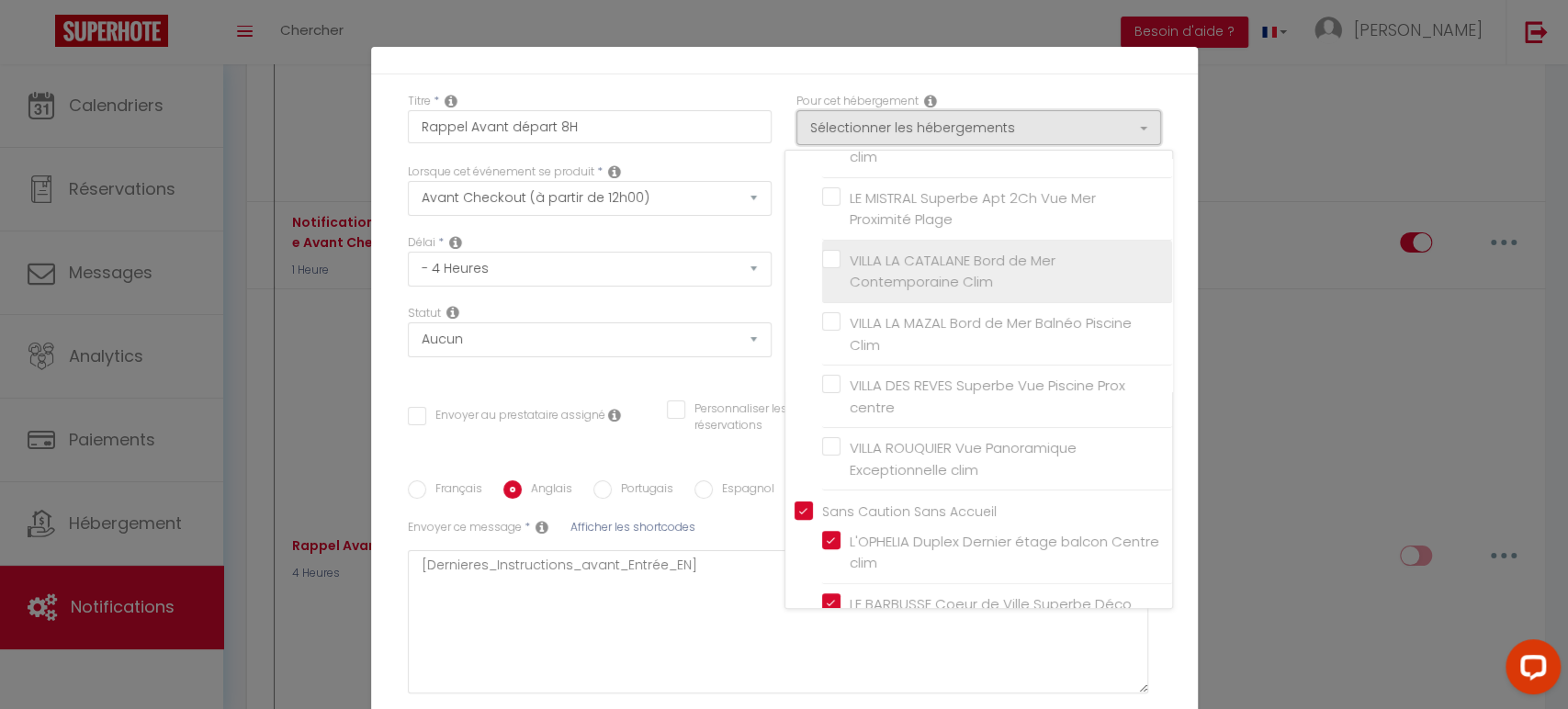 scroll, scrollTop: 232, scrollLeft: 0, axis: vertical 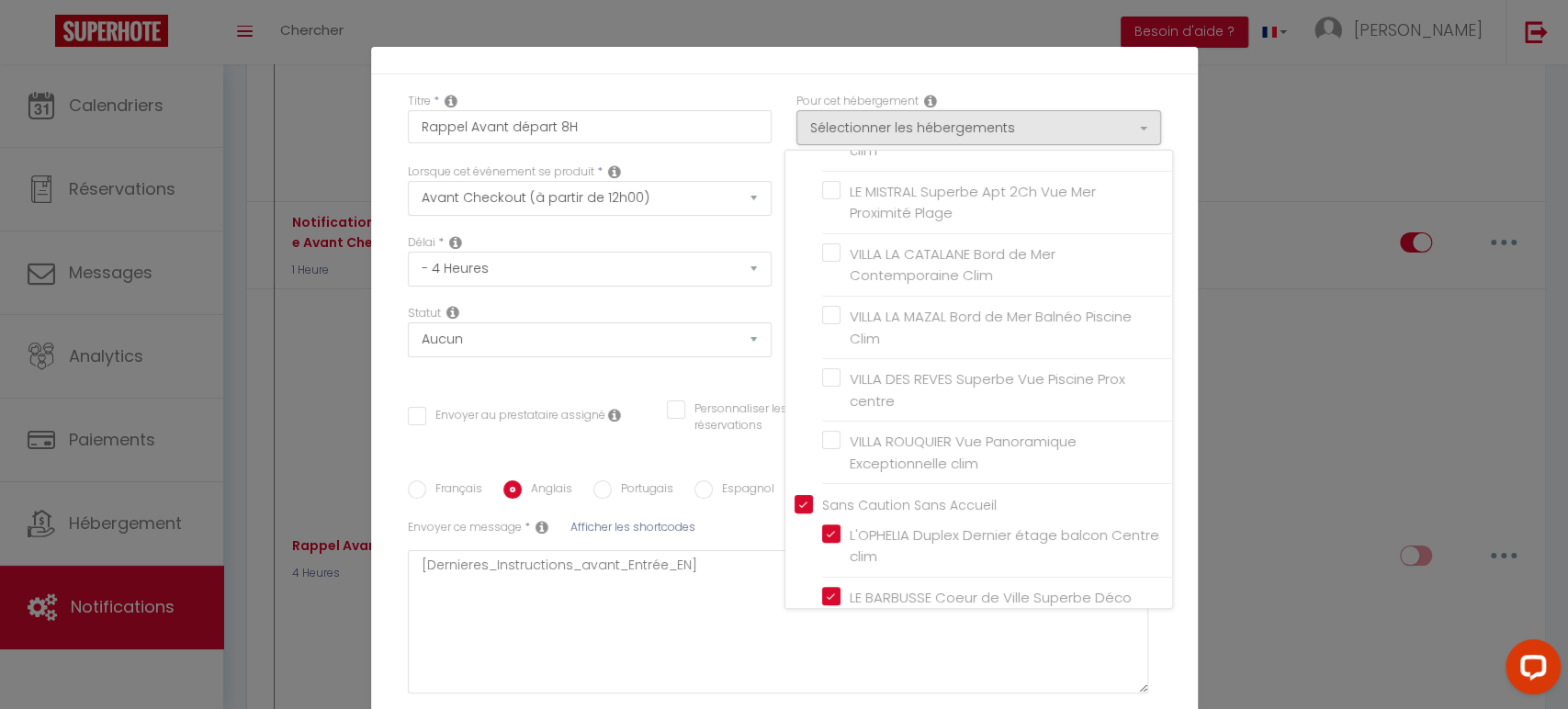 click on "Titre   *     Rappel Avant départ 8H   Pour cet hébergement
Sélectionner les hébergements
Tous les apparts
Caution et Accueil
ESPRIT LOFT Appartement d'Exception Jardin Centre Climatisation
LE DOMAINE DU [GEOGRAPHIC_DATA] exceptionnelle clim parking
LE LOFT DE THAU Patio Deco Boheme Parking clim
LE MISTRAL Superbe Apt 2Ch Vue Mer Proximité Plage
VILLA LA CATALANE Bord de Mer Contemporaine Clim" at bounding box center [784, 428] 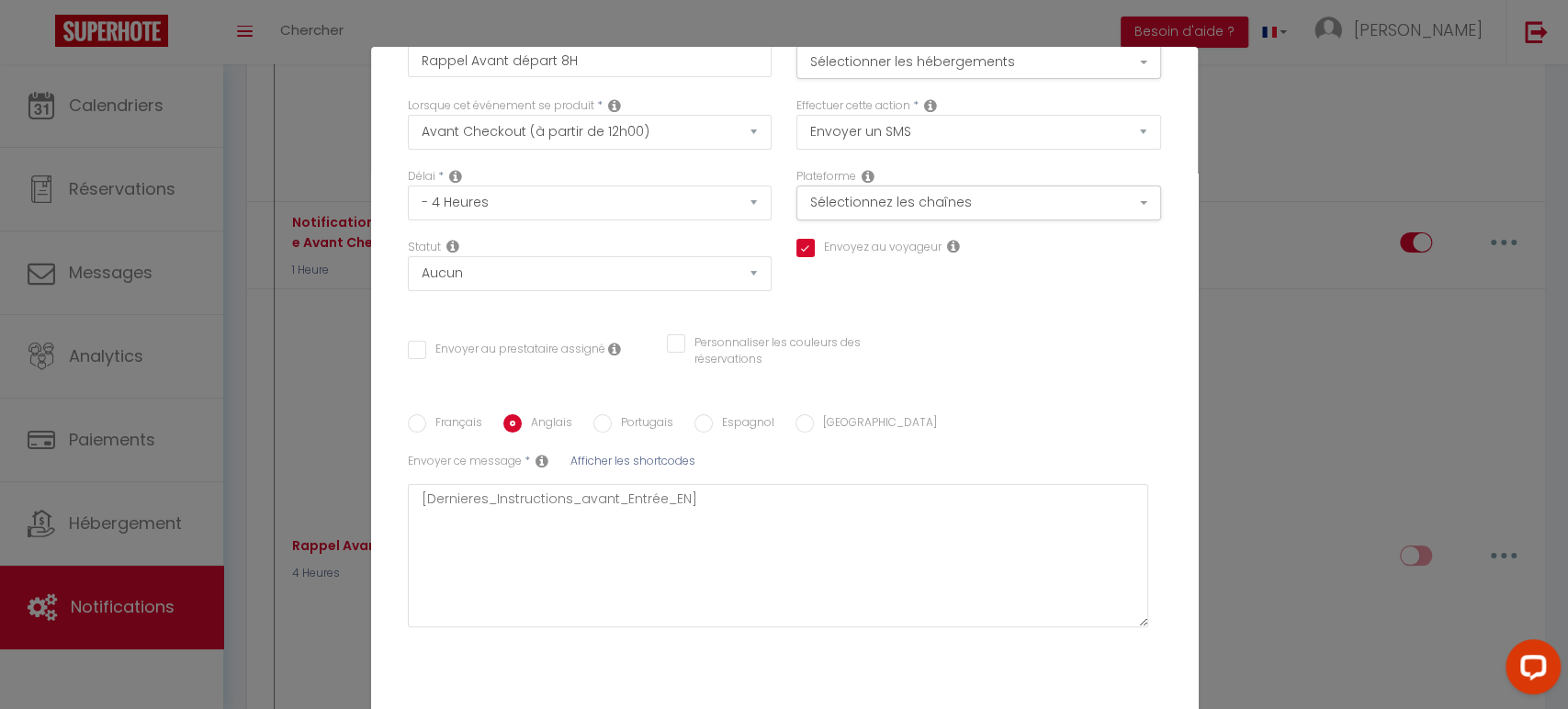 scroll, scrollTop: 121, scrollLeft: 0, axis: vertical 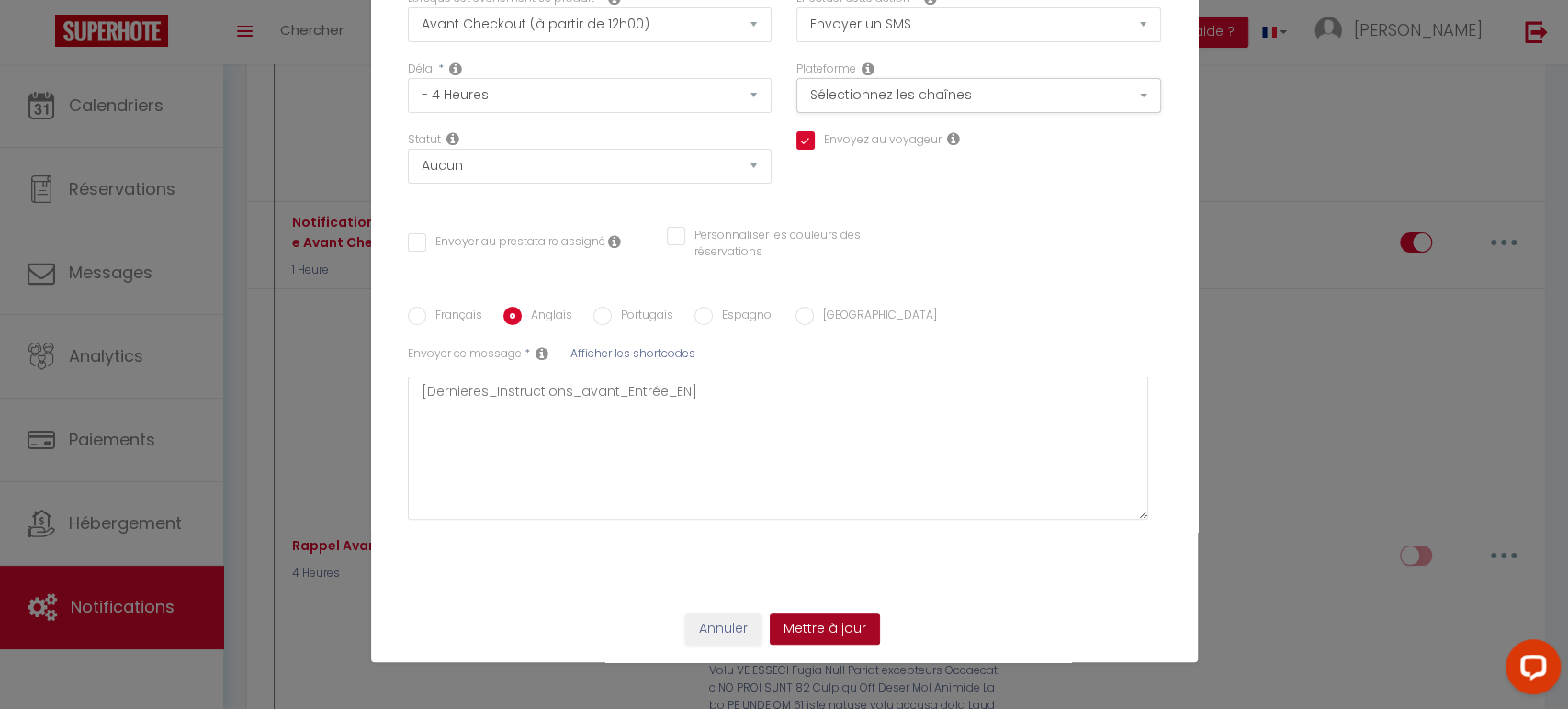 click on "Mettre à jour" at bounding box center [825, 629] 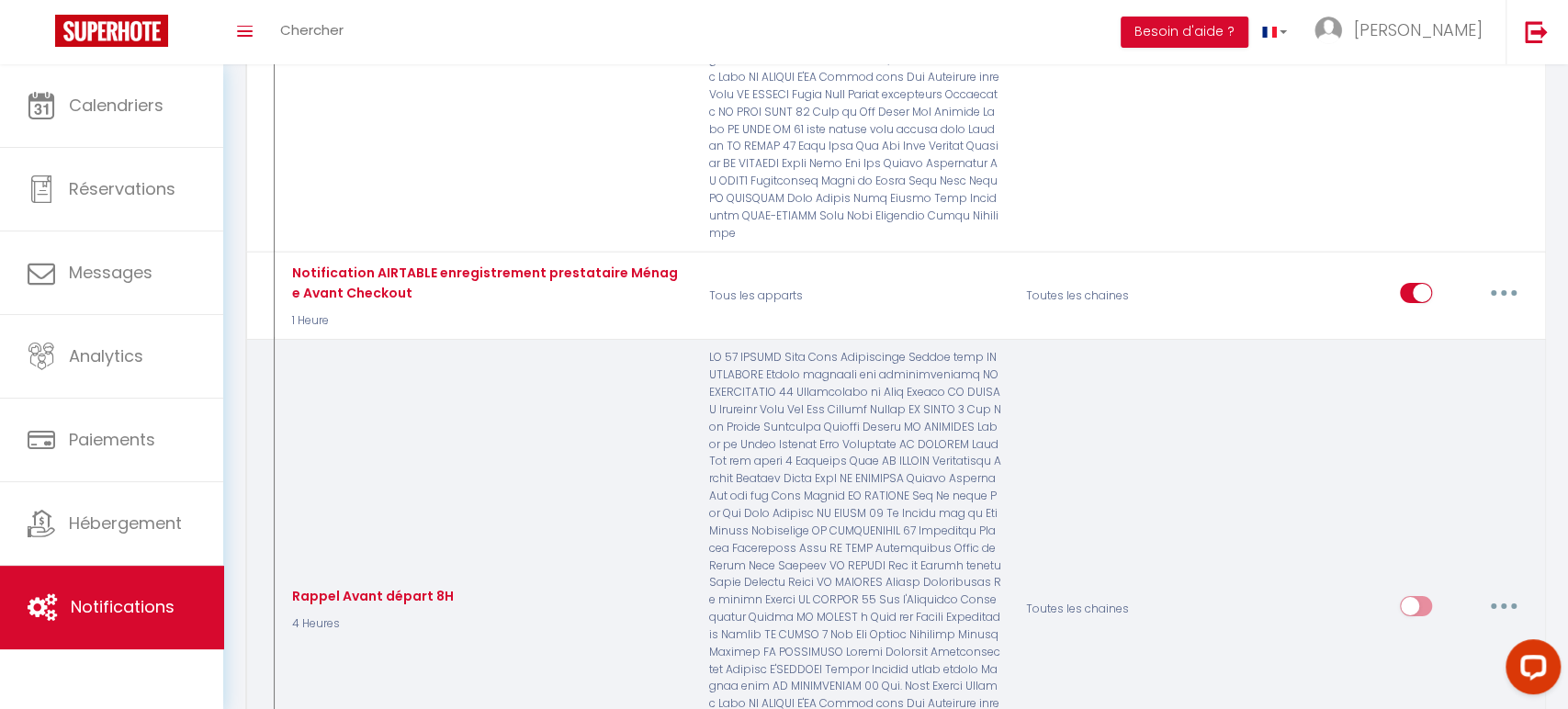scroll, scrollTop: 3857, scrollLeft: 0, axis: vertical 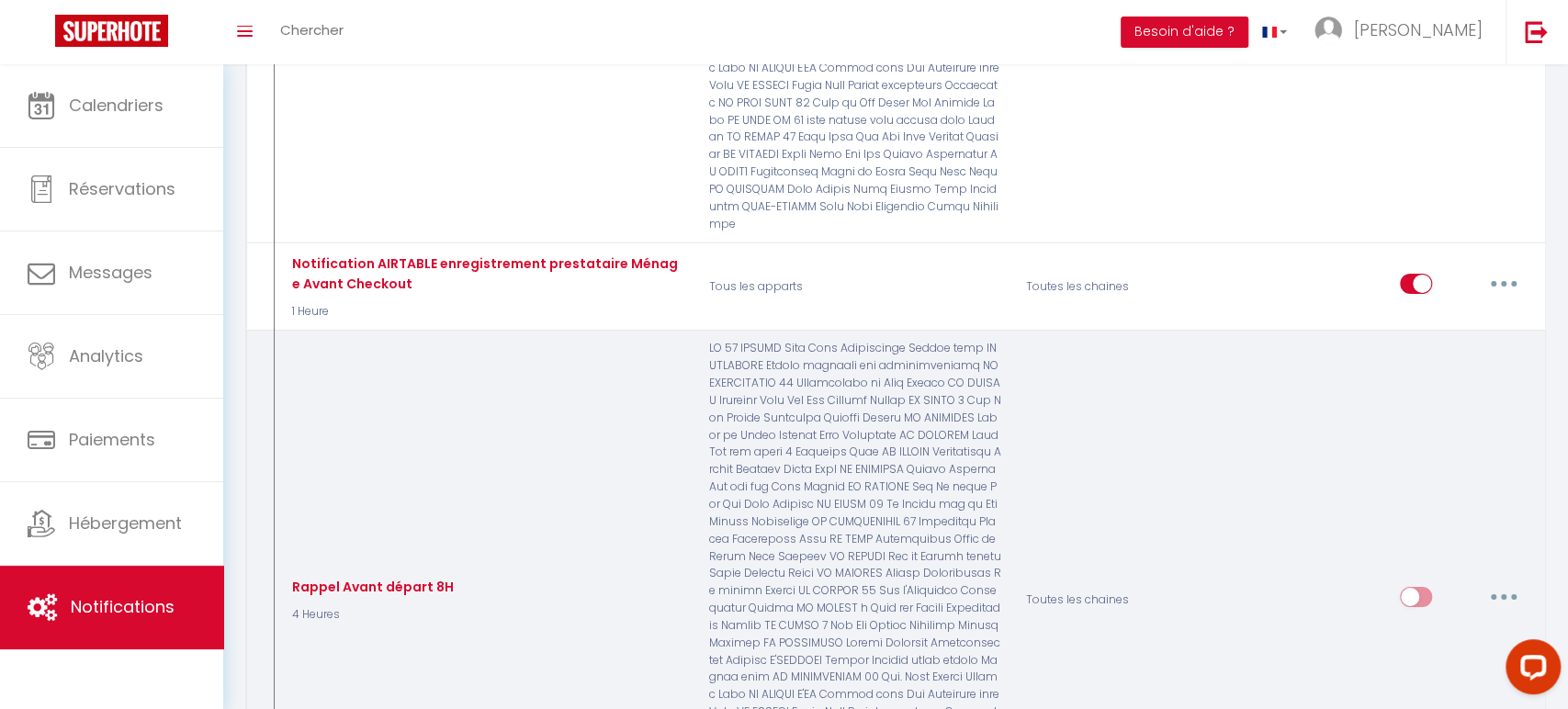 click at bounding box center [1416, 601] 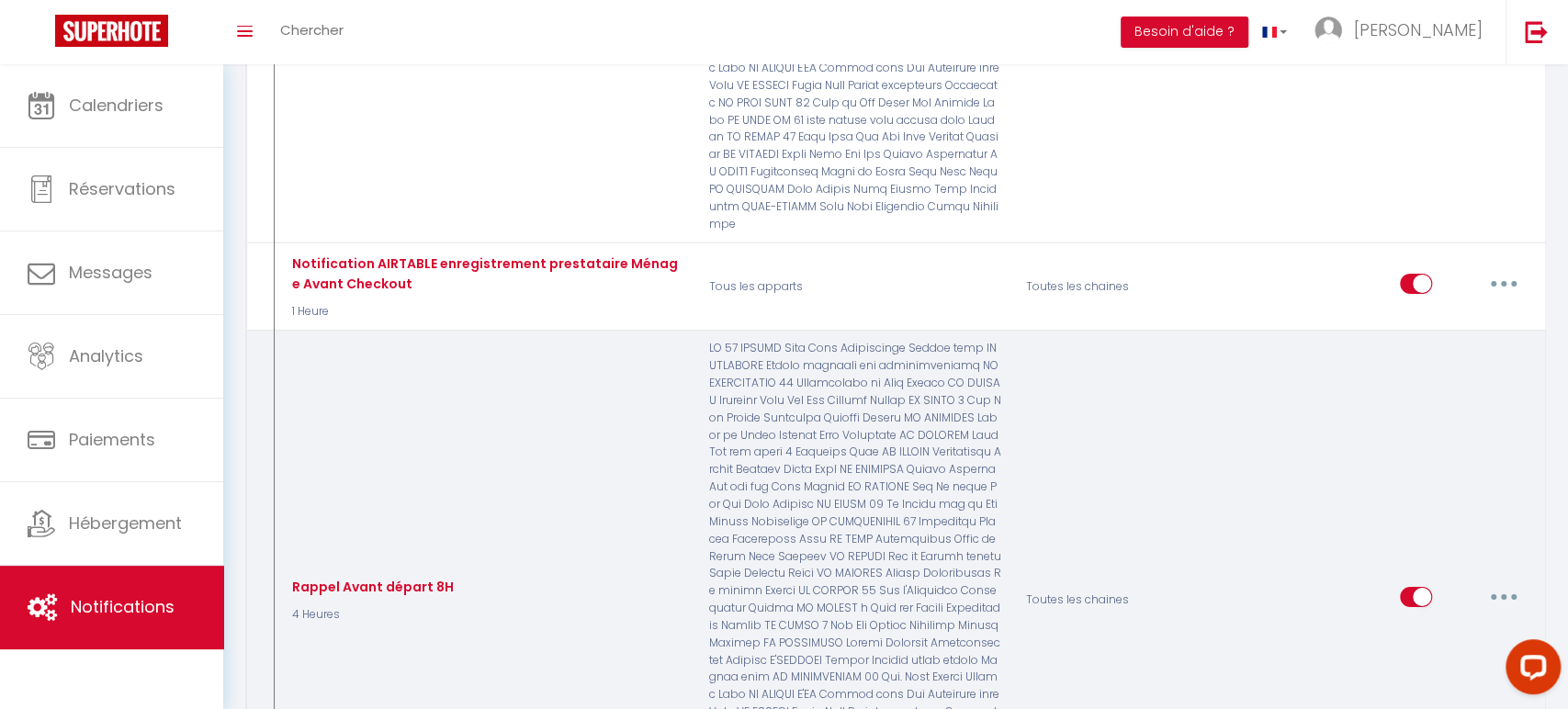 click at bounding box center (1504, 597) 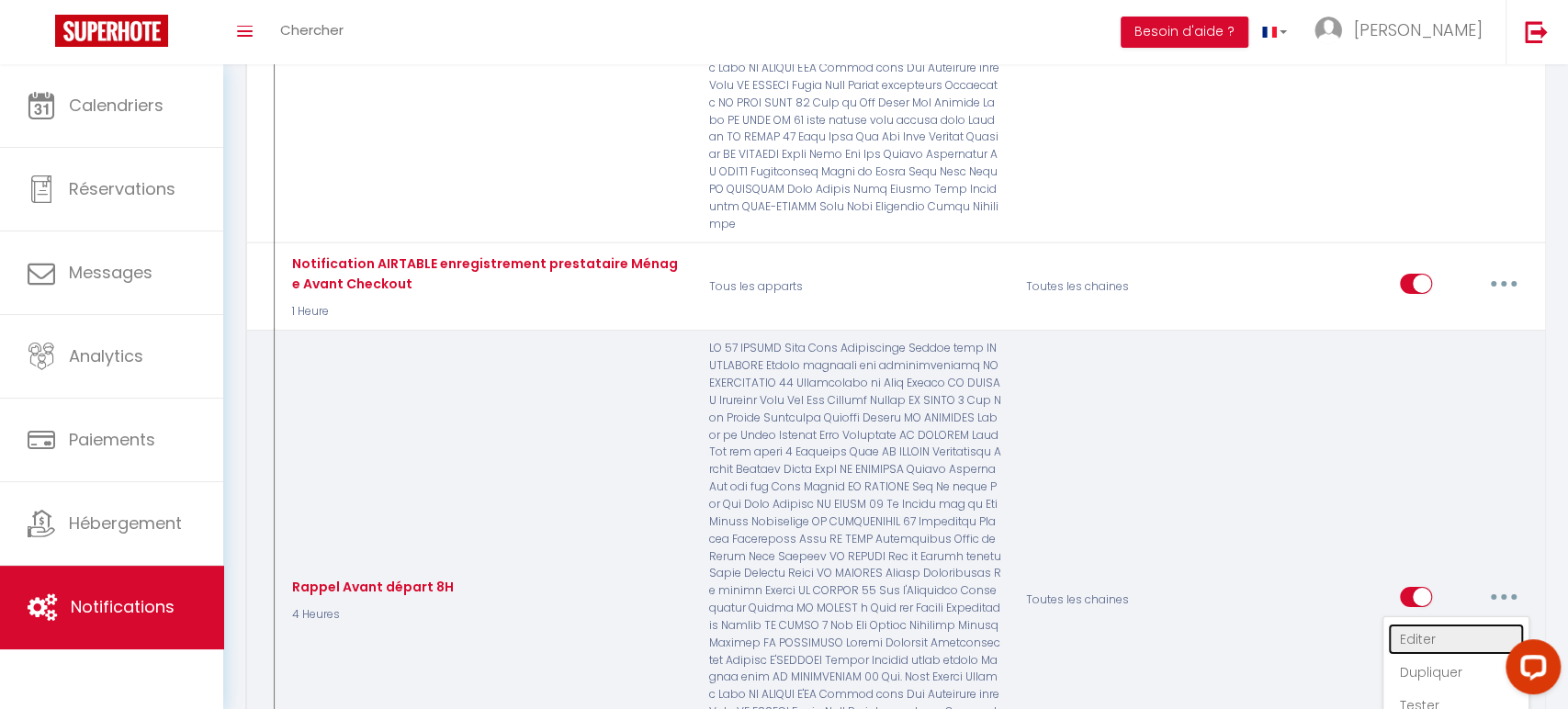 click on "Editer" at bounding box center [1456, 639] 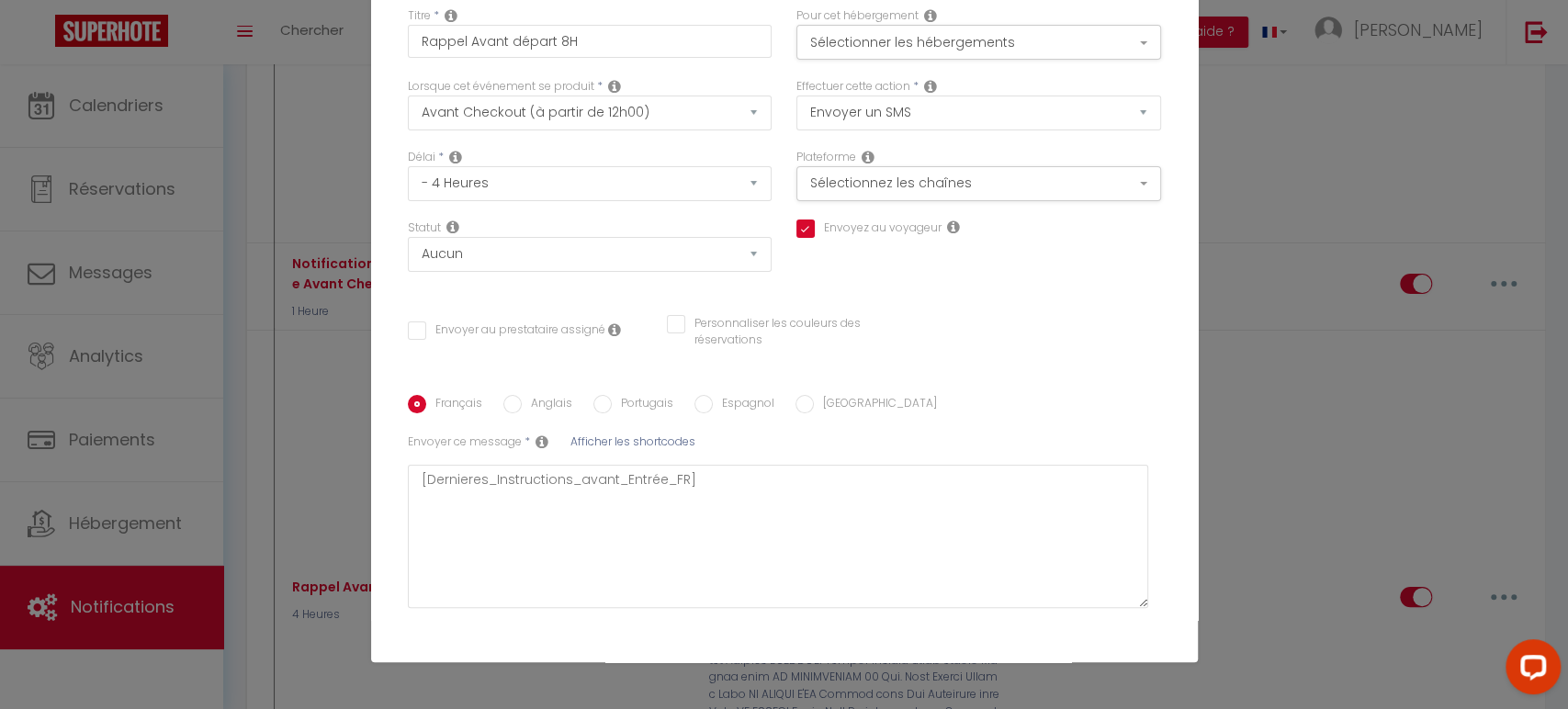 scroll, scrollTop: 0, scrollLeft: 0, axis: both 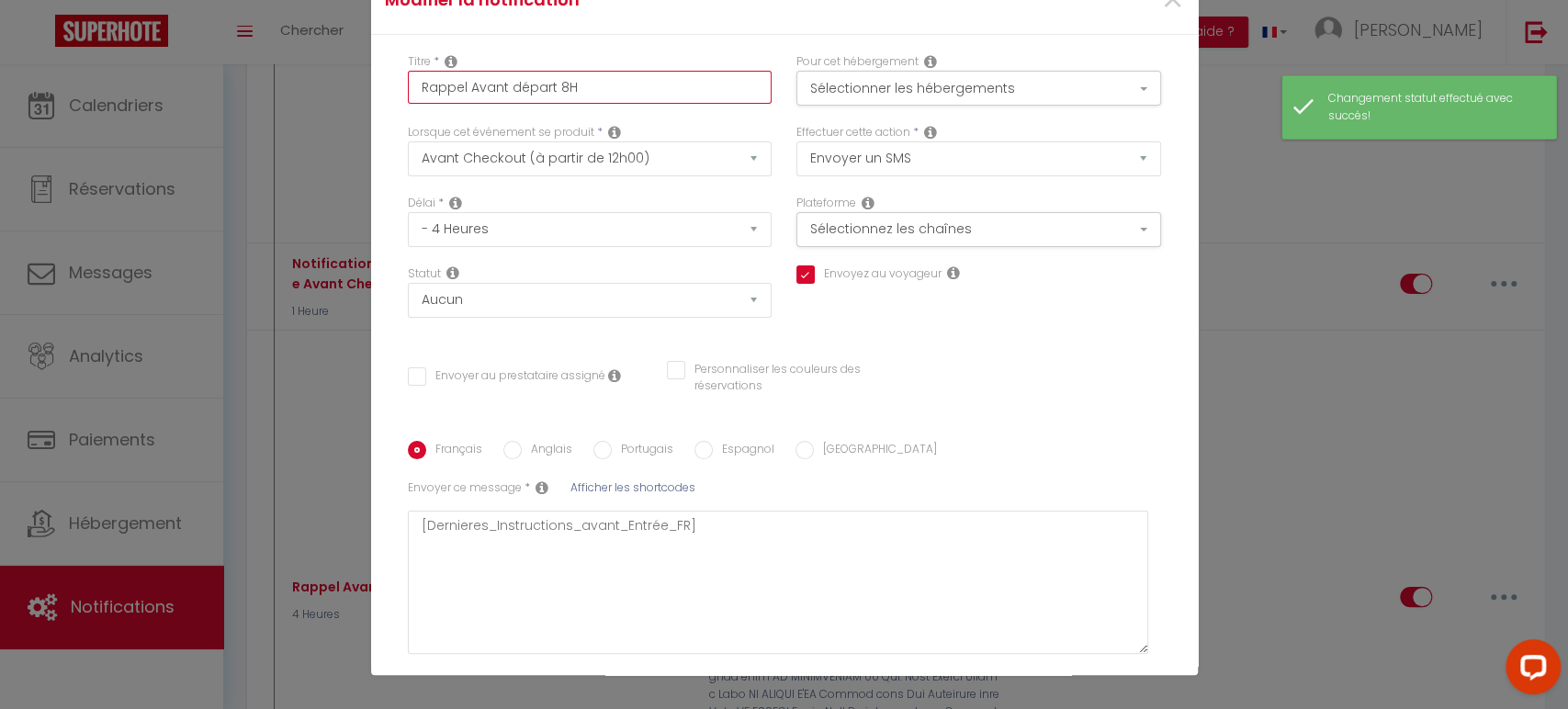 click on "Rappel Avant départ 8H" at bounding box center (590, 87) 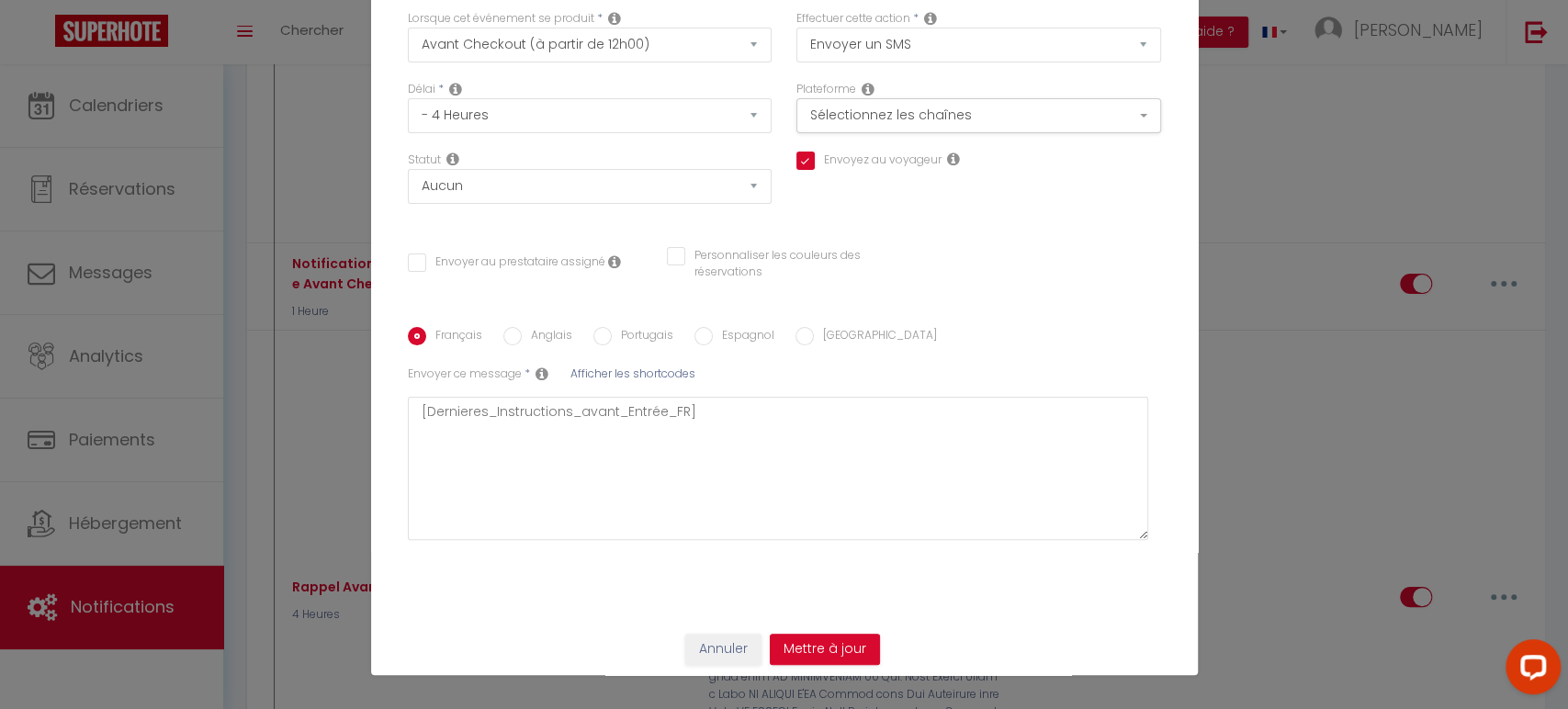 scroll, scrollTop: 121, scrollLeft: 0, axis: vertical 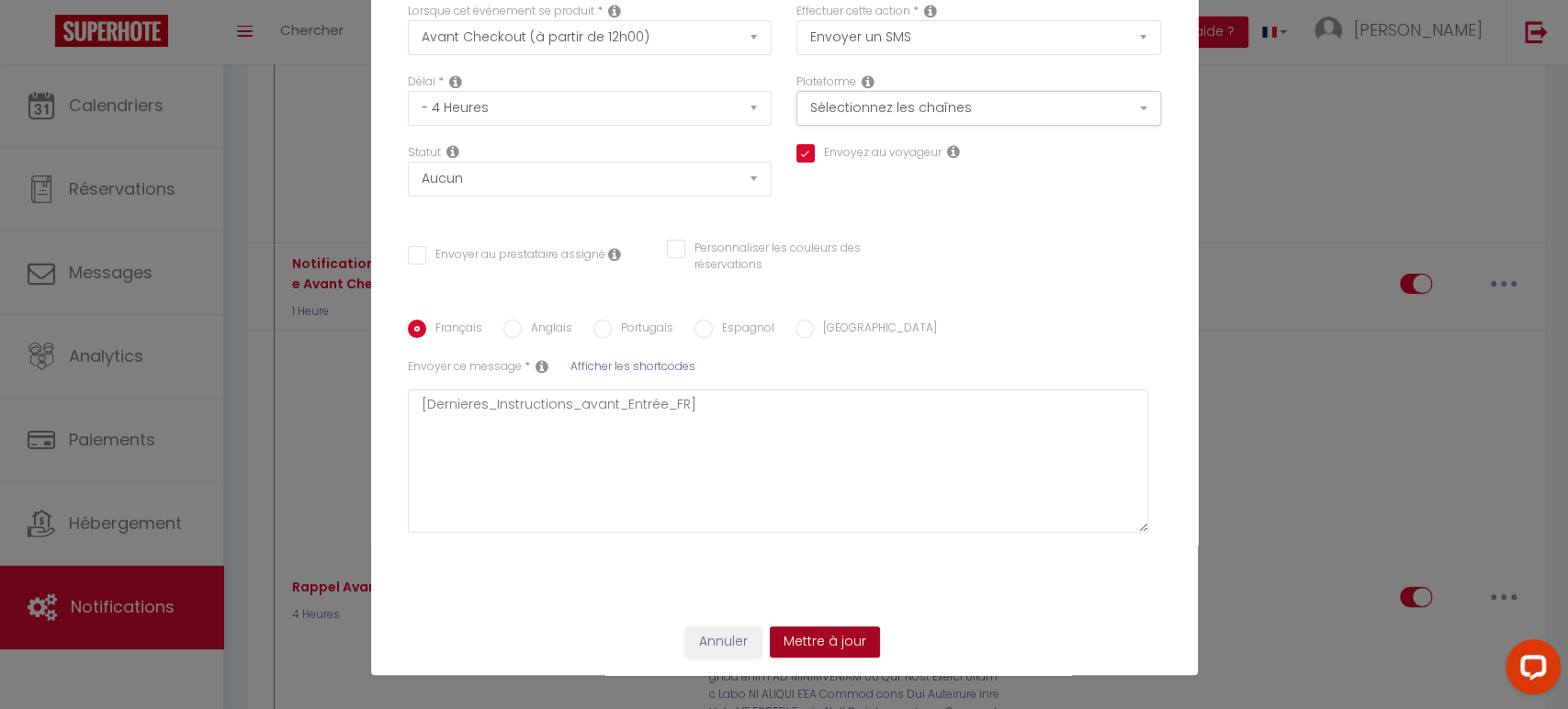 click on "Mettre à jour" at bounding box center (825, 642) 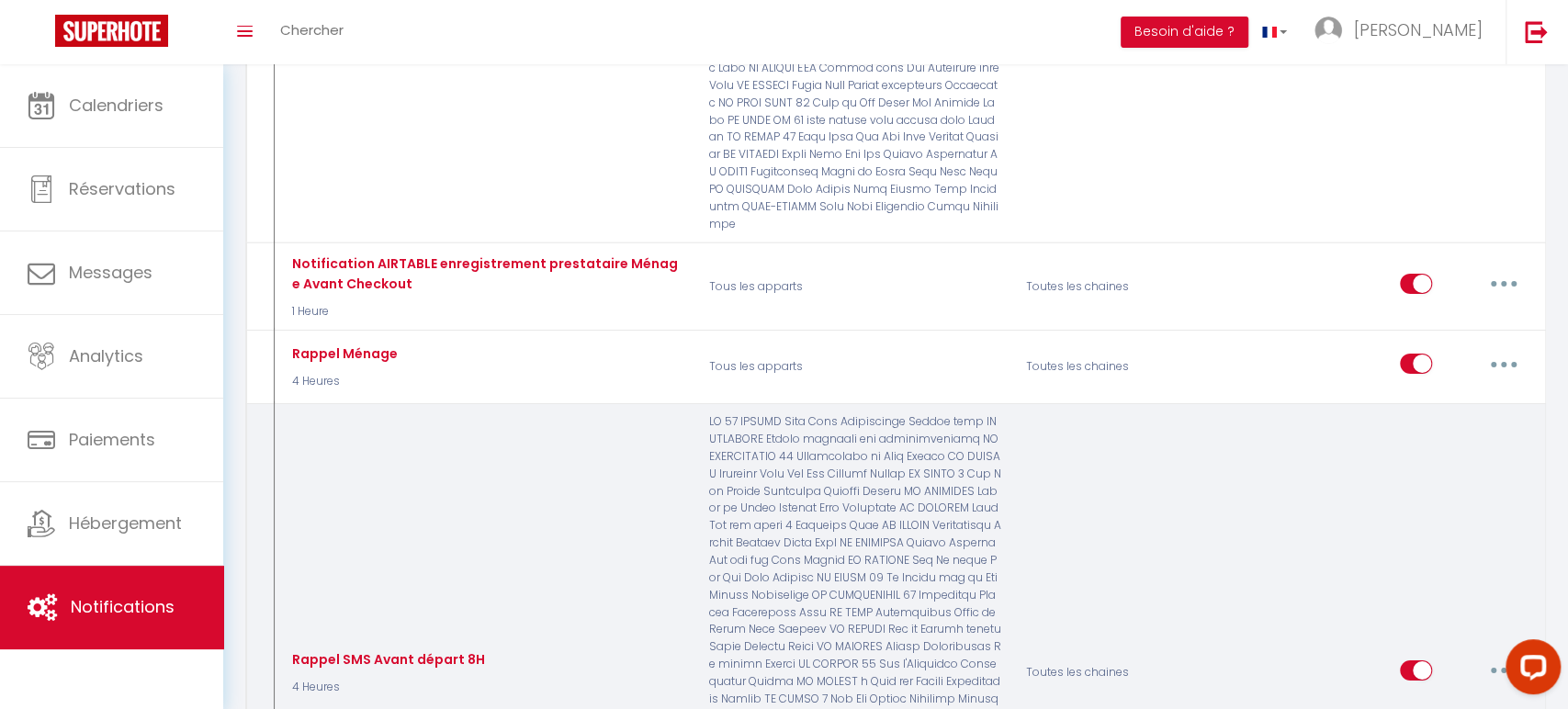 click at bounding box center [1504, 670] 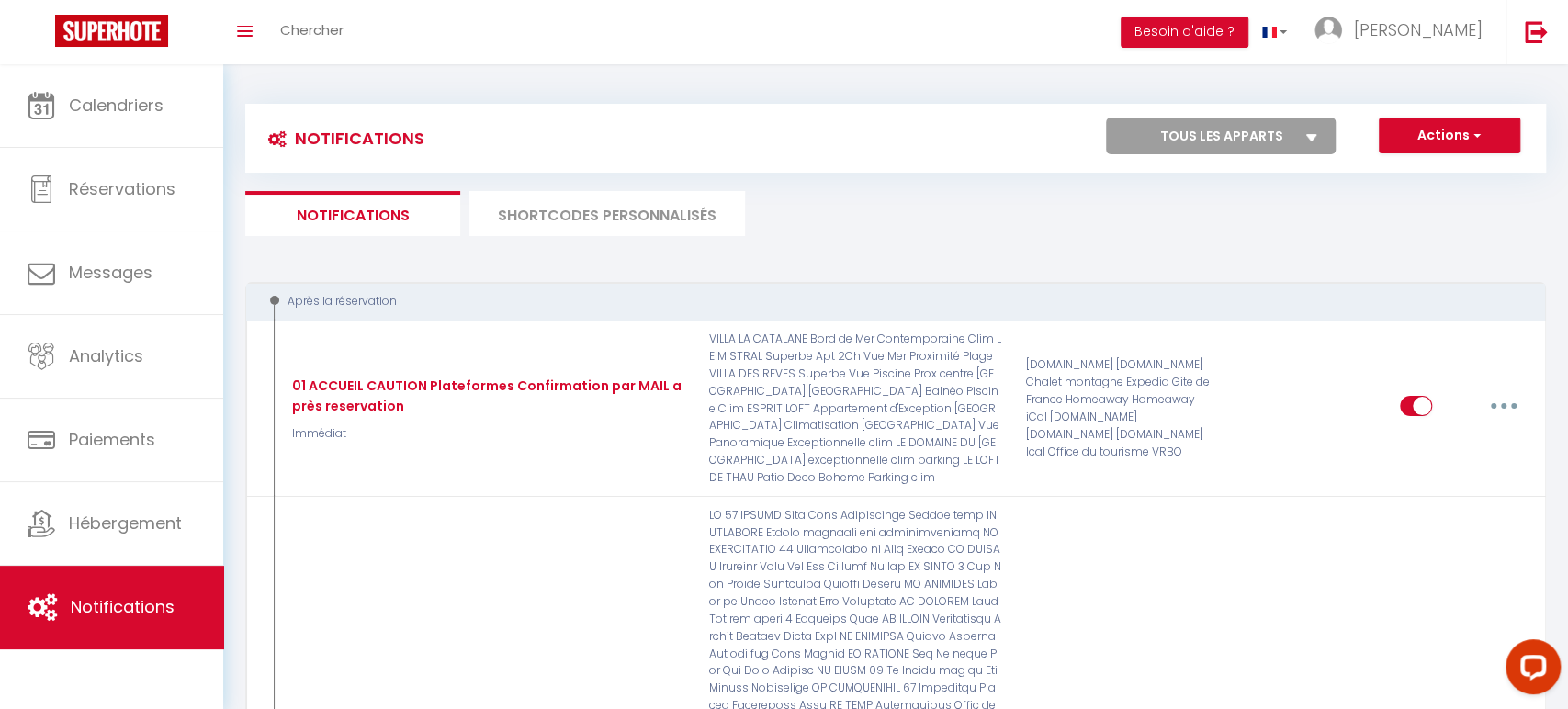 scroll, scrollTop: 0, scrollLeft: 0, axis: both 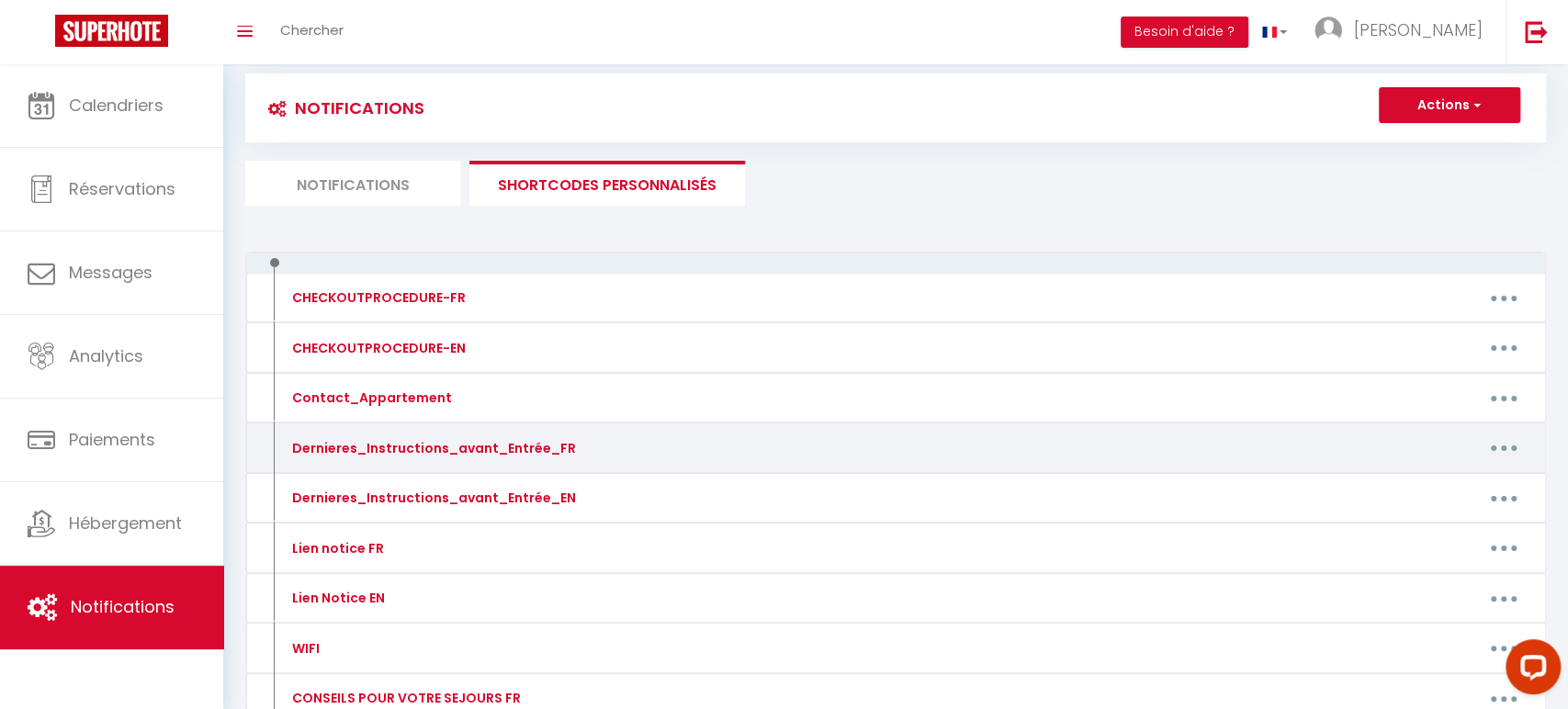 click at bounding box center (1504, 448) 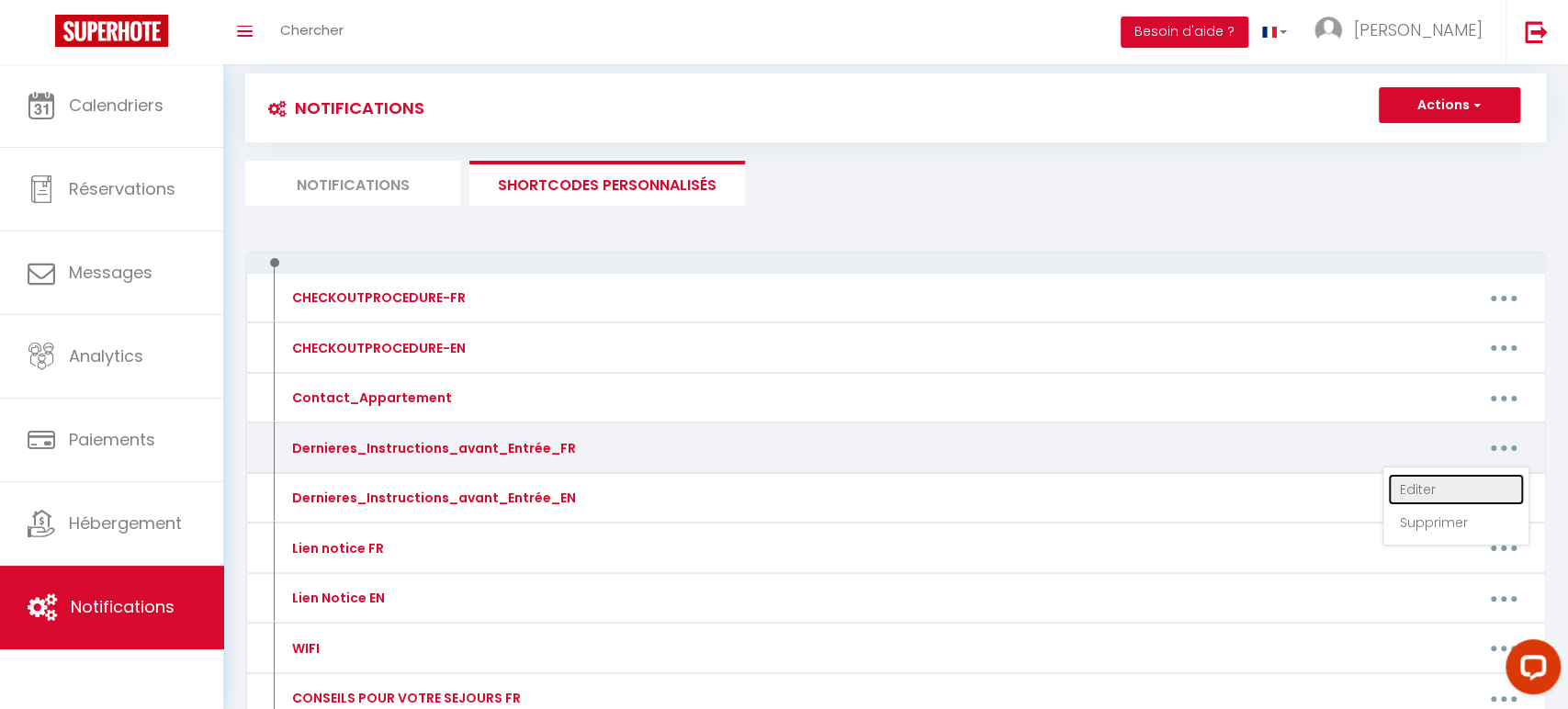click on "Editer" at bounding box center (1456, 490) 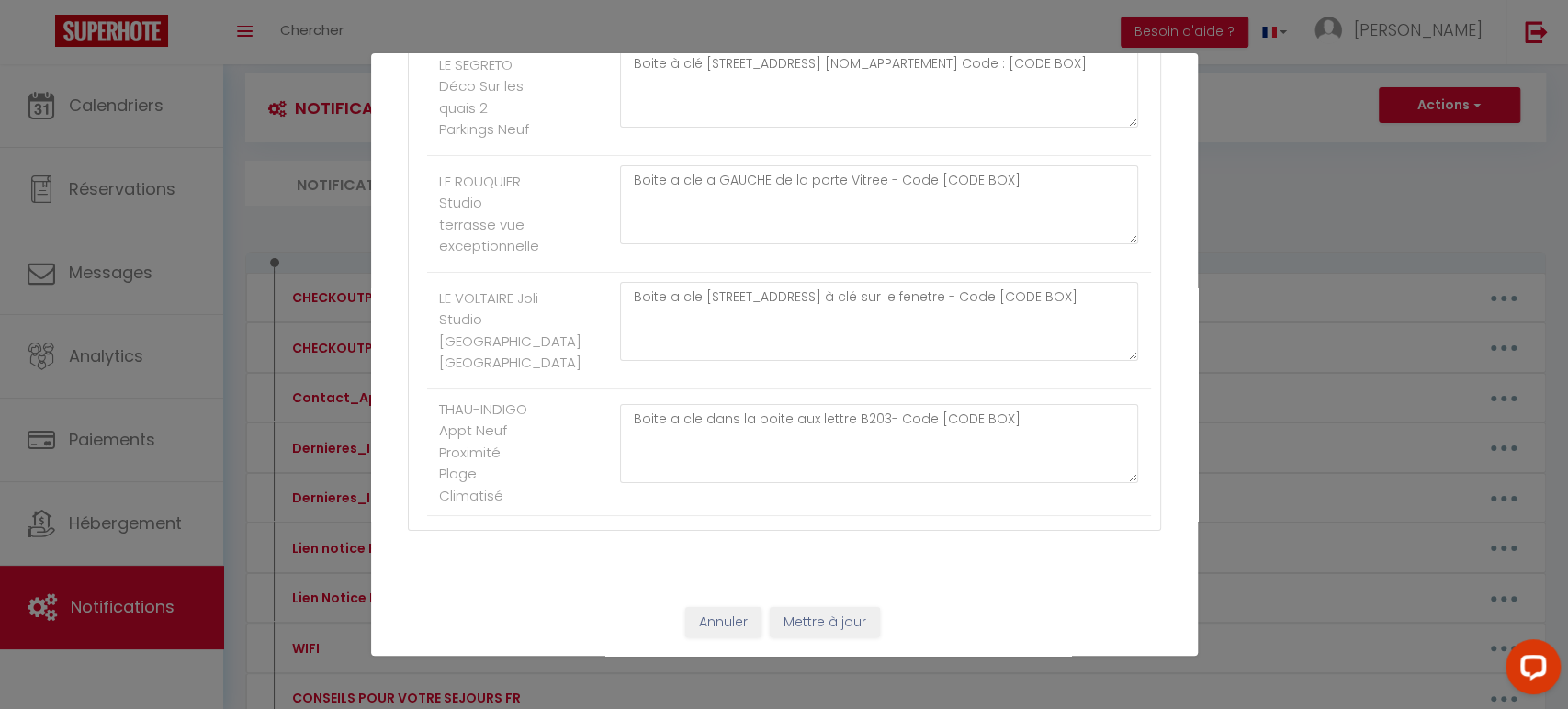 scroll, scrollTop: 4710, scrollLeft: 0, axis: vertical 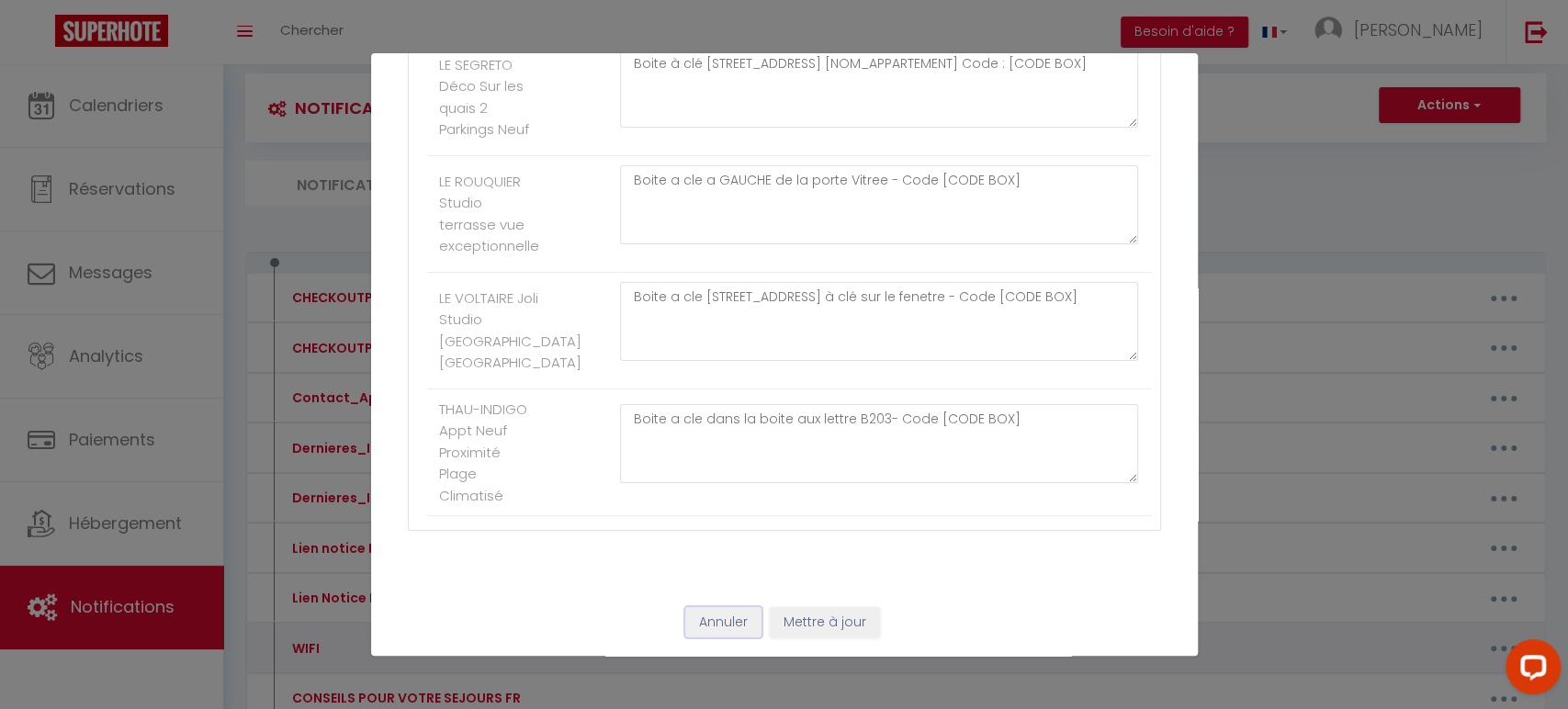 click on "Annuler" at bounding box center (723, 623) 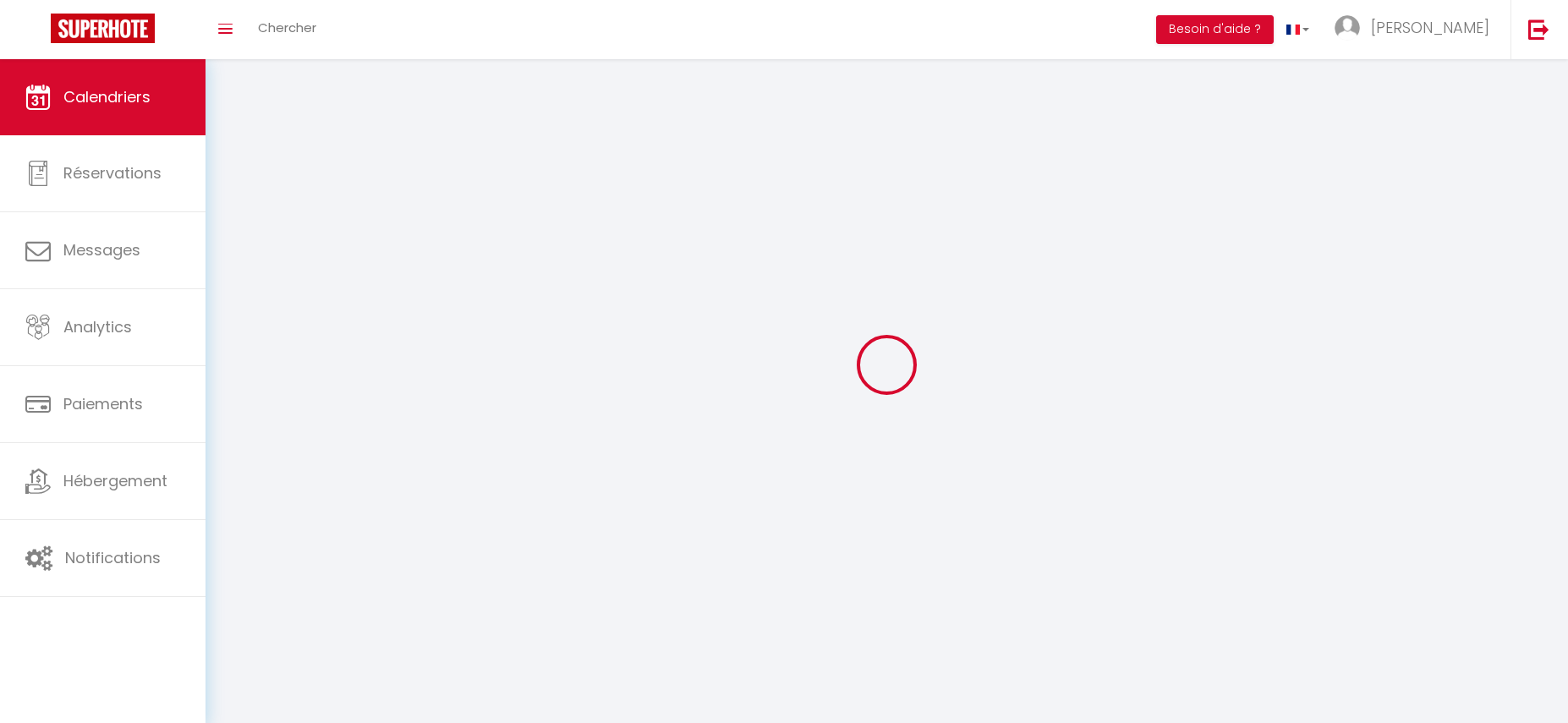 scroll, scrollTop: 0, scrollLeft: 0, axis: both 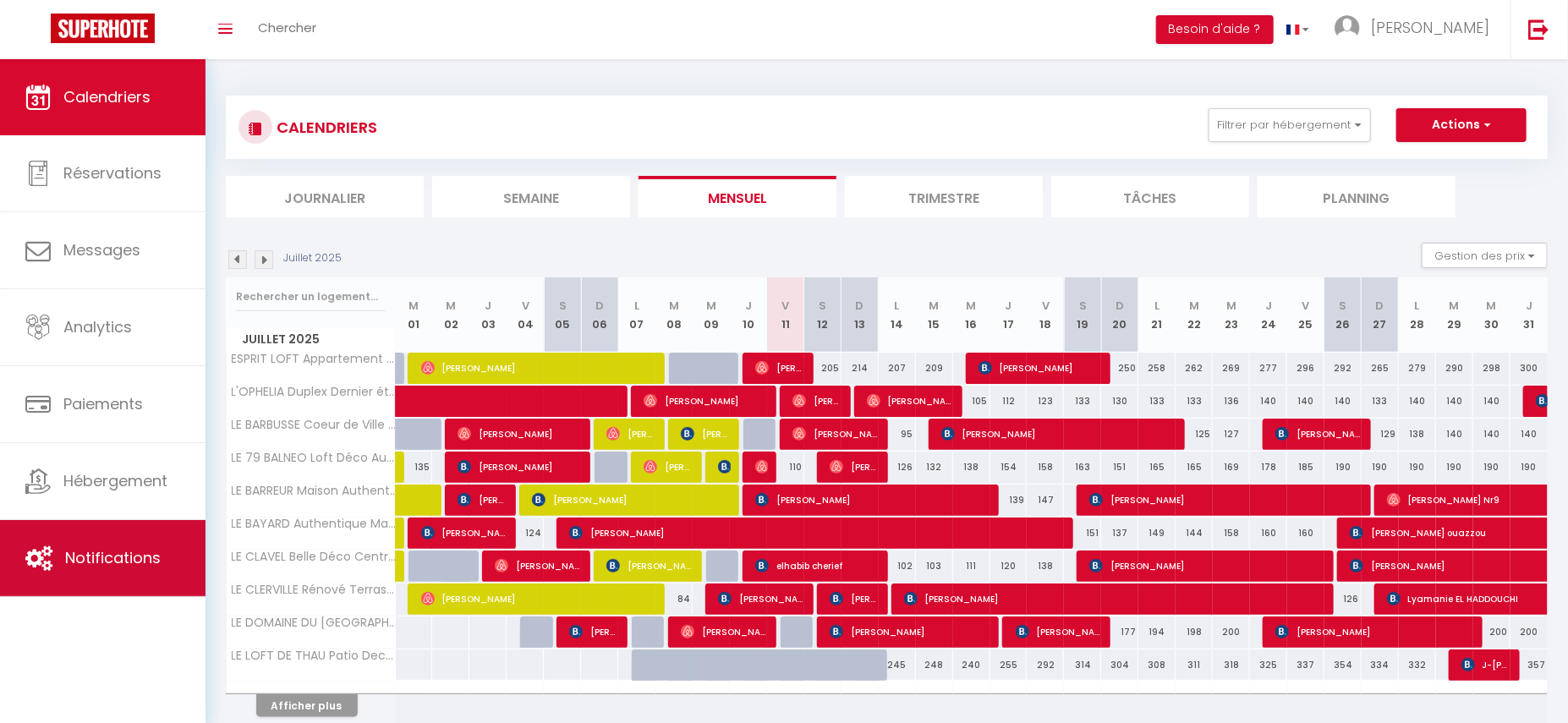 click on "Notifications" at bounding box center (102, 558) 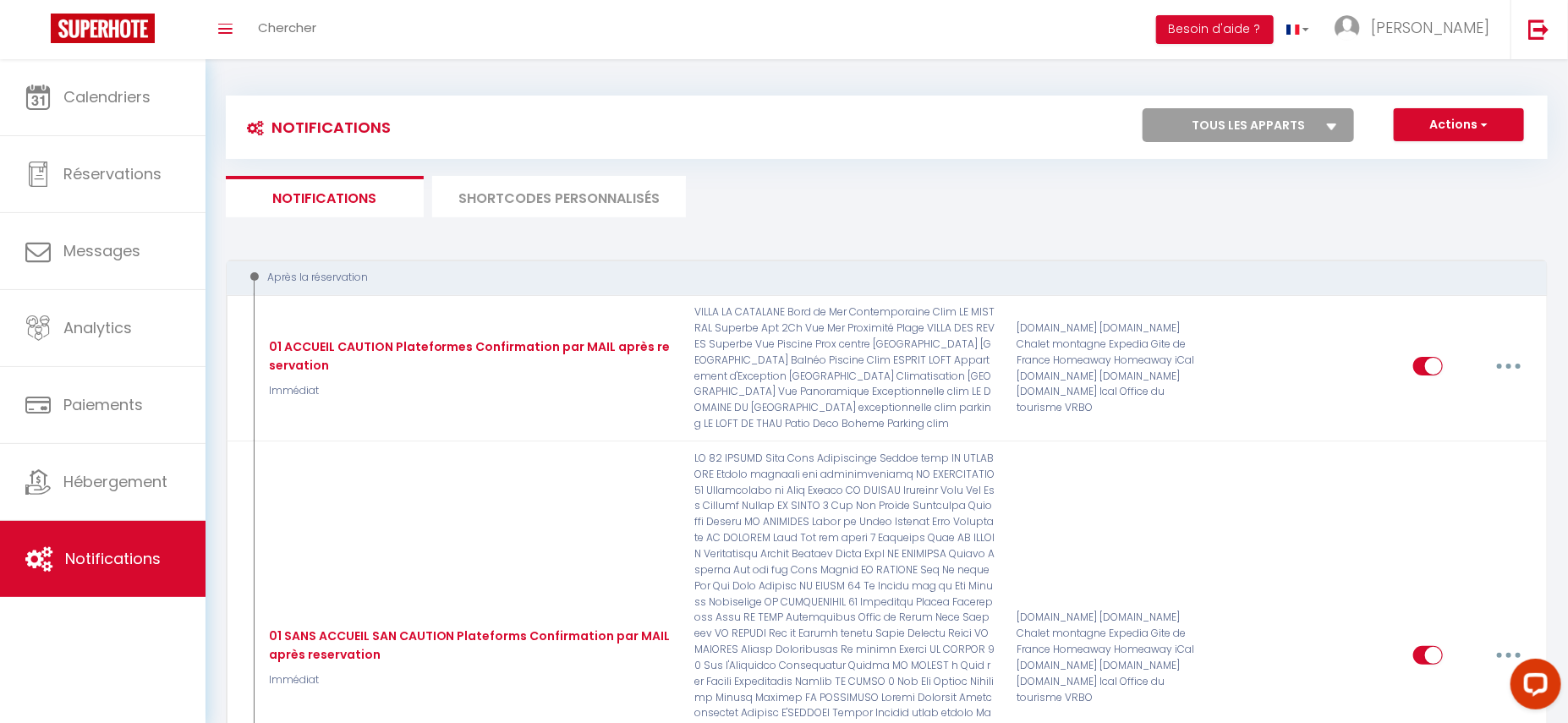 scroll, scrollTop: 0, scrollLeft: 0, axis: both 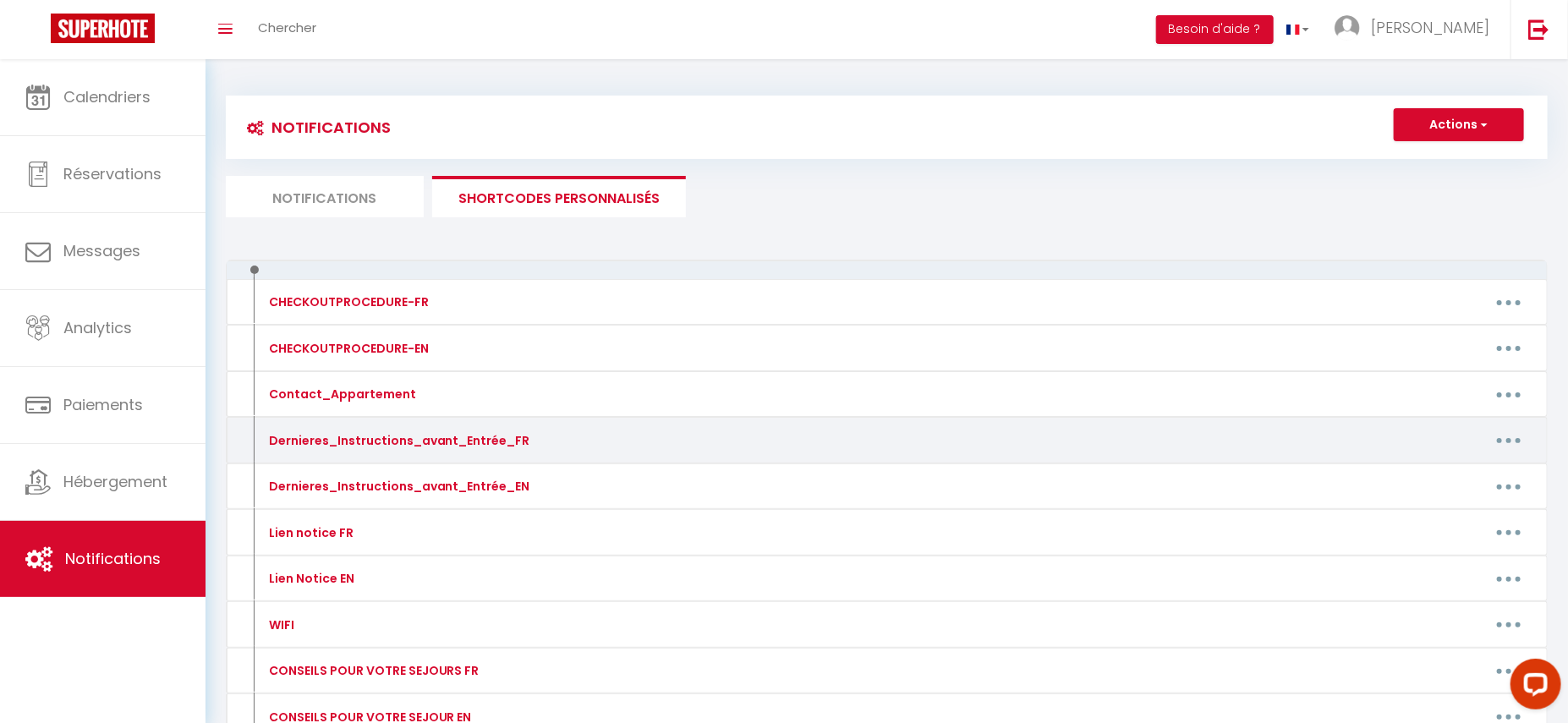 click at bounding box center [1509, 441] 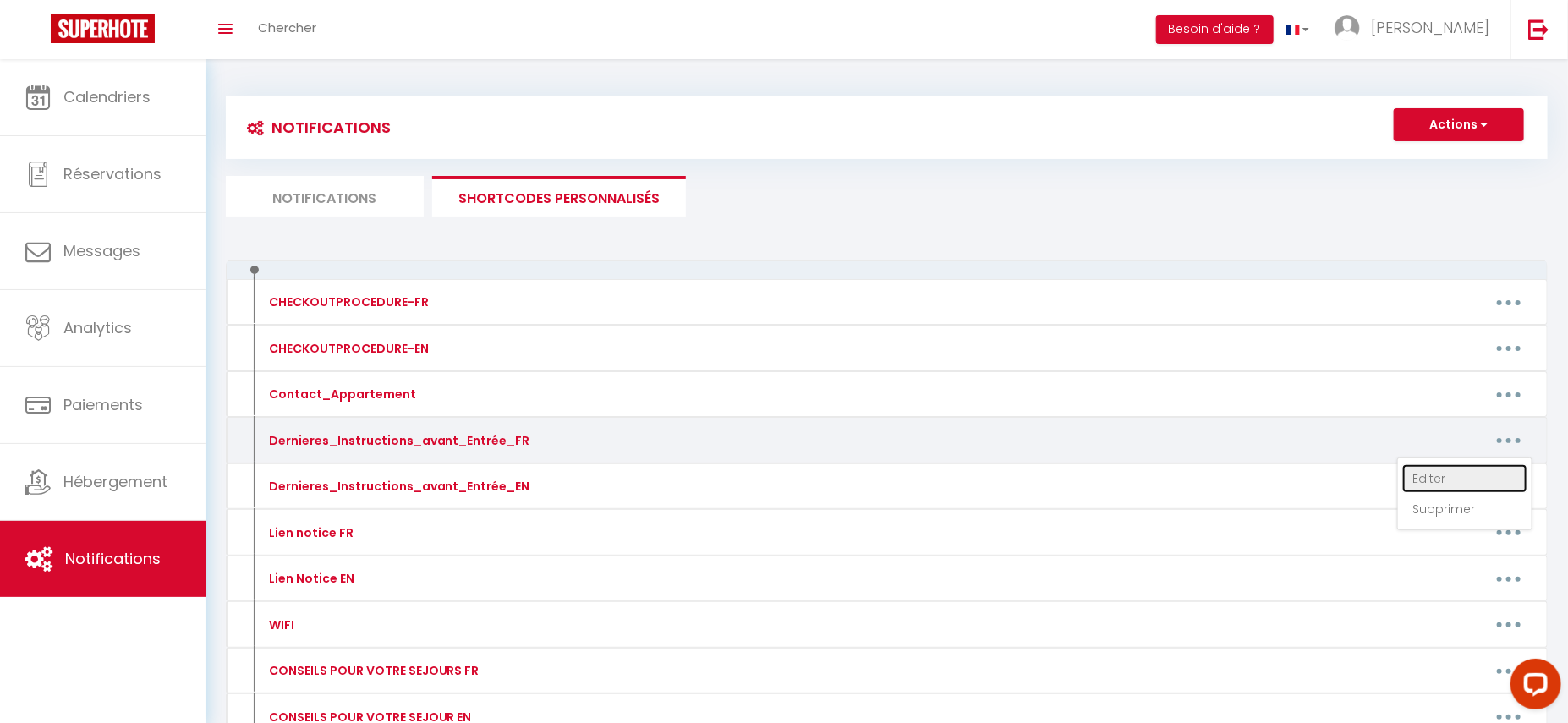 click on "Editer" at bounding box center (1465, 479) 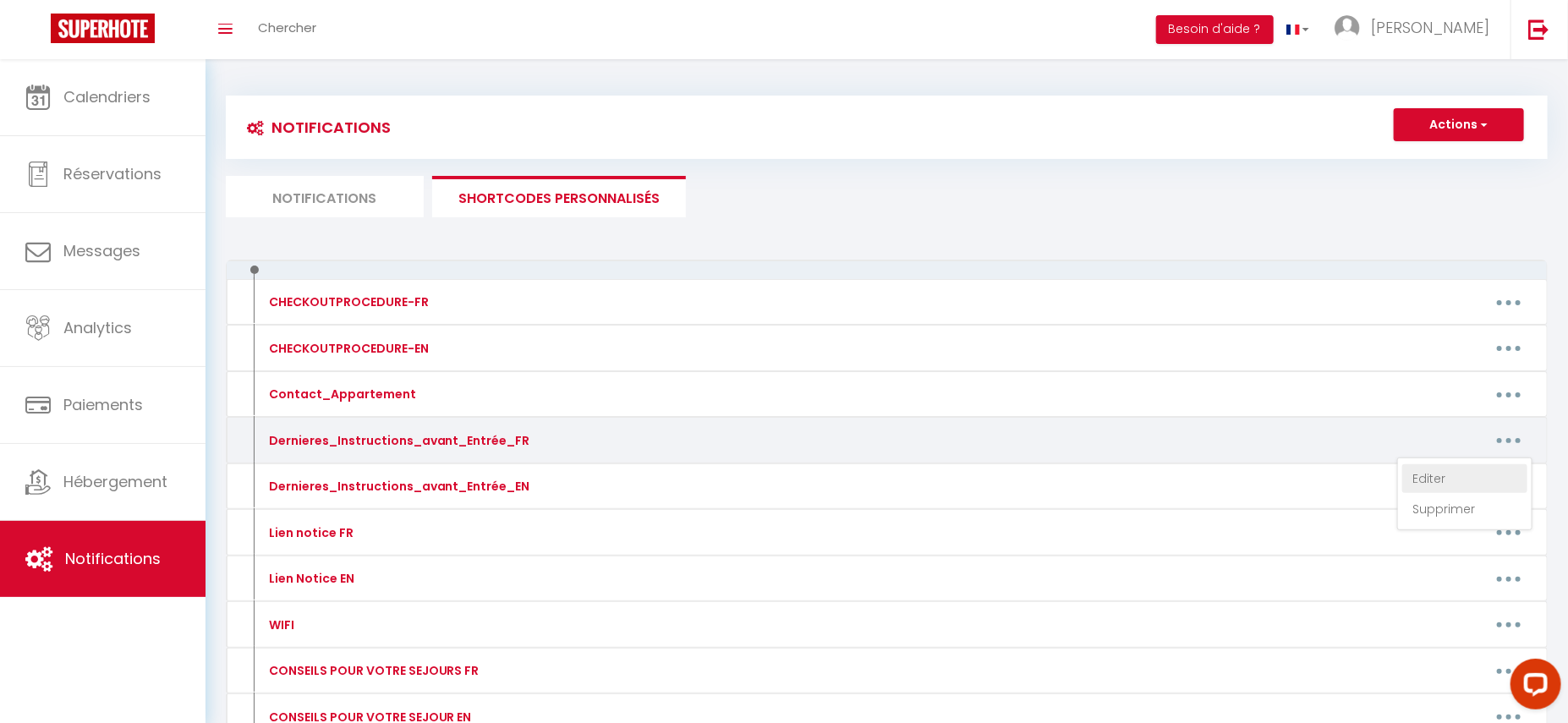 type on "Dernieres_Instructions_avant_Entrée_FR" 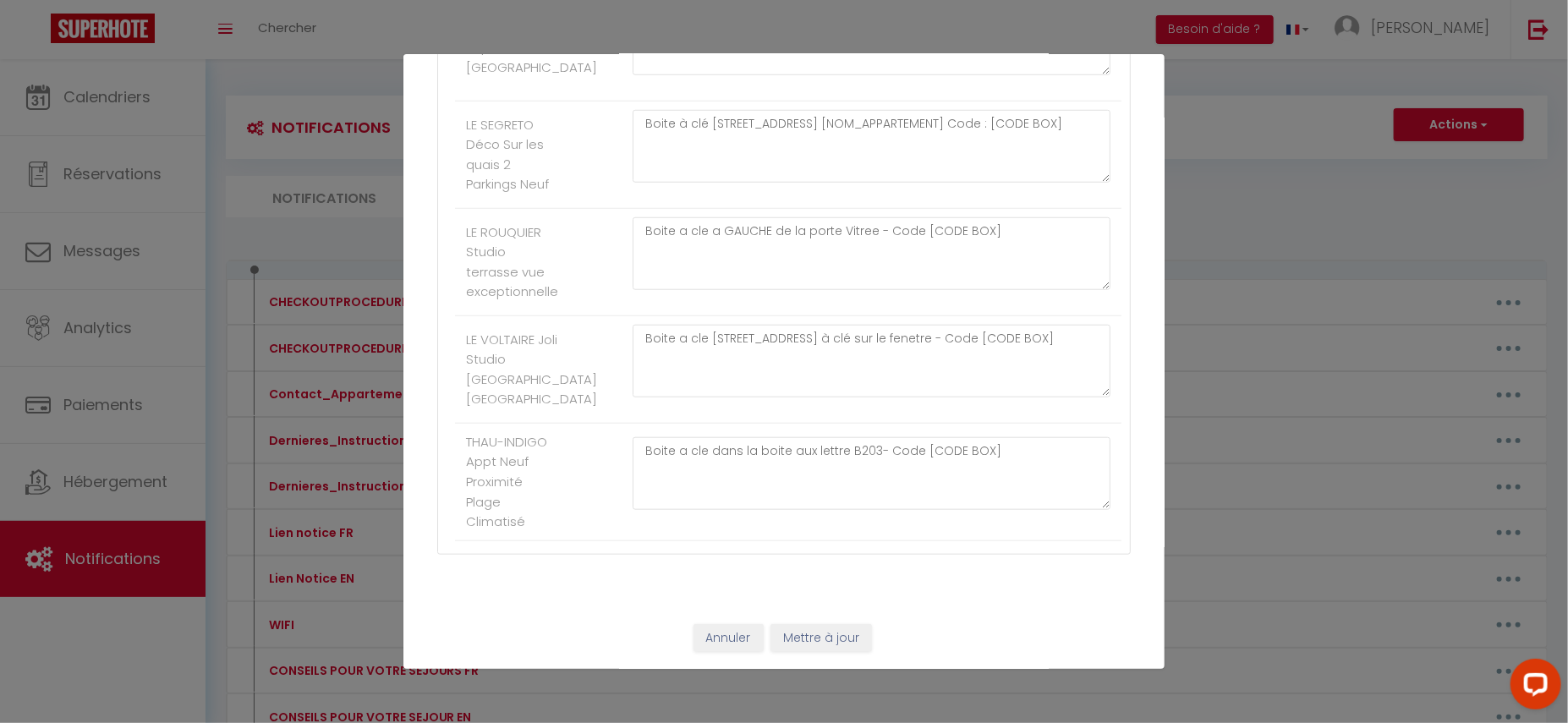 scroll, scrollTop: 4281, scrollLeft: 0, axis: vertical 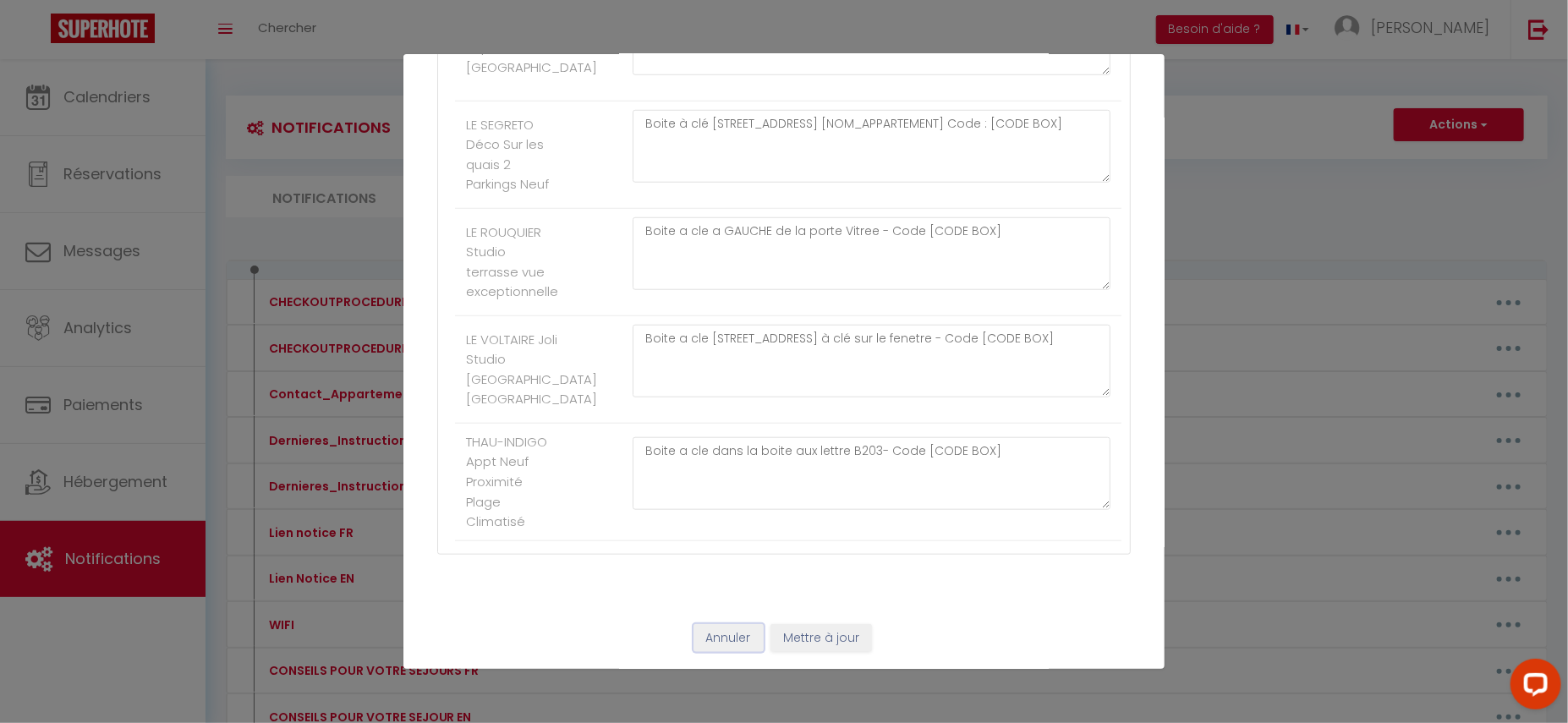 click on "Annuler" at bounding box center (728, 638) 